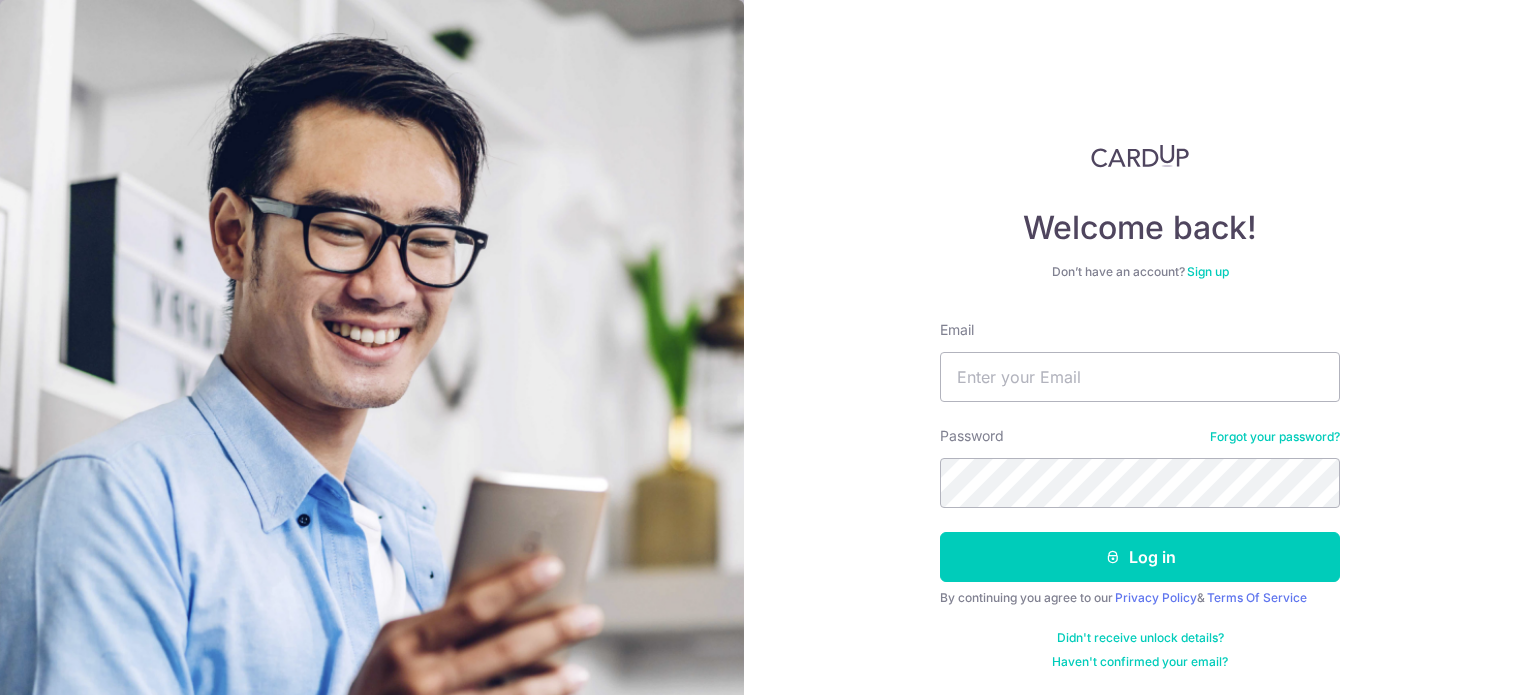 scroll, scrollTop: 0, scrollLeft: 0, axis: both 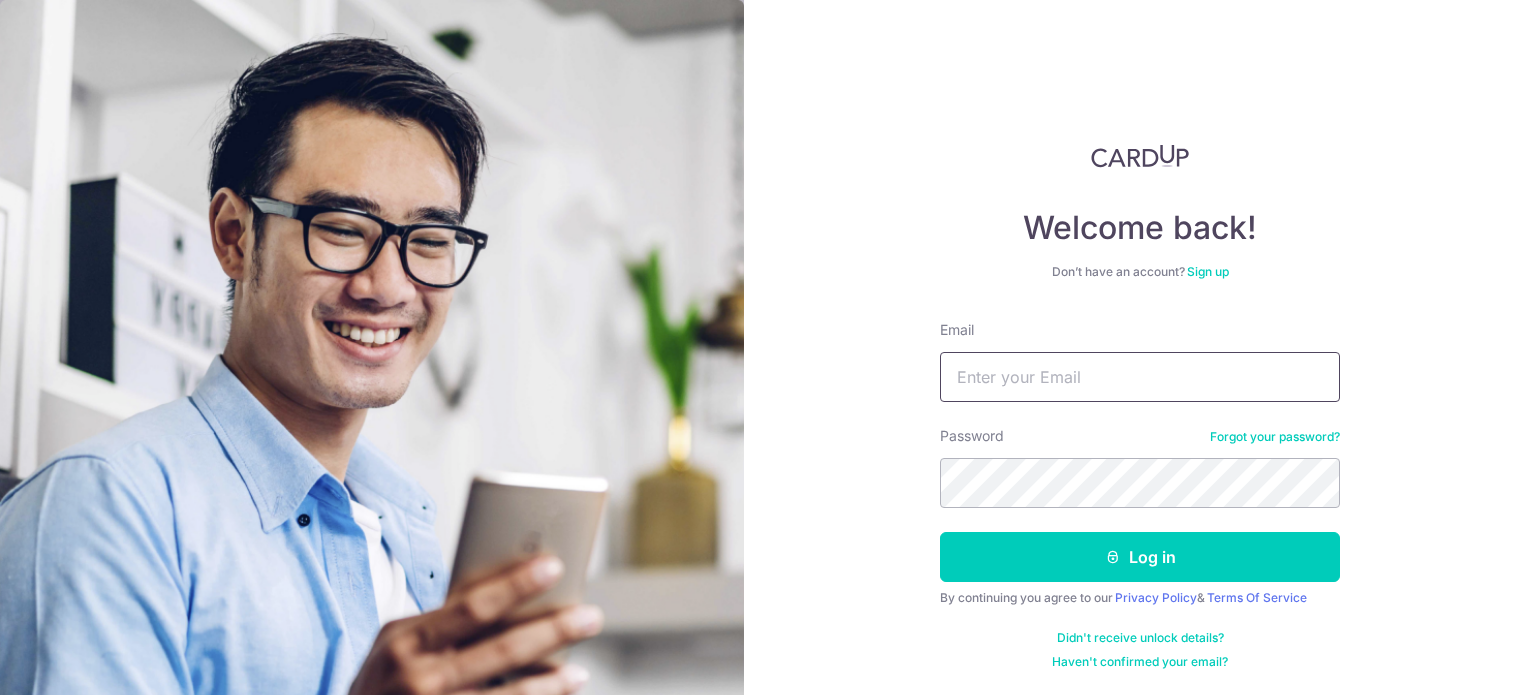 drag, startPoint x: 0, startPoint y: 0, endPoint x: 1003, endPoint y: 386, distance: 1074.7115 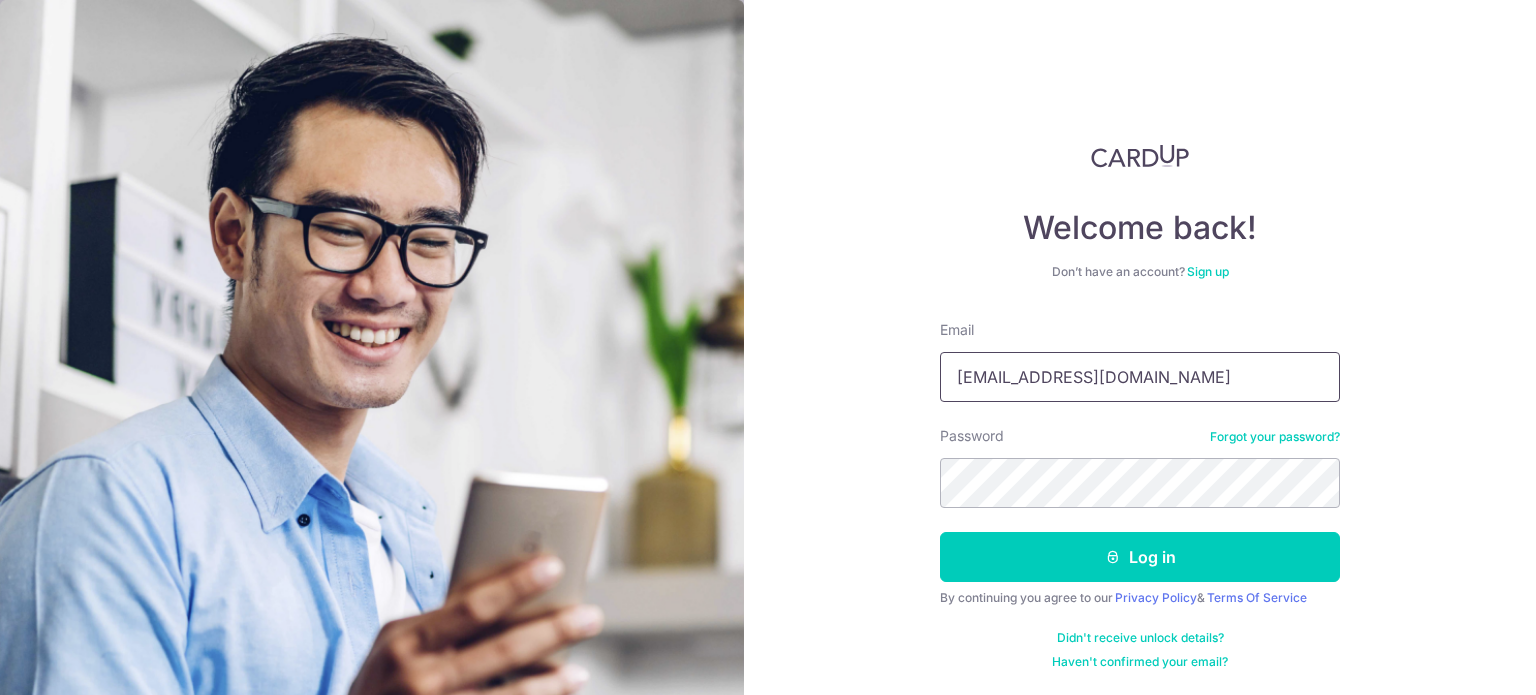 type on "[EMAIL_ADDRESS][DOMAIN_NAME]" 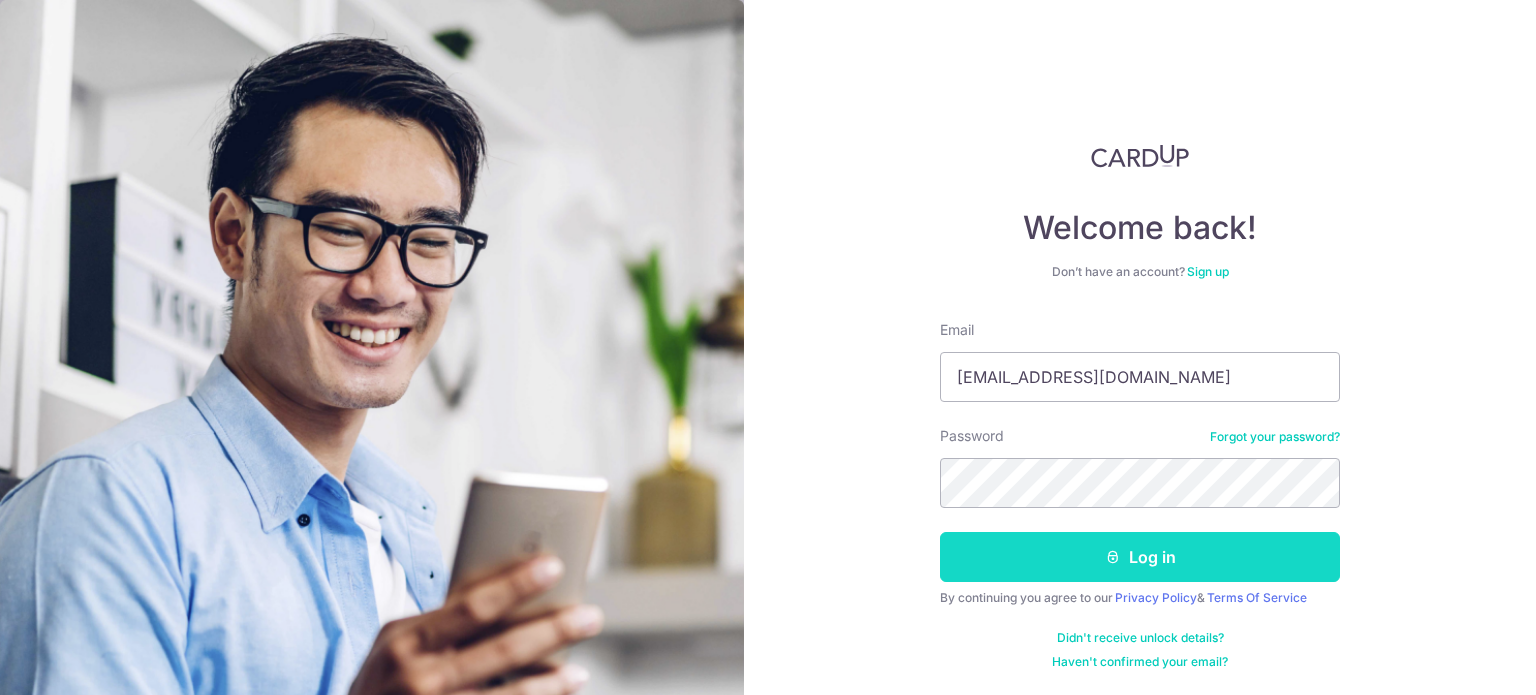 click on "Log in" at bounding box center [1140, 557] 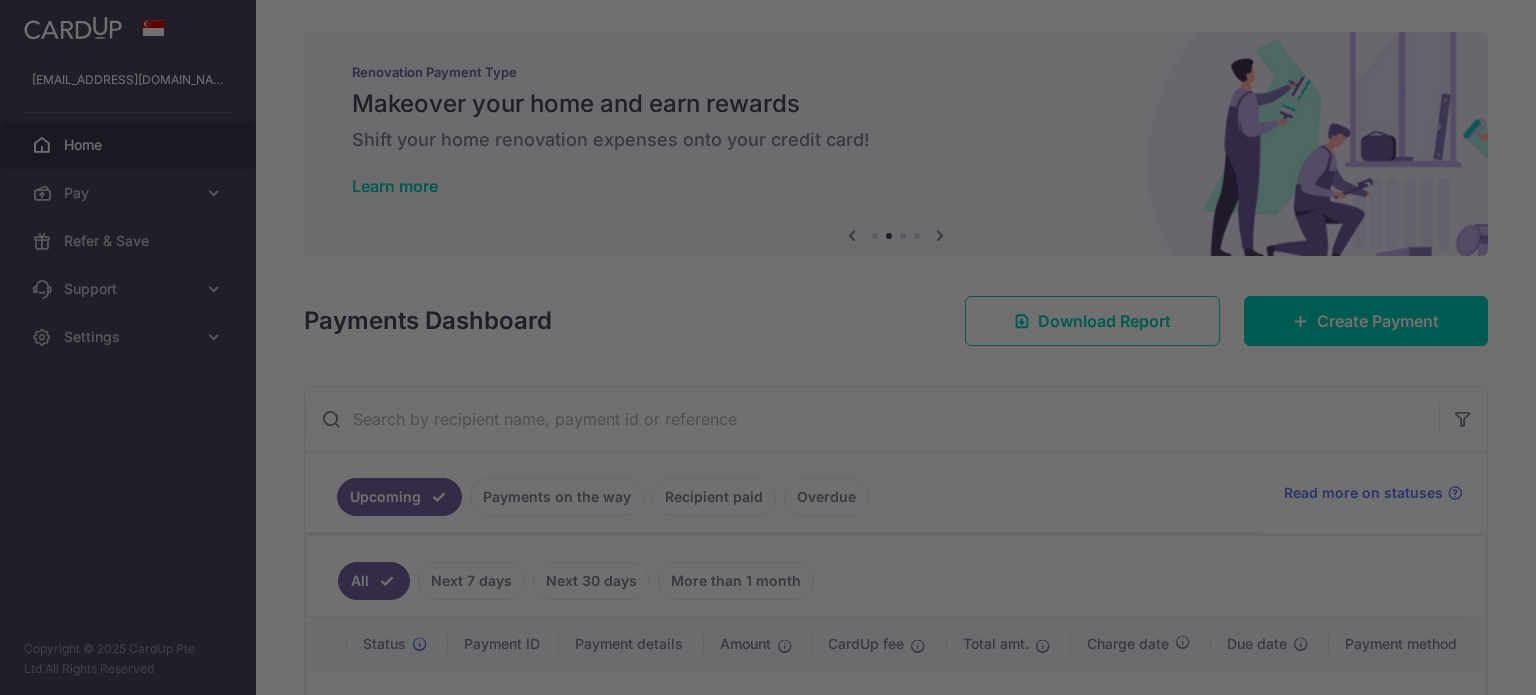 scroll, scrollTop: 0, scrollLeft: 0, axis: both 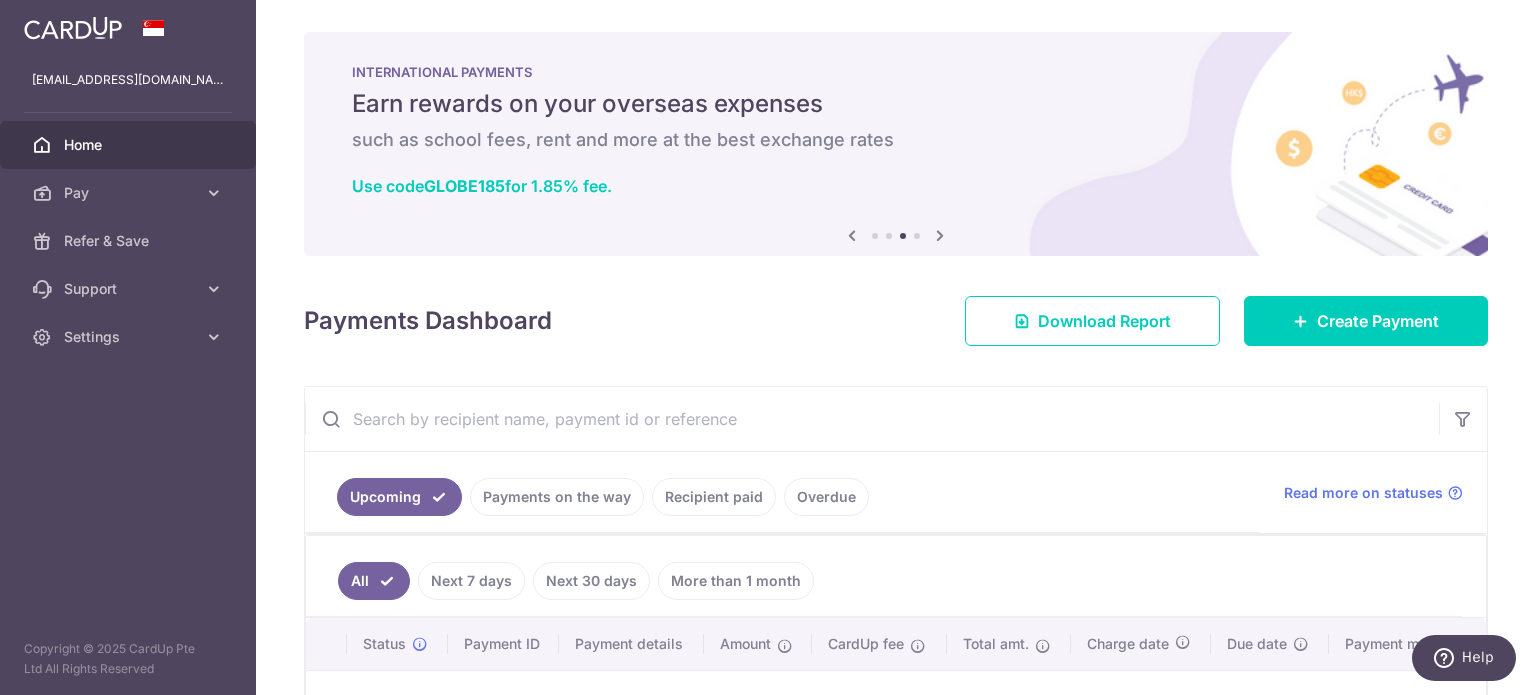 click at bounding box center [852, 235] 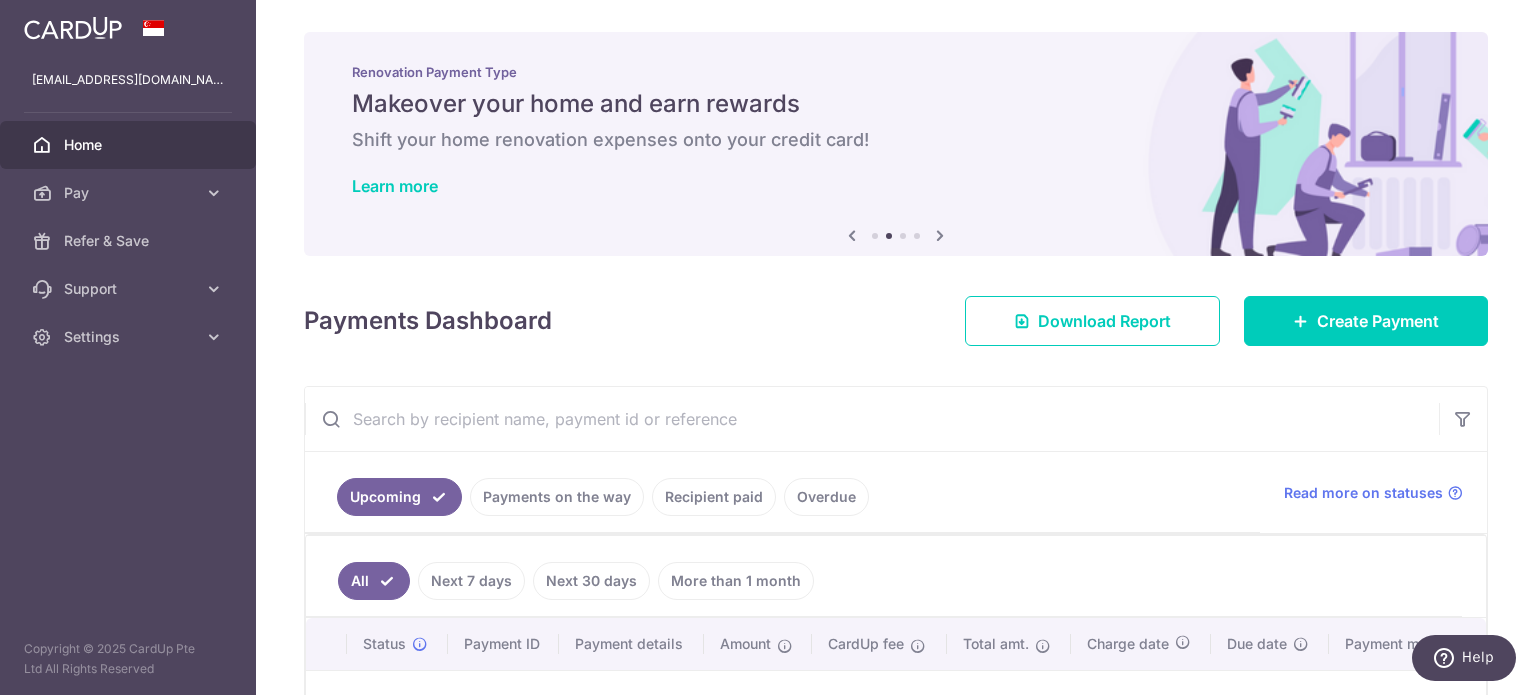 click at bounding box center [852, 235] 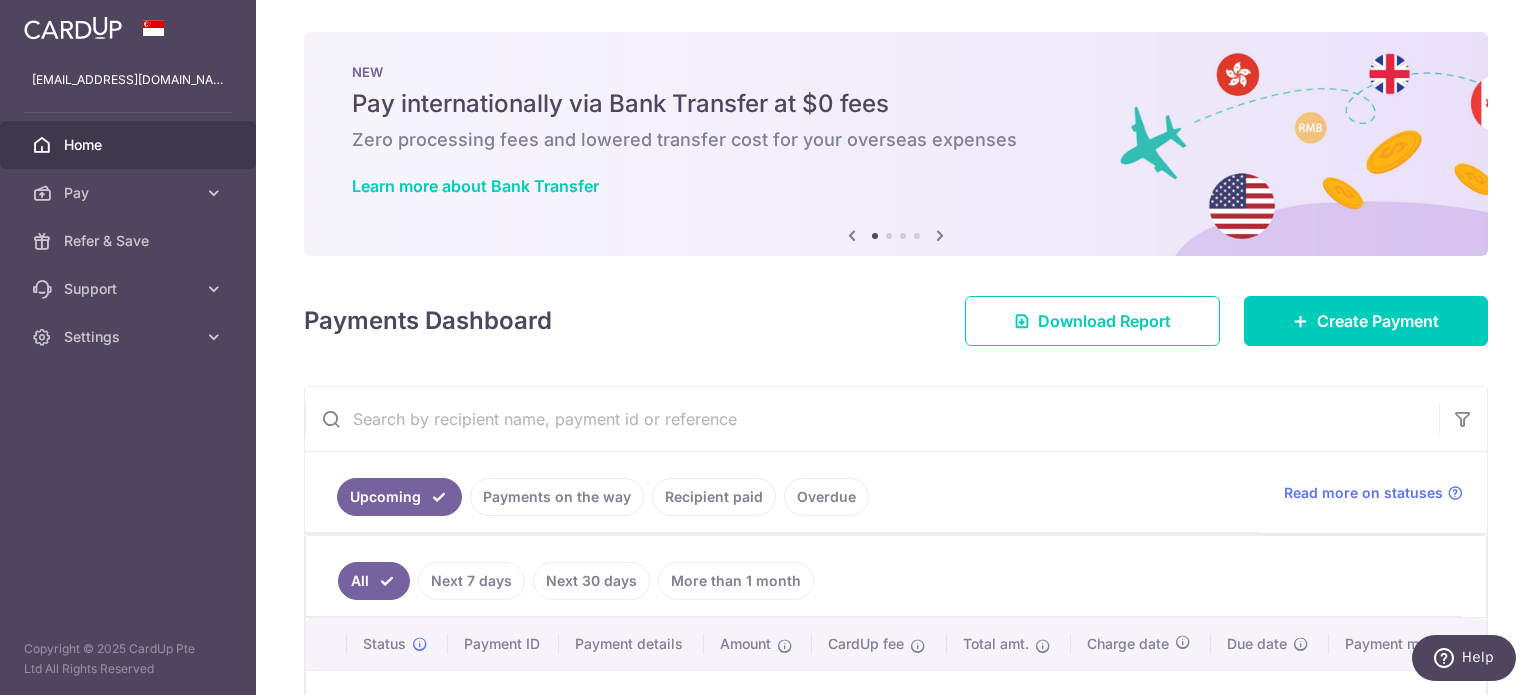 click at bounding box center (852, 235) 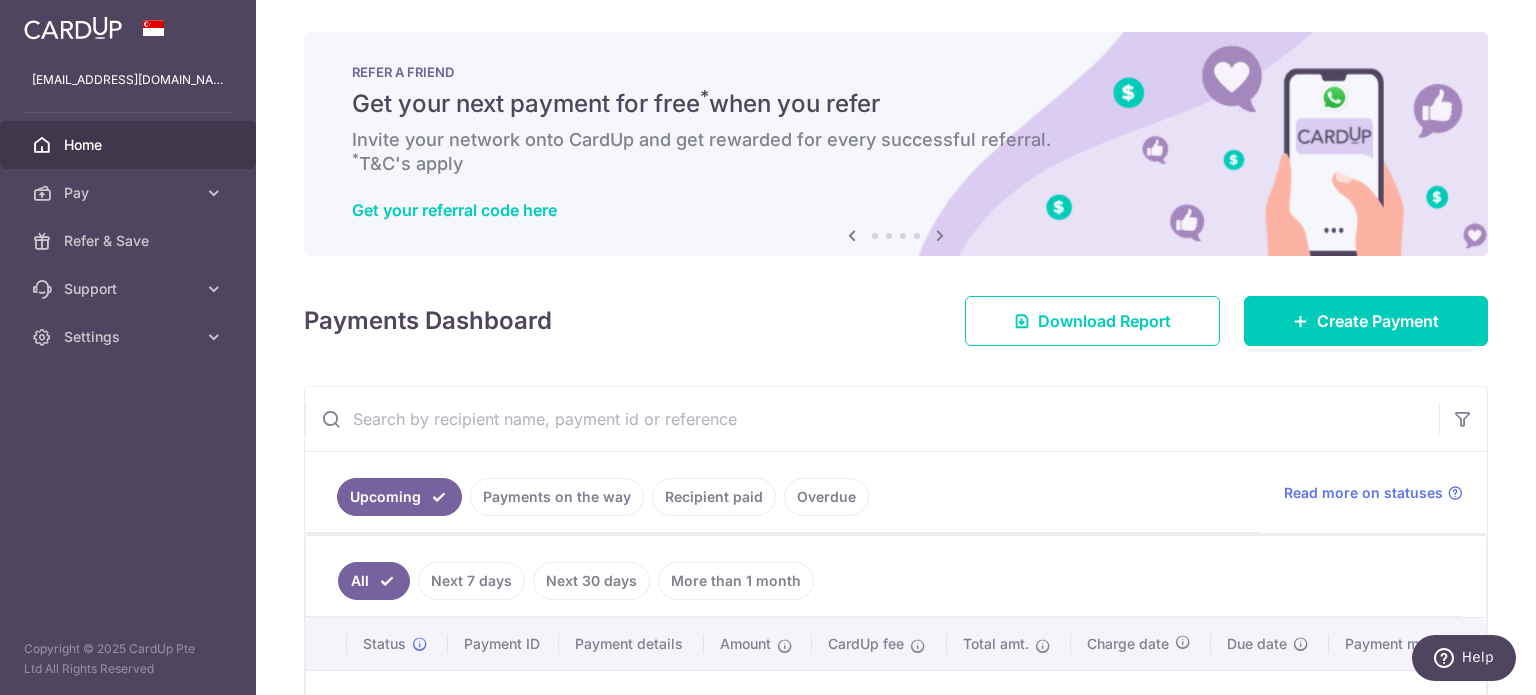 click at bounding box center (852, 235) 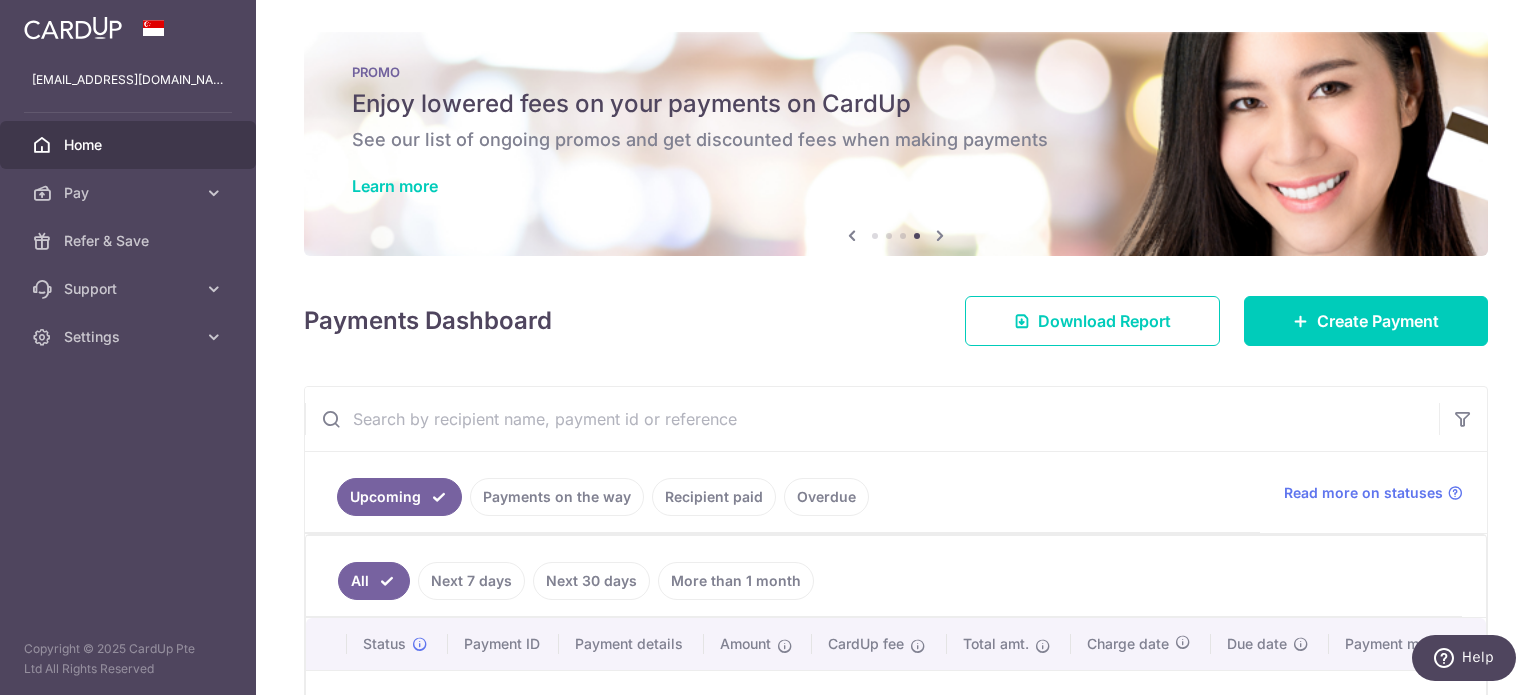 click at bounding box center [852, 235] 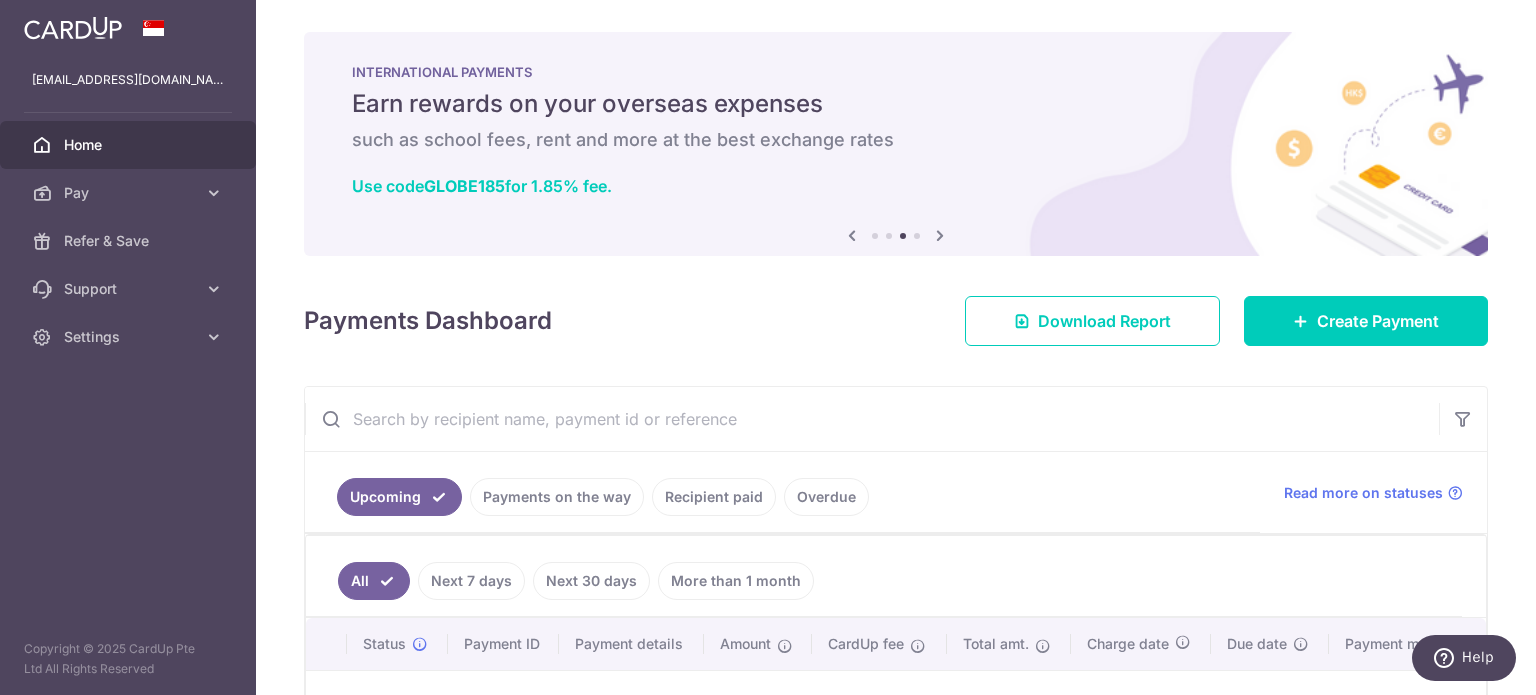 click at bounding box center [852, 235] 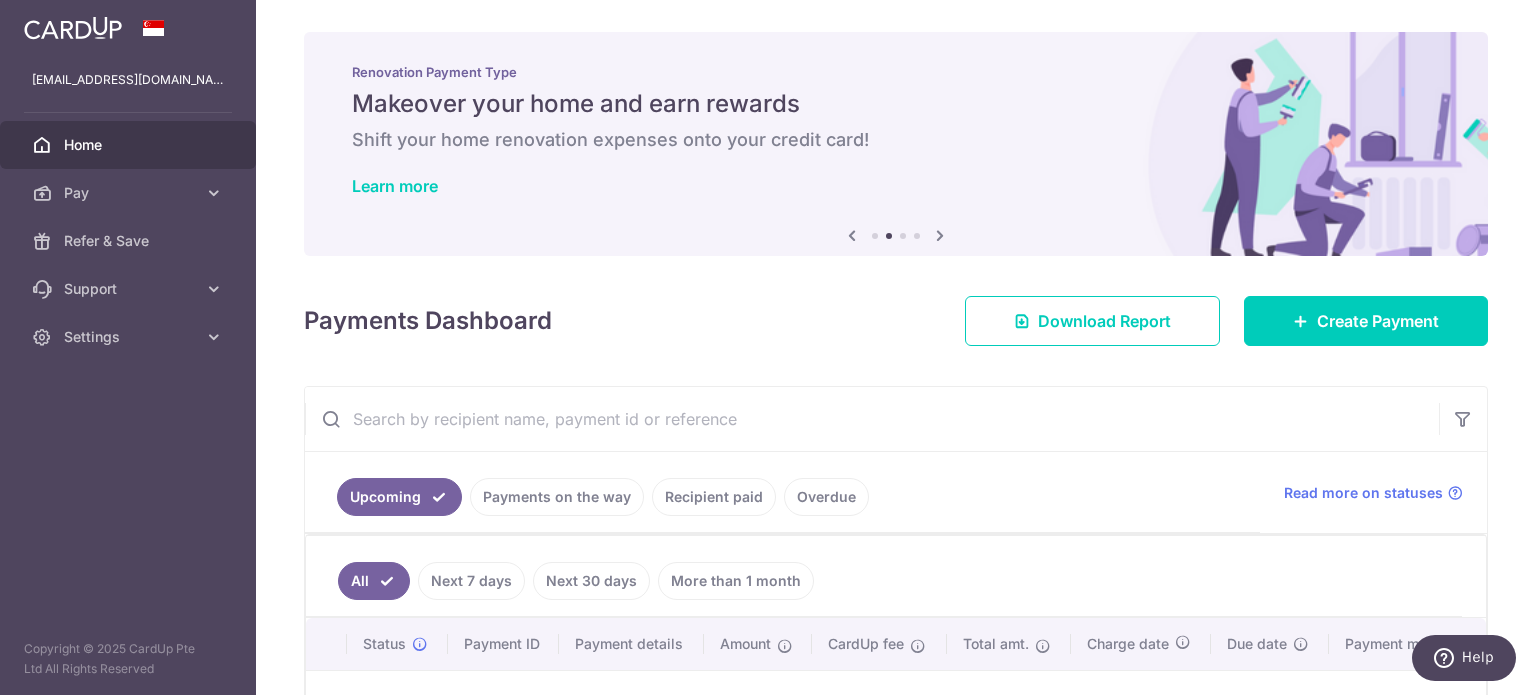 click at bounding box center [852, 235] 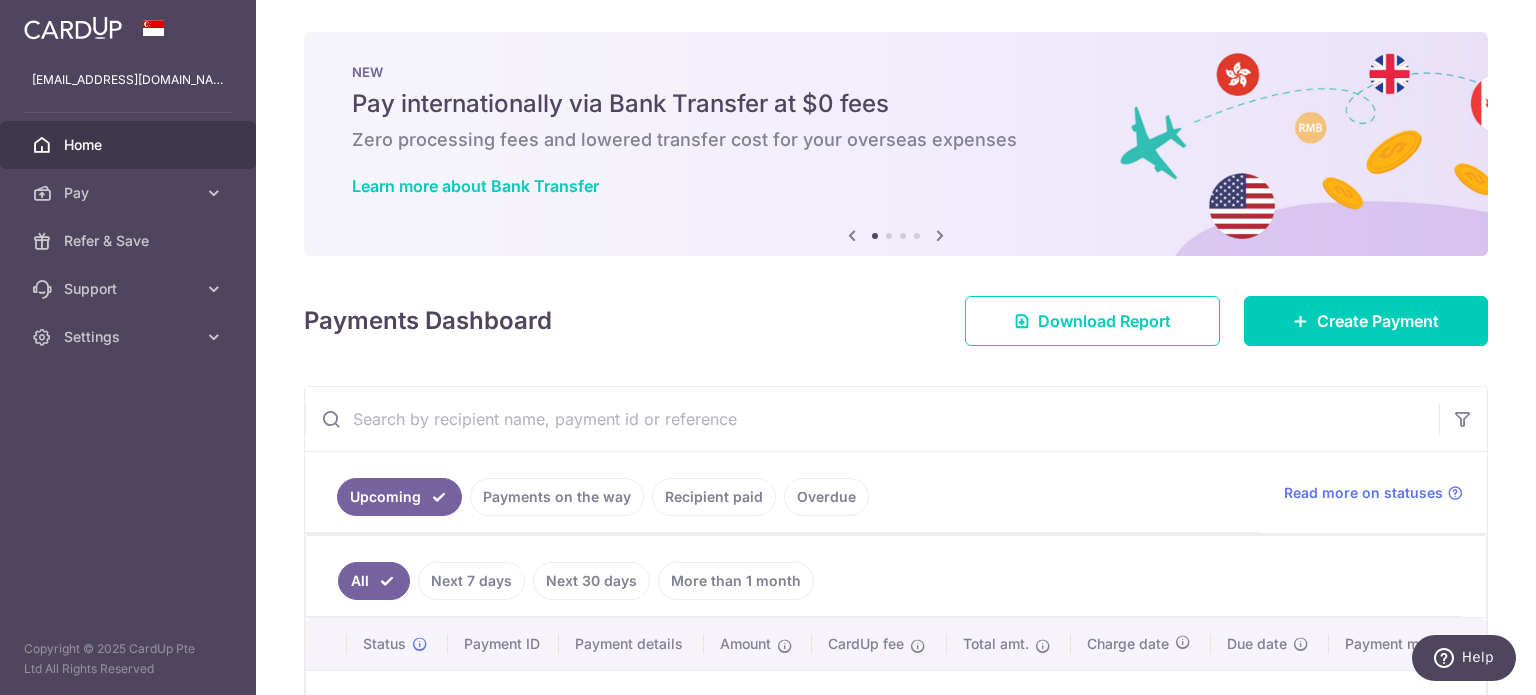 click at bounding box center (940, 235) 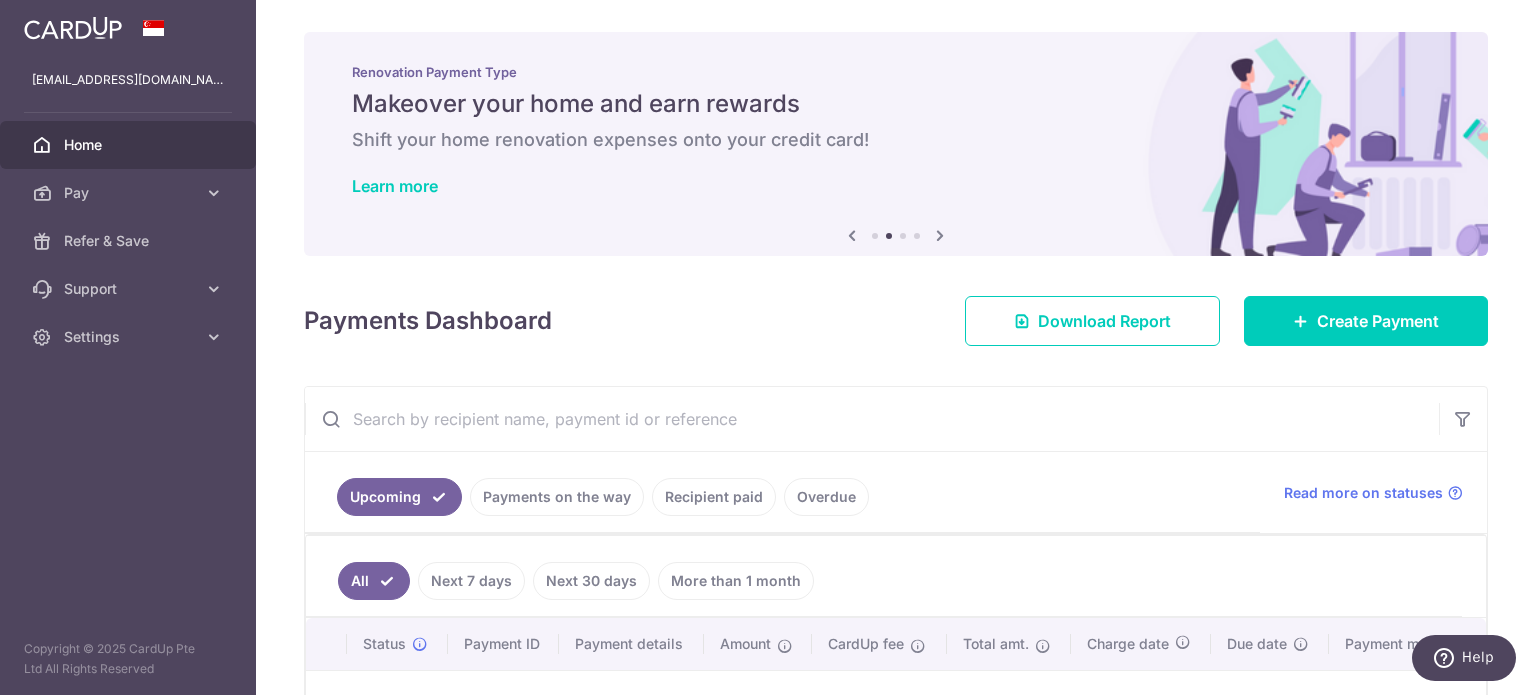 click at bounding box center [940, 235] 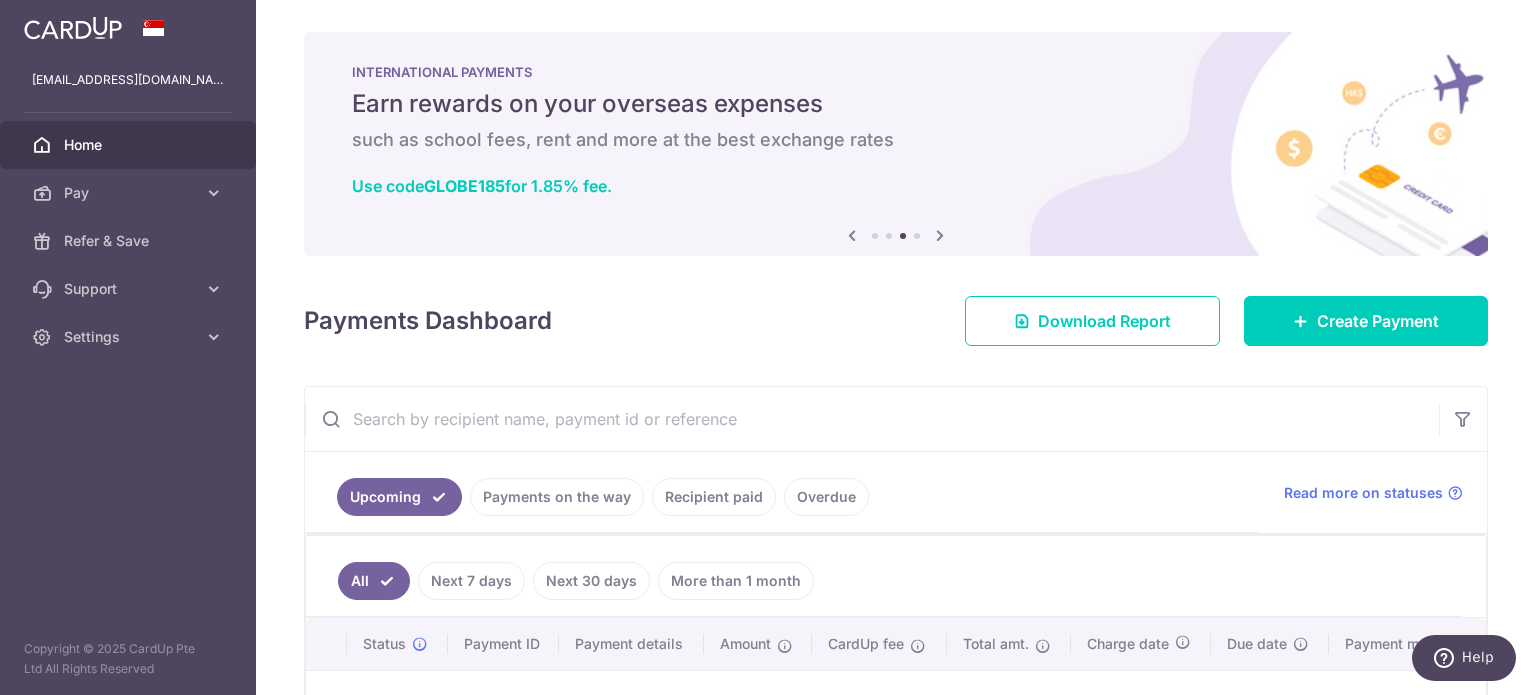 click at bounding box center [940, 235] 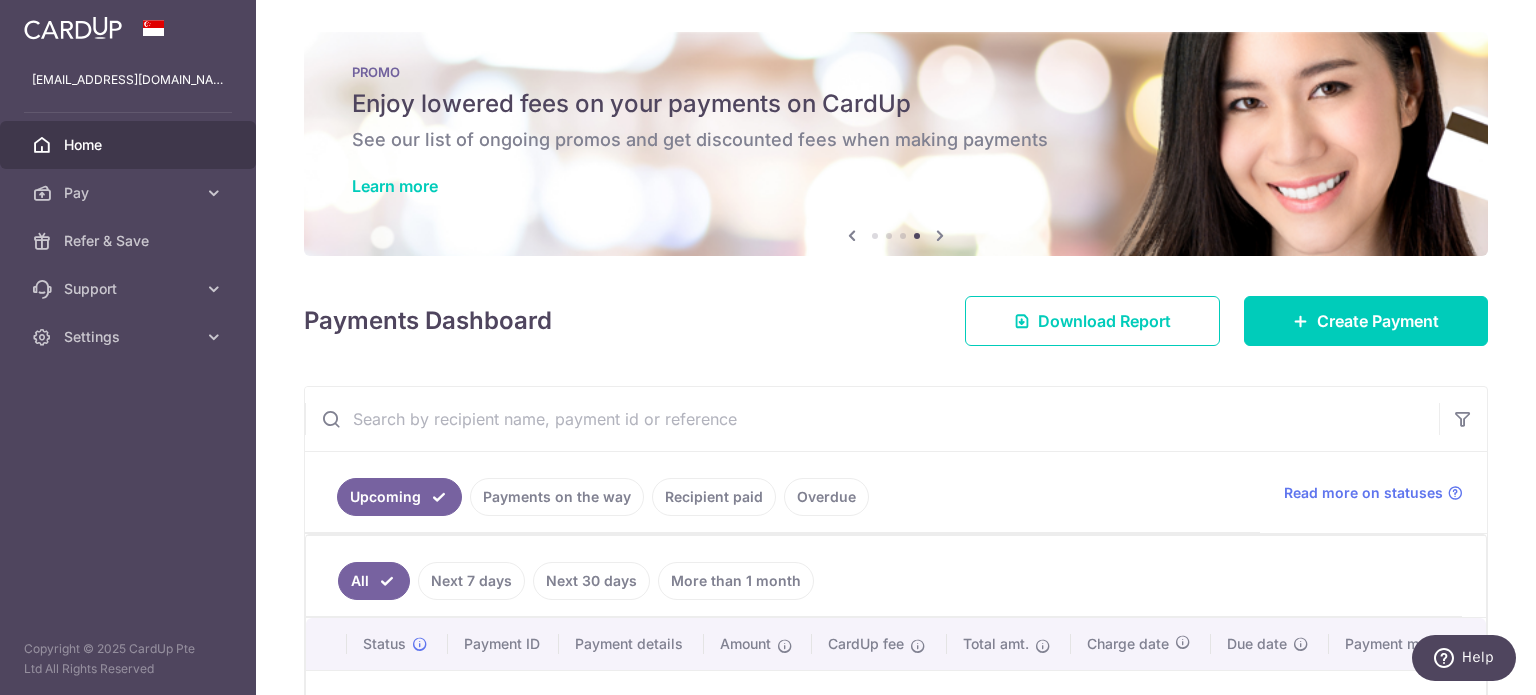 click at bounding box center (940, 235) 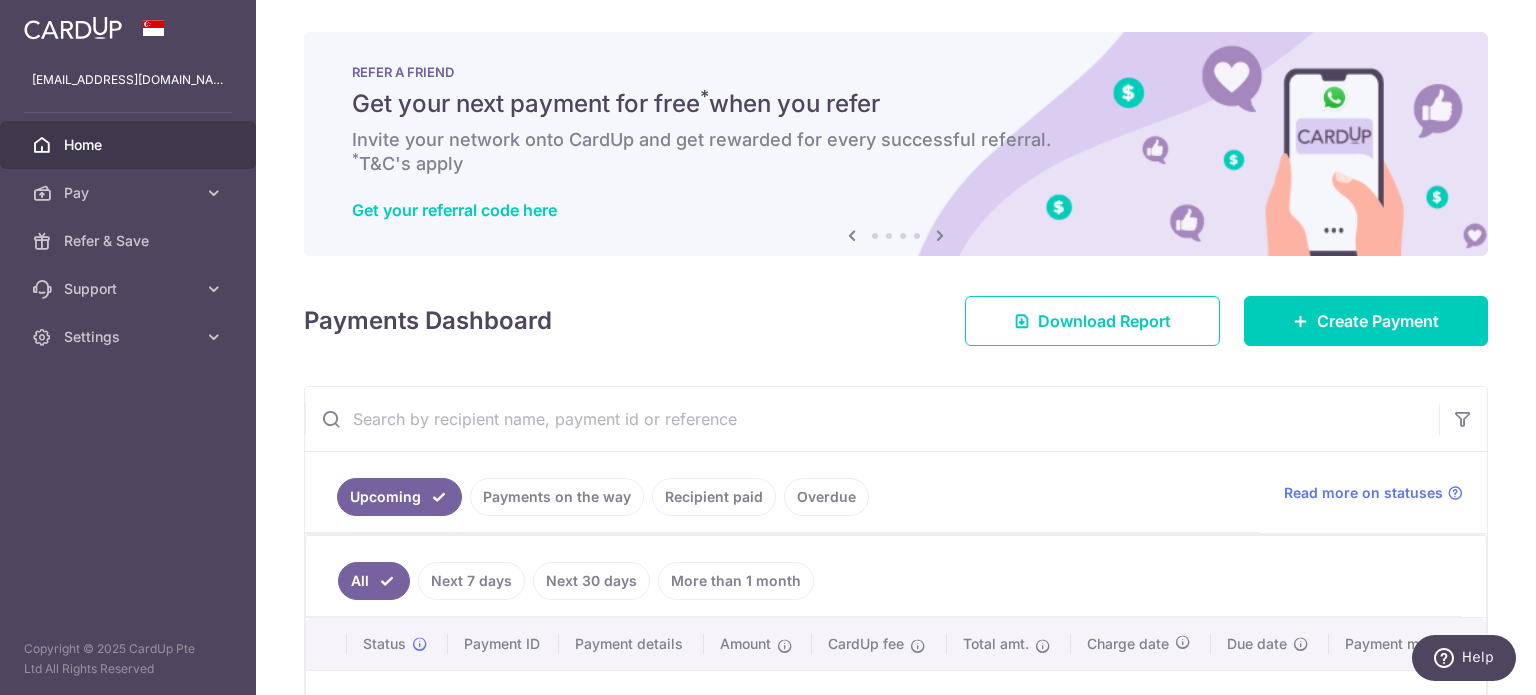 click at bounding box center (852, 235) 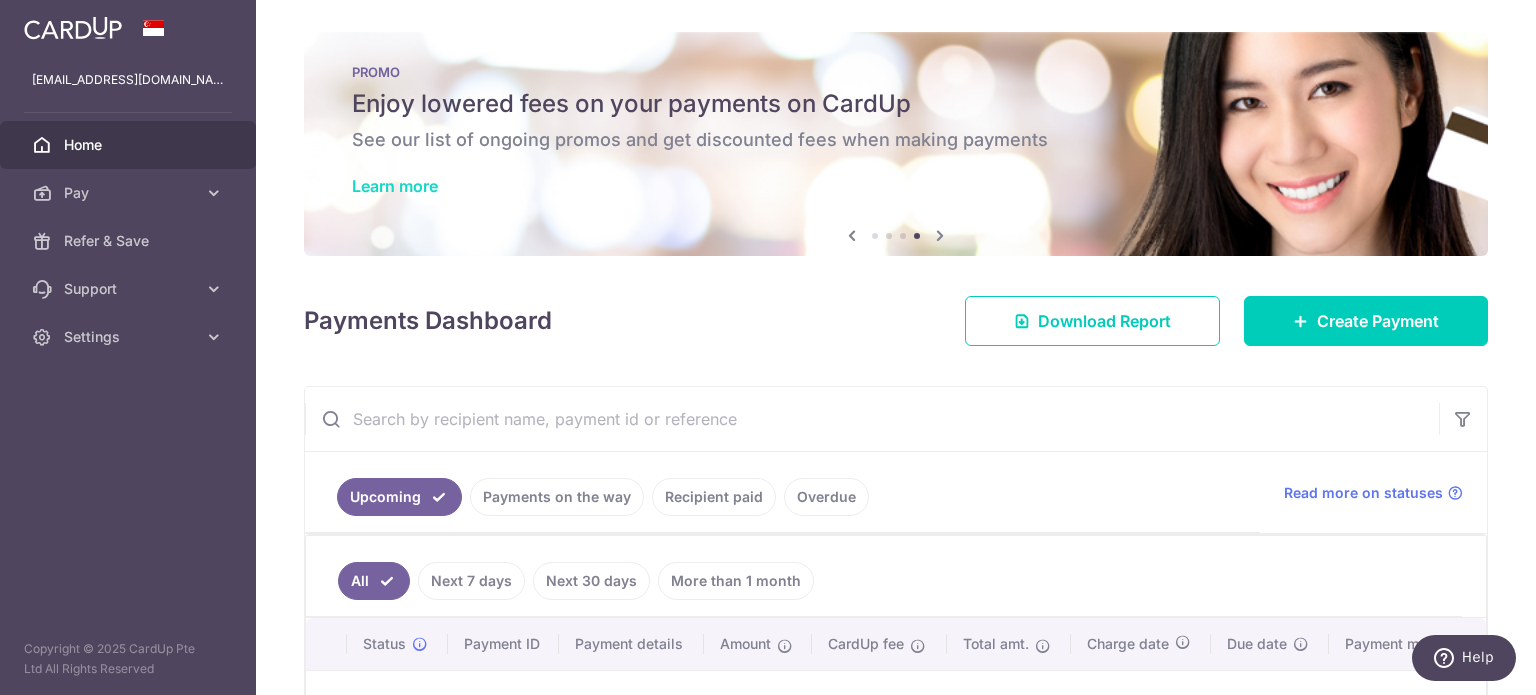 click on "Learn more" at bounding box center [395, 186] 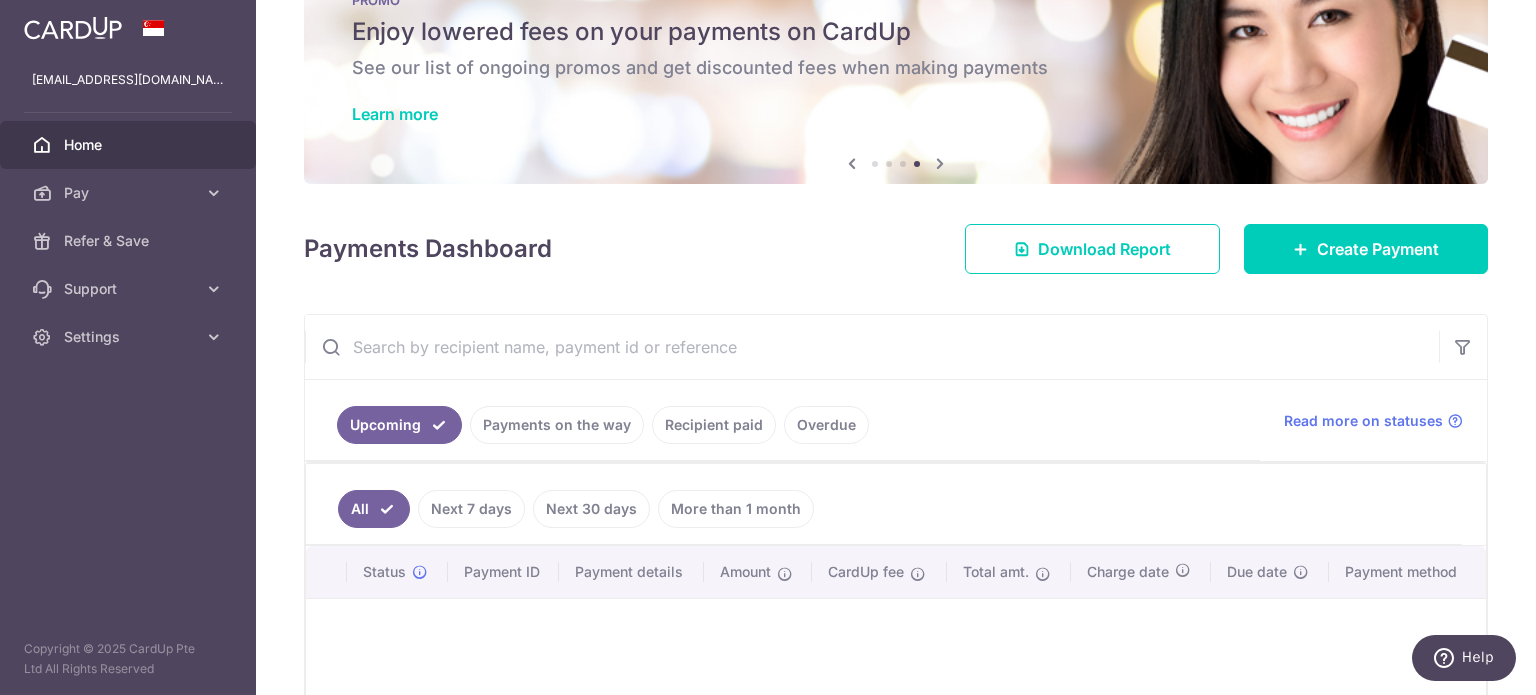 scroll, scrollTop: 0, scrollLeft: 0, axis: both 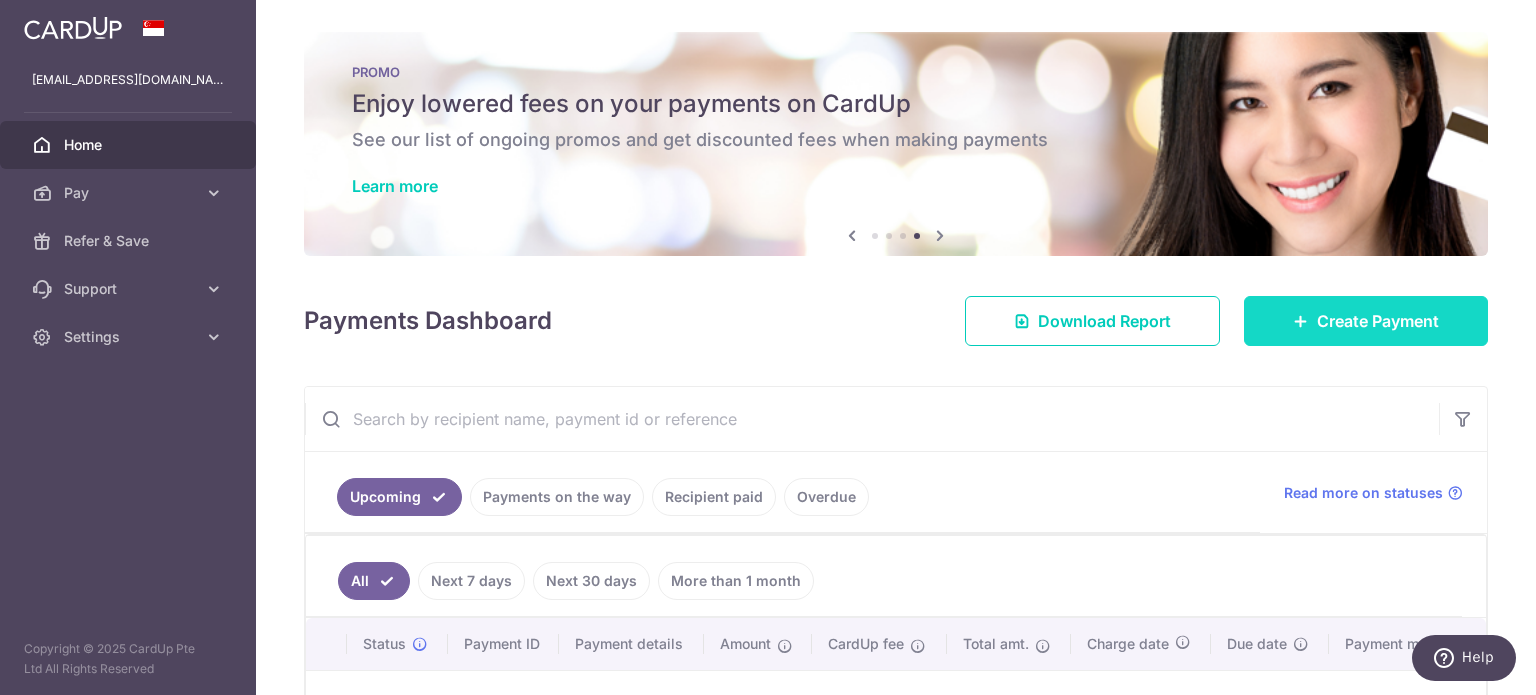 click at bounding box center [1301, 321] 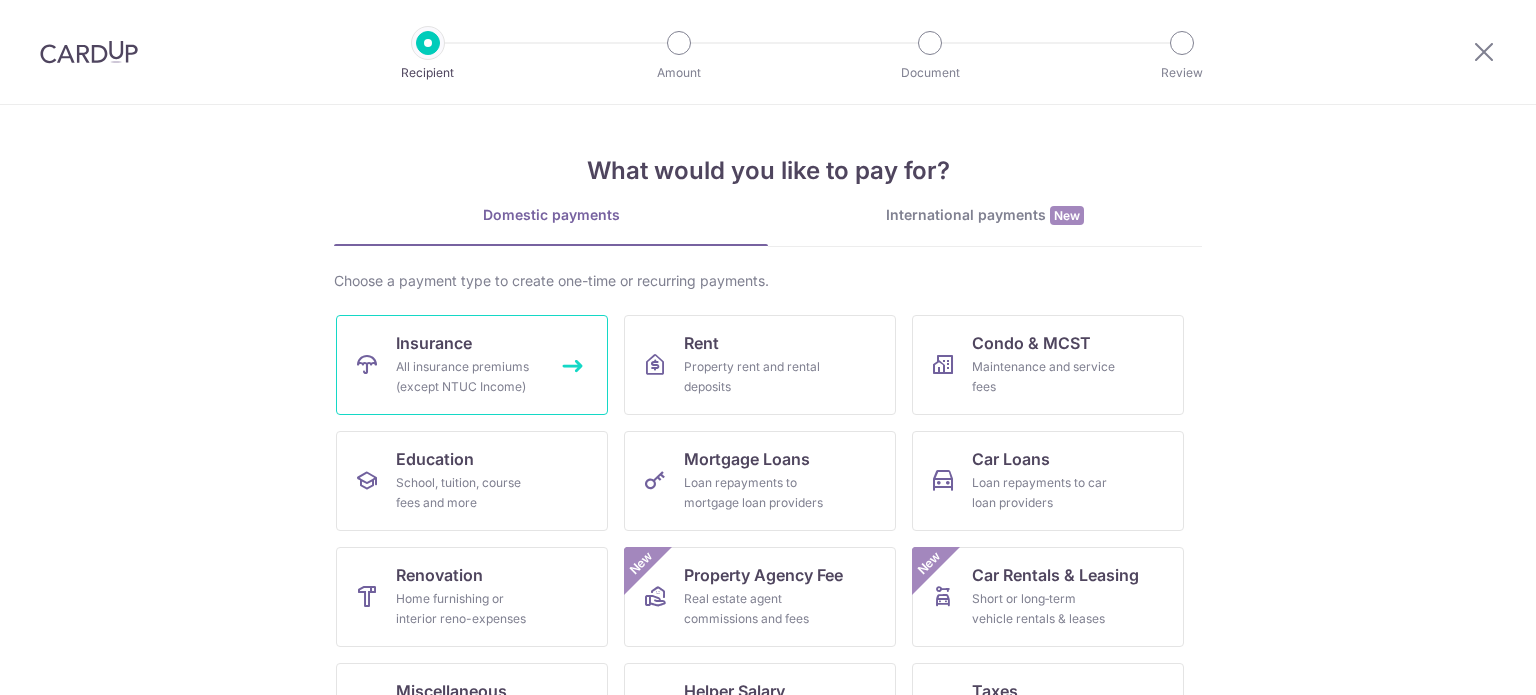 scroll, scrollTop: 0, scrollLeft: 0, axis: both 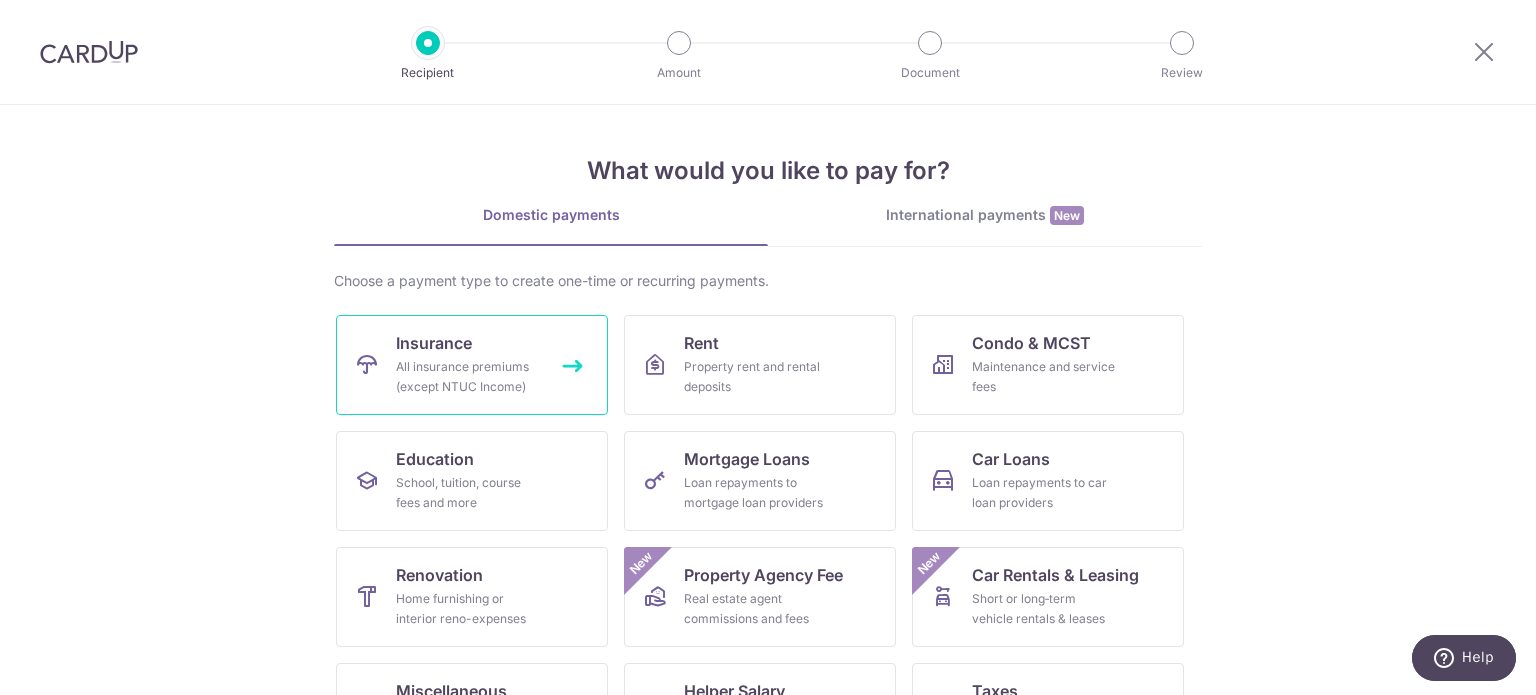 click on "Insurance All insurance premiums (except NTUC Income)" at bounding box center (472, 365) 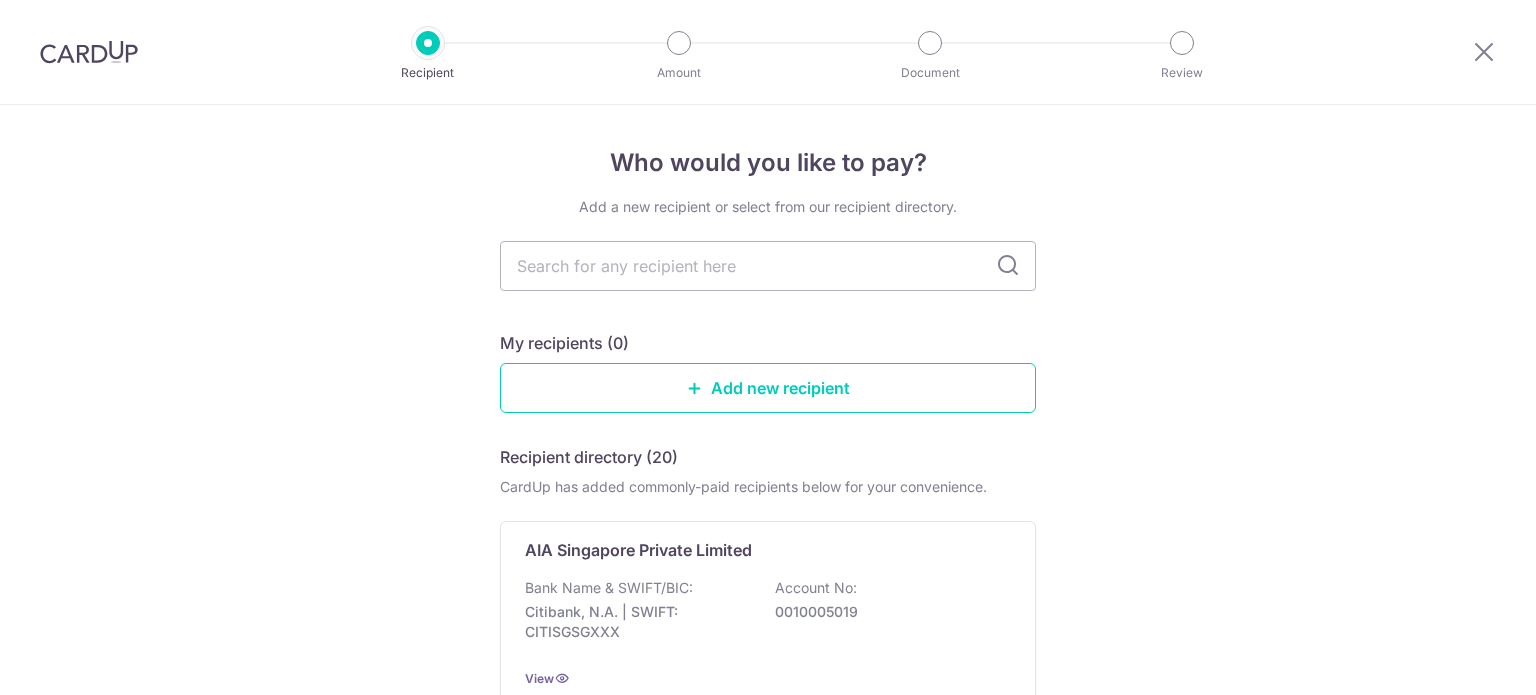 scroll, scrollTop: 0, scrollLeft: 0, axis: both 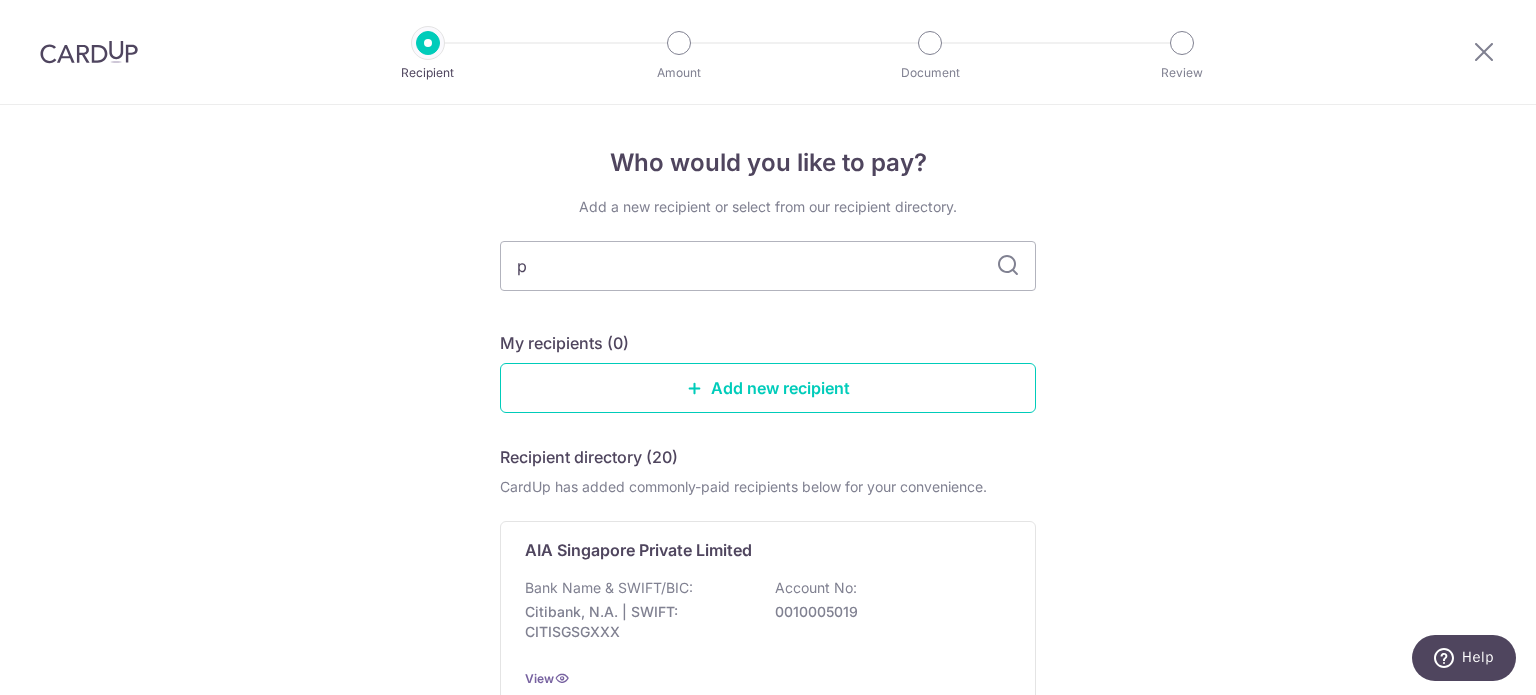 type on "pr" 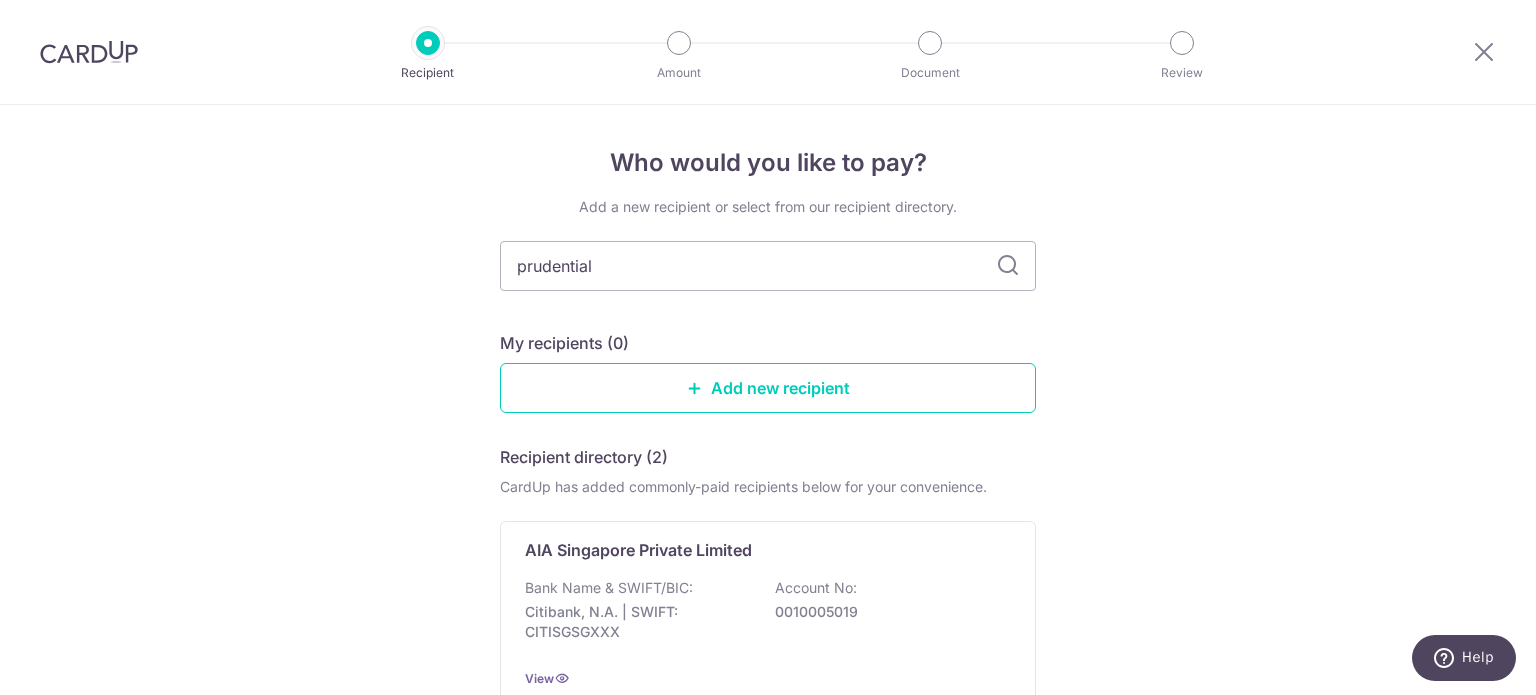 type on "prudential" 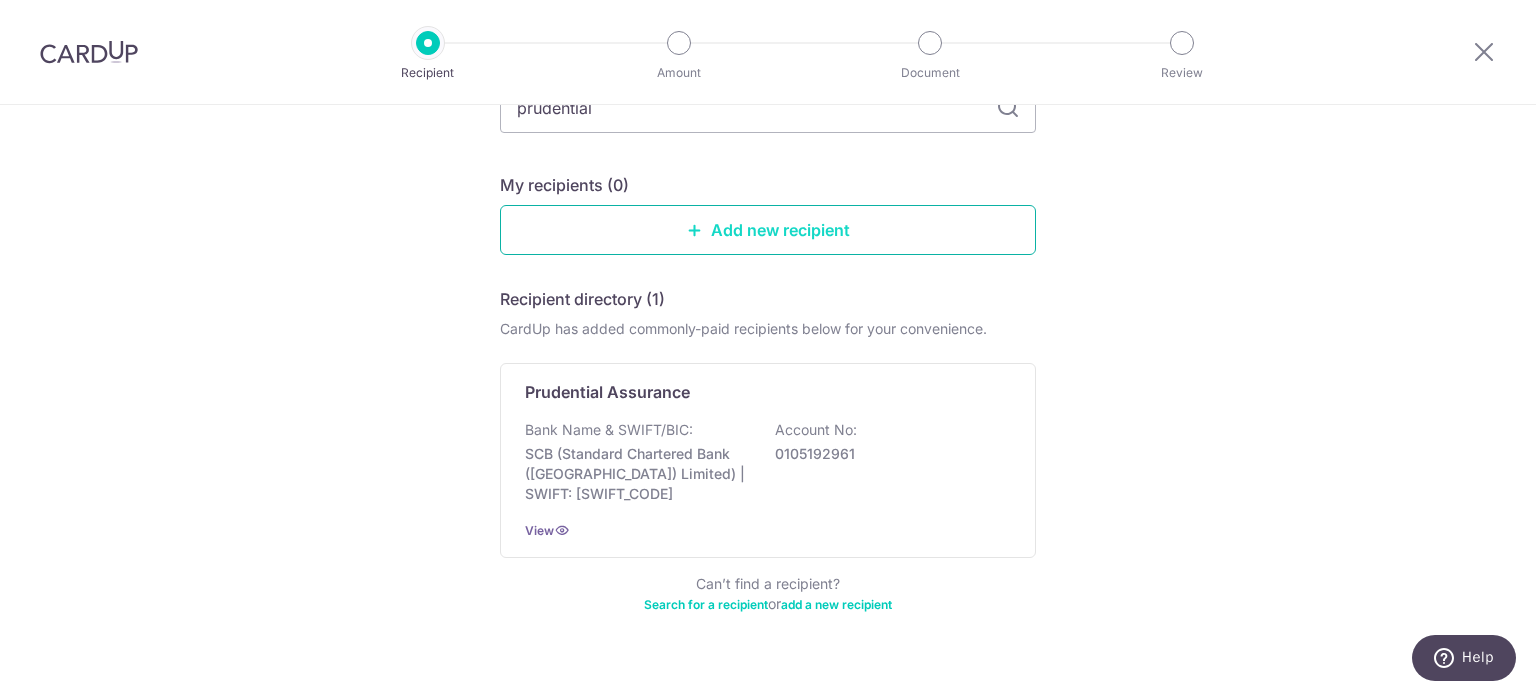 scroll, scrollTop: 159, scrollLeft: 0, axis: vertical 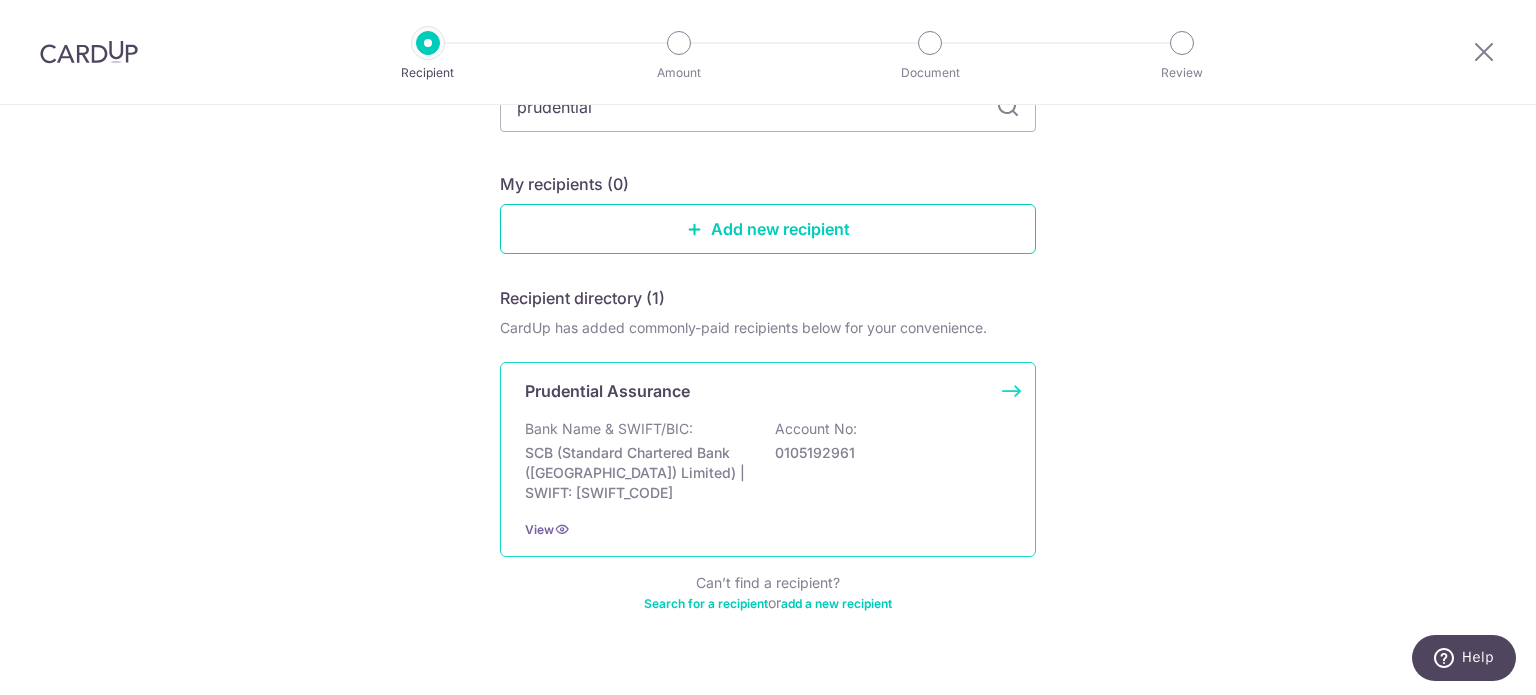 click on "Bank Name & SWIFT/BIC:" at bounding box center [609, 429] 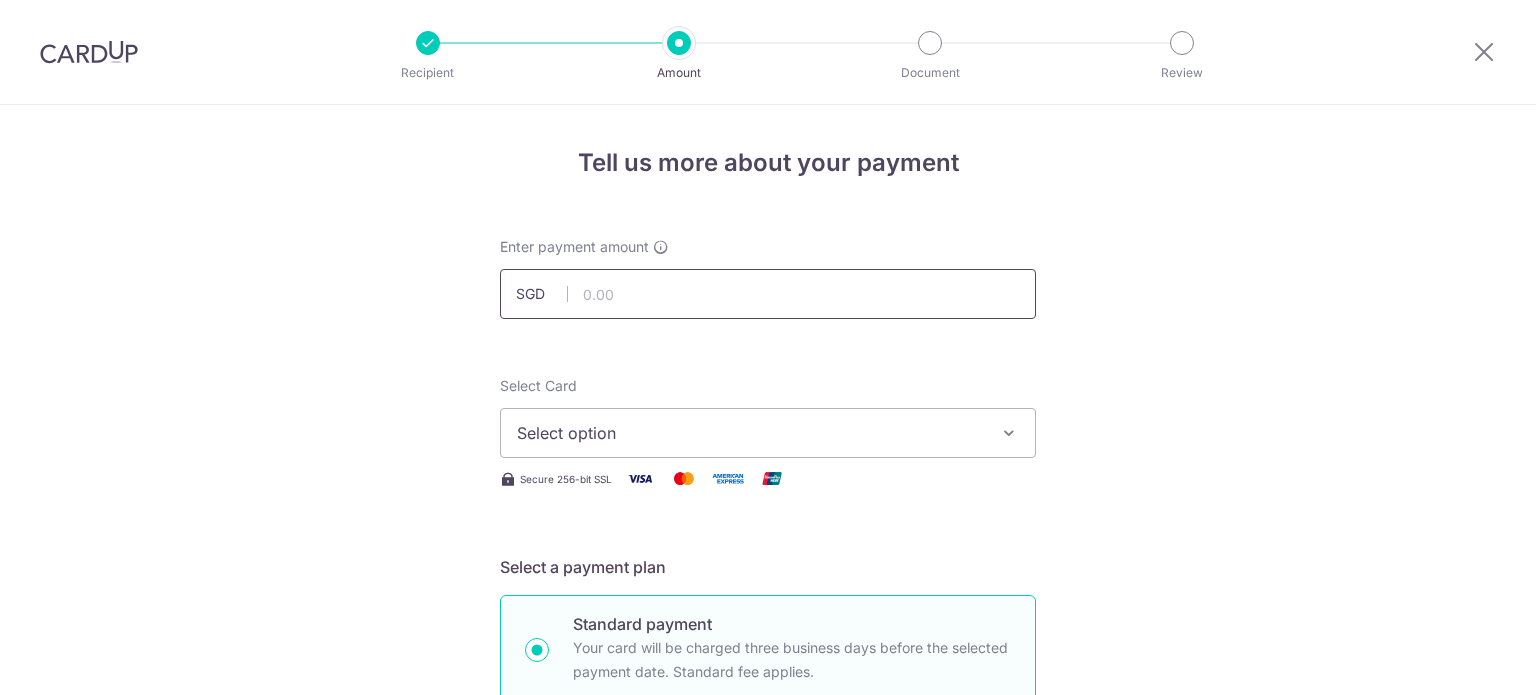 scroll, scrollTop: 0, scrollLeft: 0, axis: both 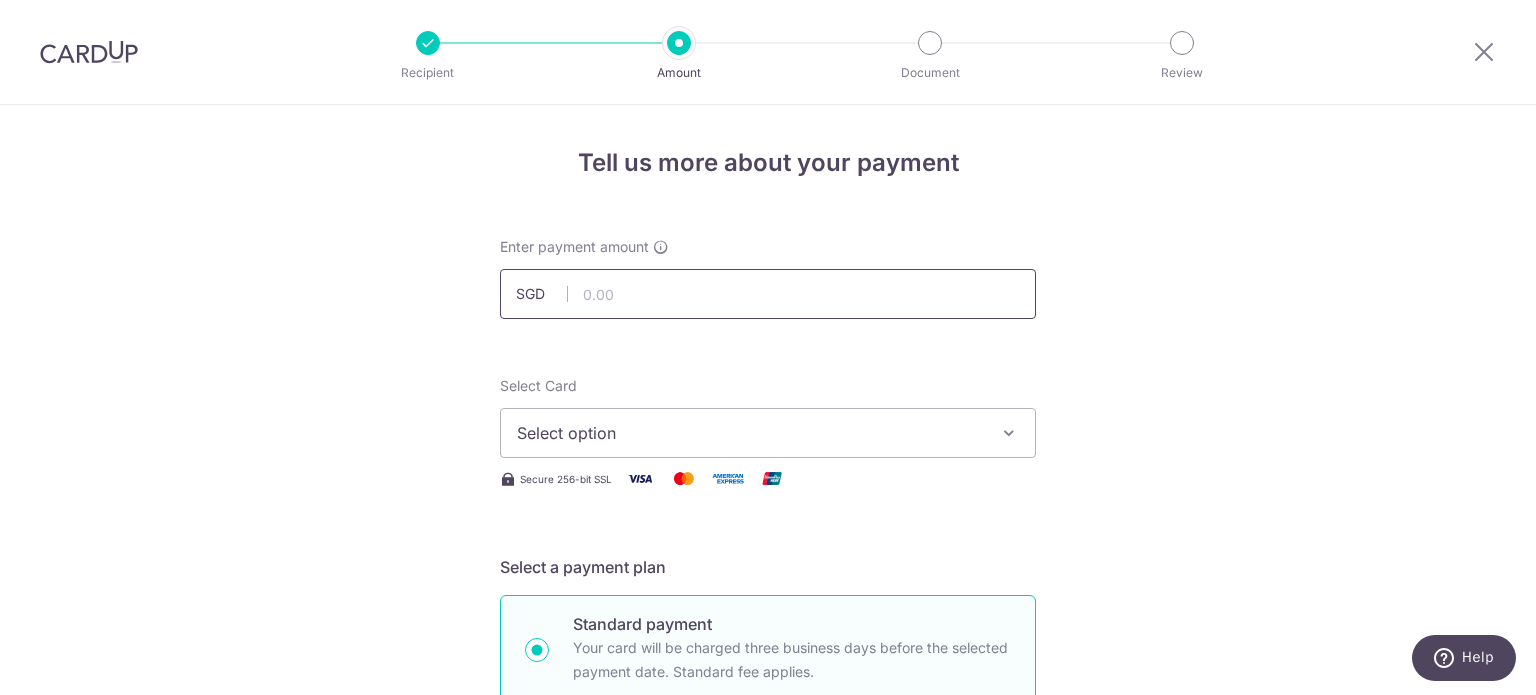 click at bounding box center [768, 294] 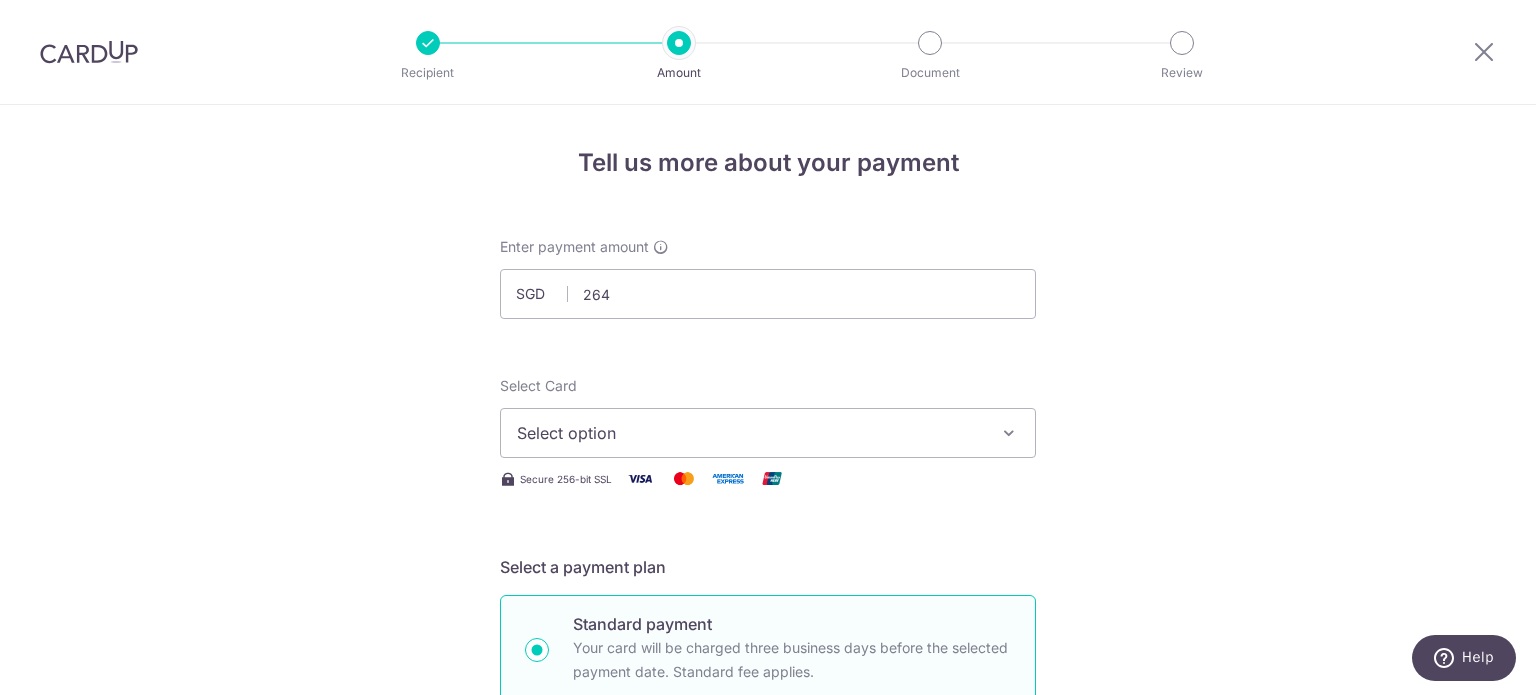 type on "264.00" 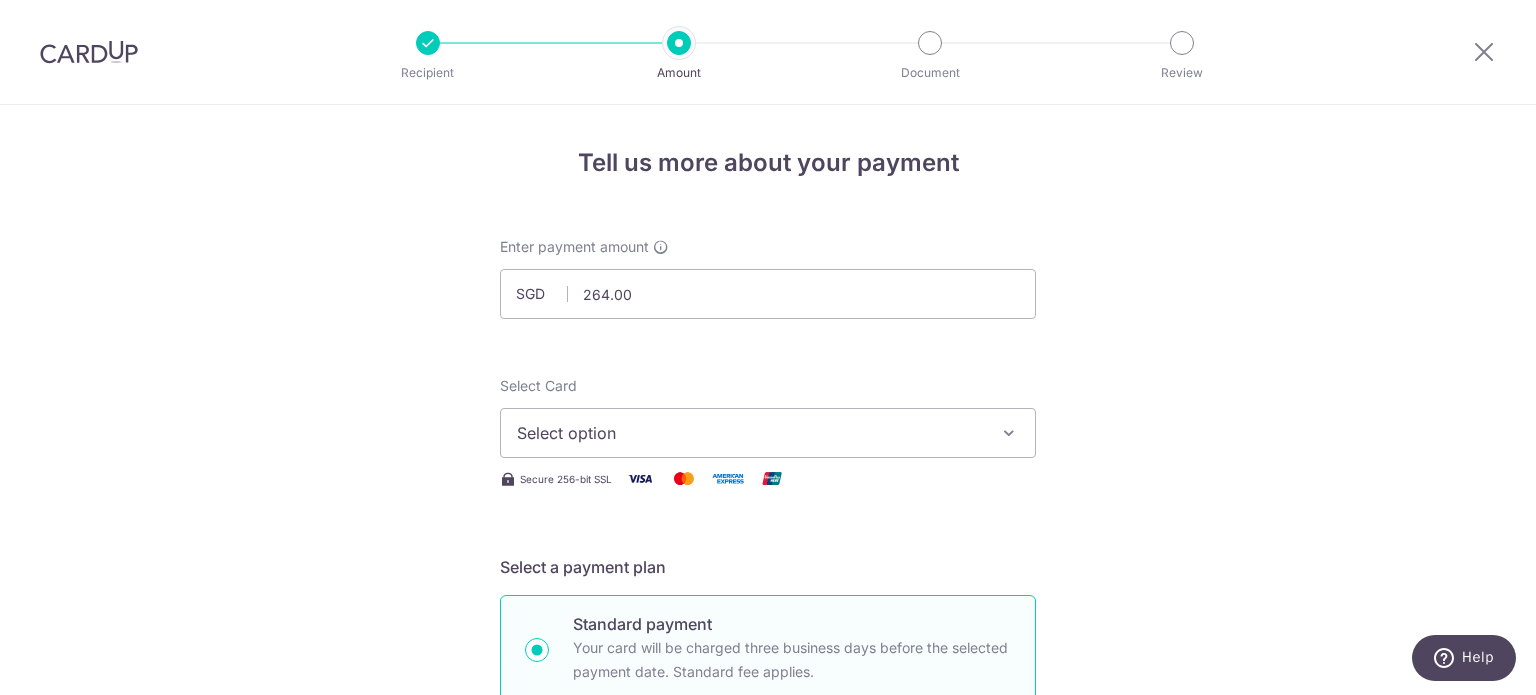 click on "Enter payment amount
SGD
264.00
264.00
Select Card
Select option
Add credit card
Your Cards
**** 2537
Secure 256-bit SSL
Text
New card details
Card
Secure 256-bit SSL" at bounding box center [768, 1028] 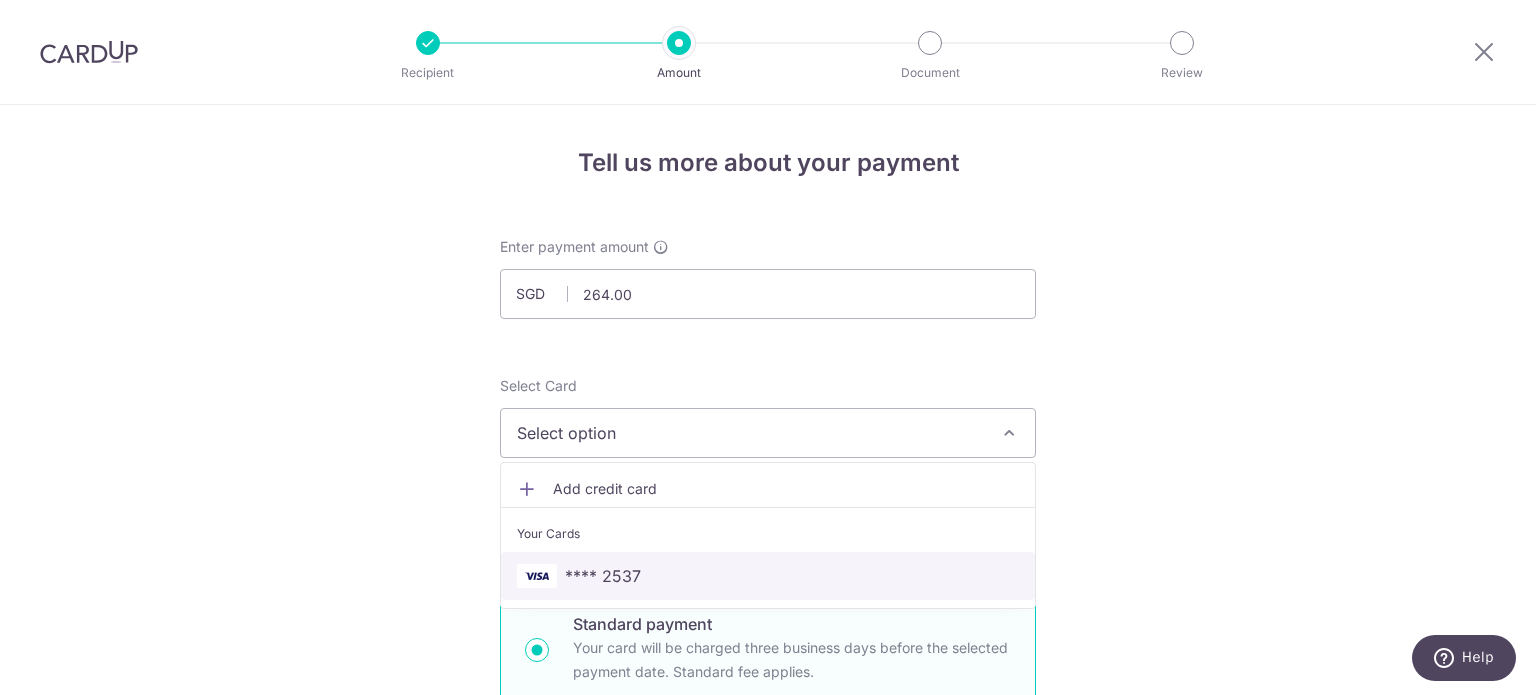 click on "**** 2537" at bounding box center (768, 576) 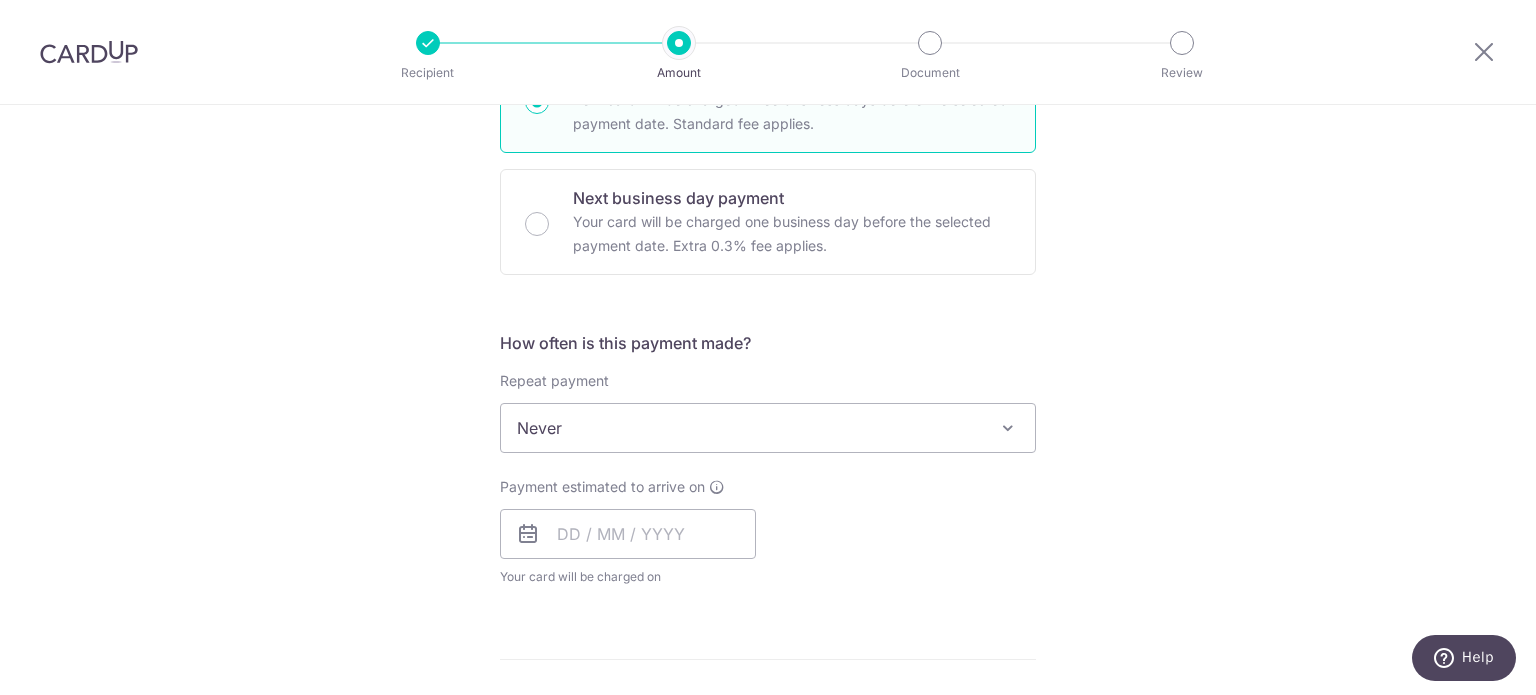 scroll, scrollTop: 615, scrollLeft: 0, axis: vertical 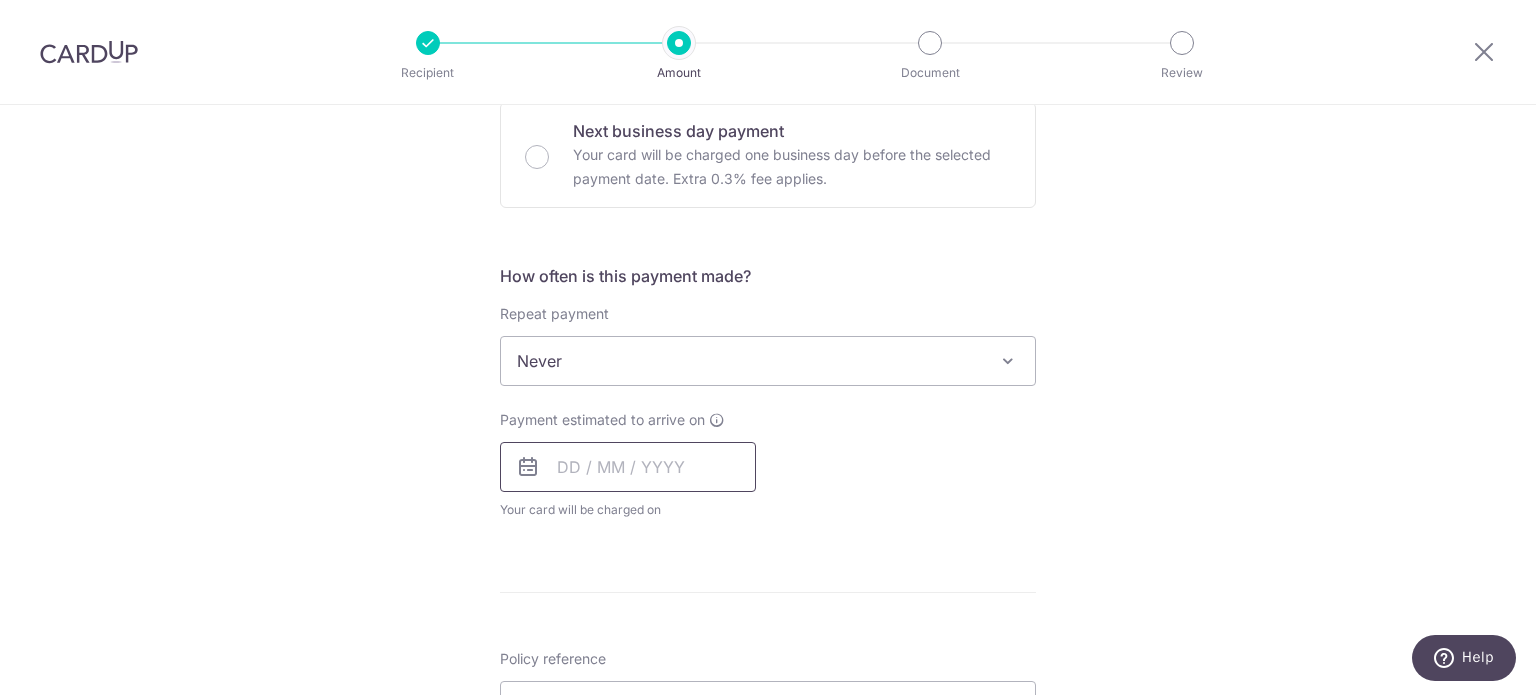 click at bounding box center (628, 467) 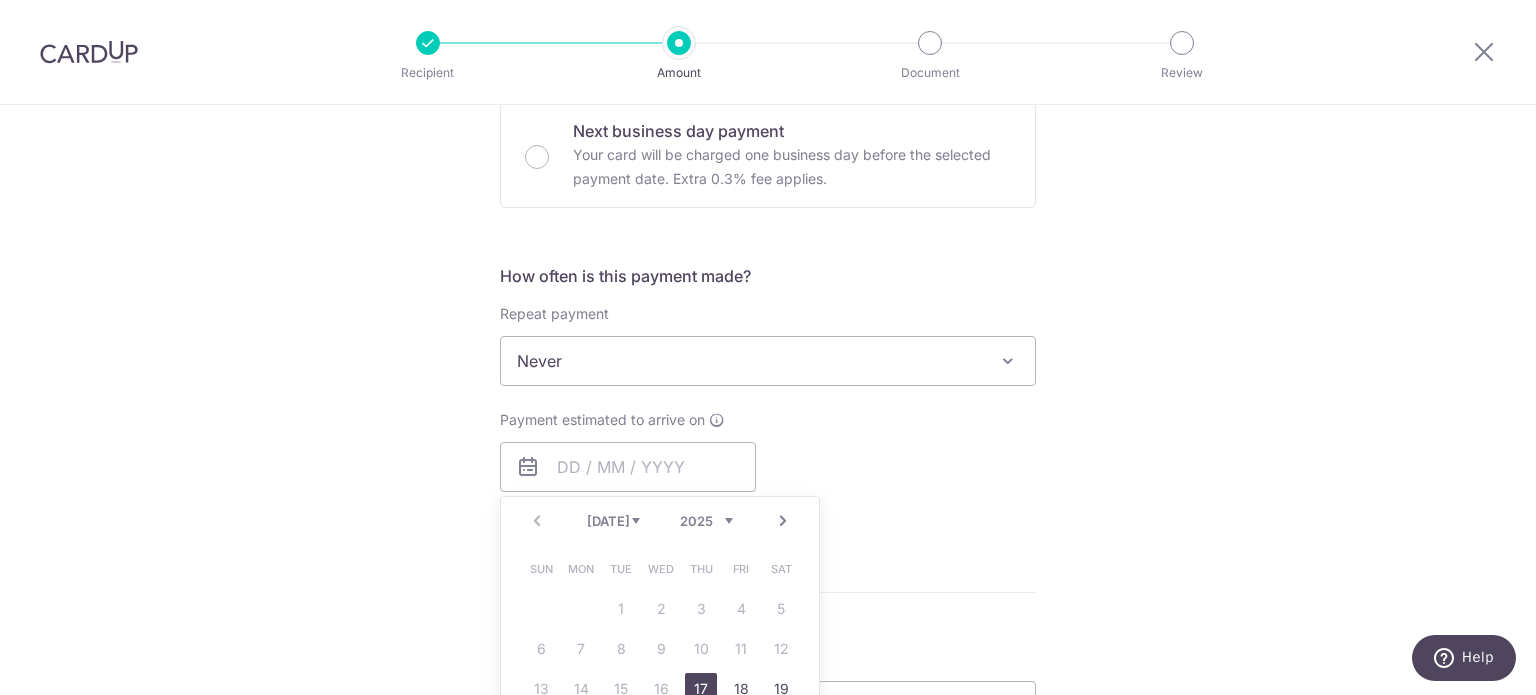 click on "Tell us more about your payment
Enter payment amount
SGD
264.00
264.00
Select Card
**** 2537
Add credit card
Your Cards
**** 2537
Secure 256-bit SSL
Text
New card details
Card
Secure 256-bit SSL" at bounding box center (768, 394) 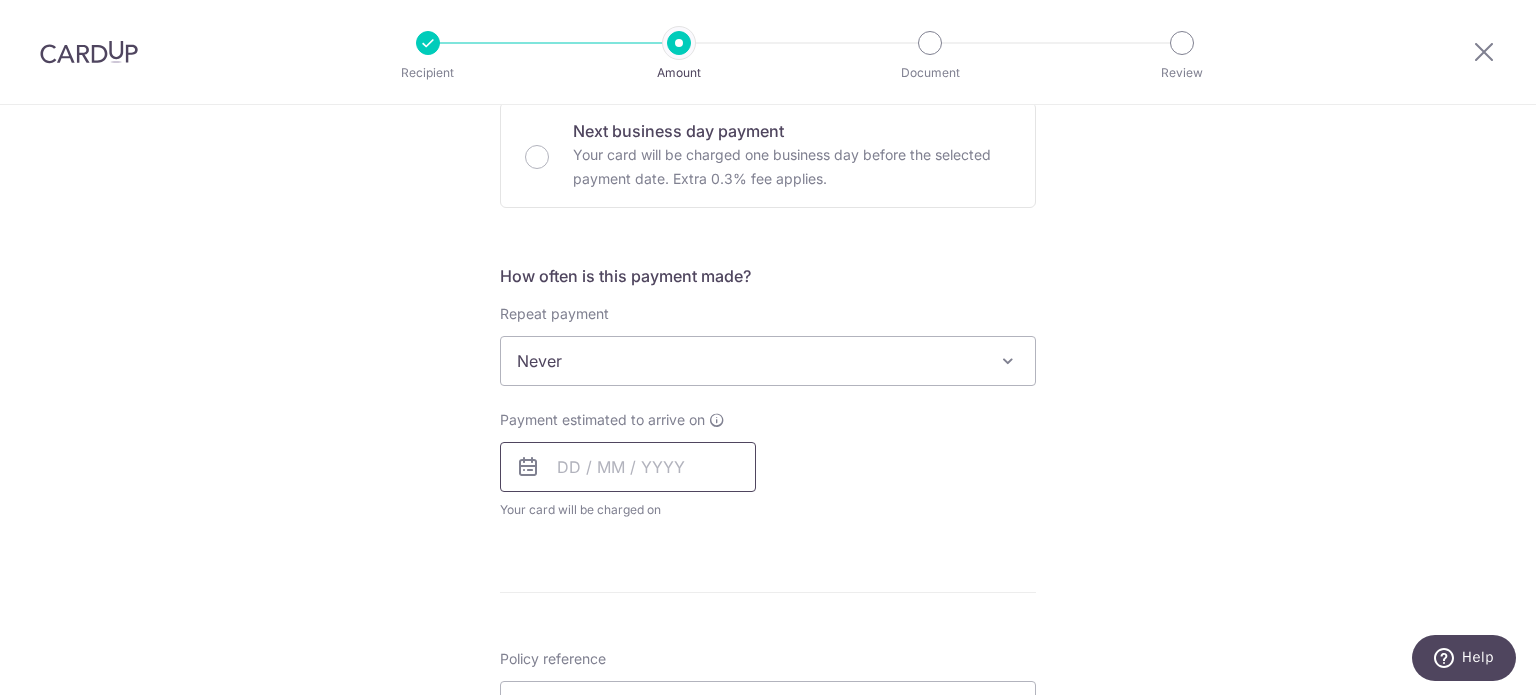 click at bounding box center [628, 467] 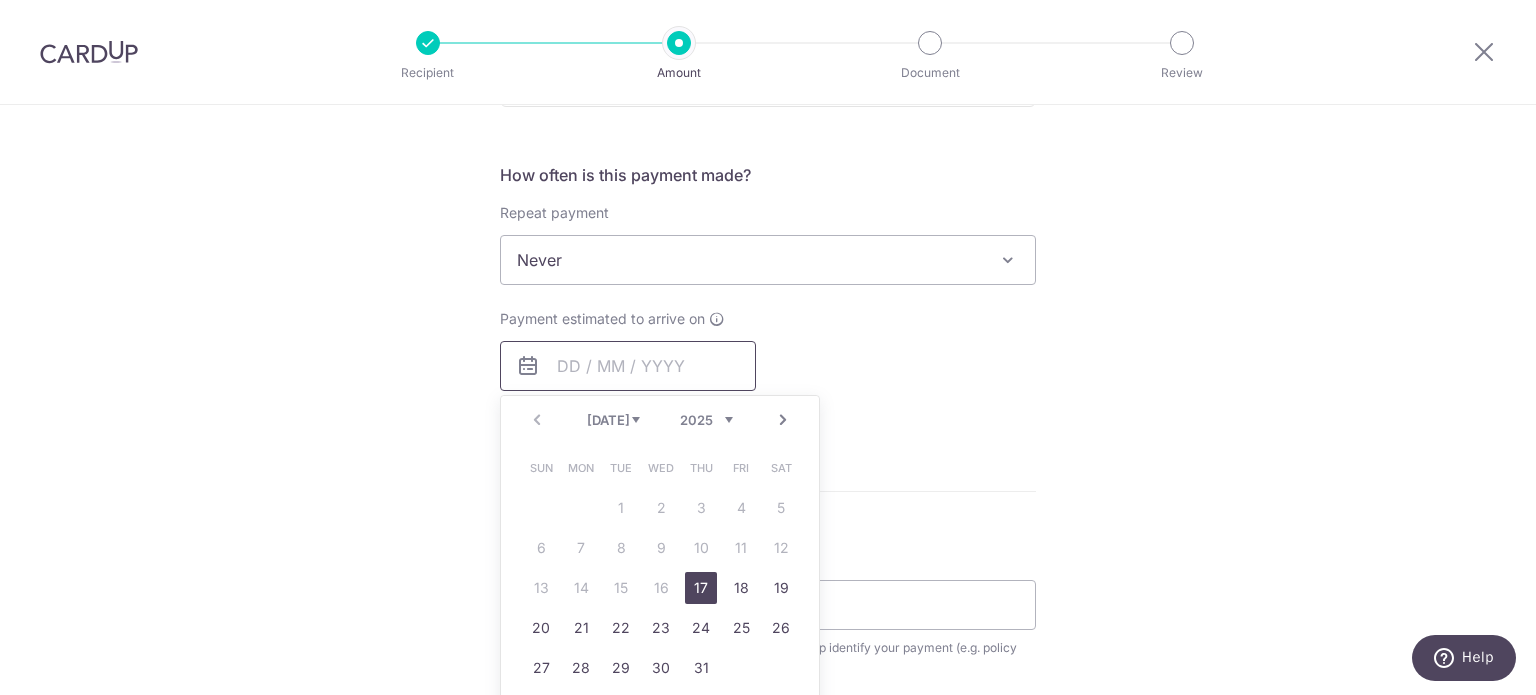 scroll, scrollTop: 738, scrollLeft: 0, axis: vertical 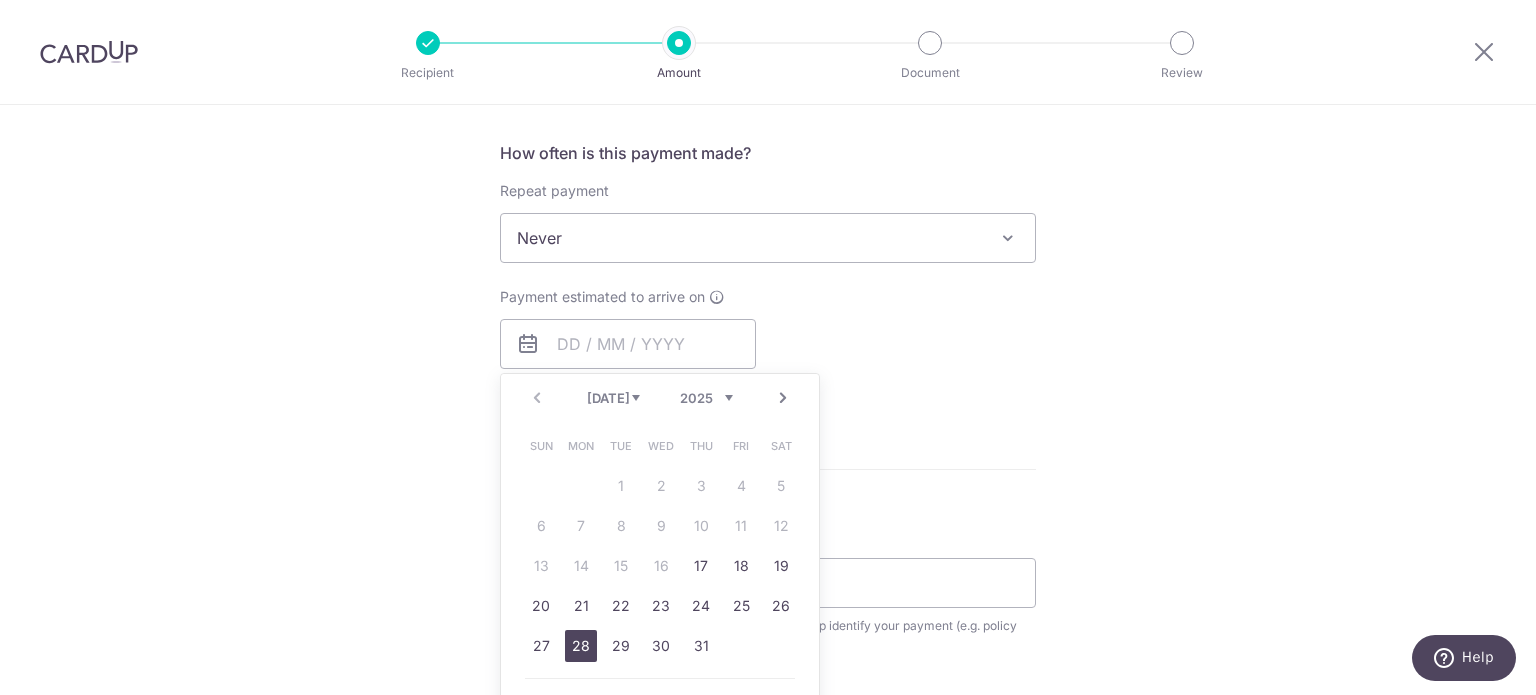 click on "28" at bounding box center (581, 646) 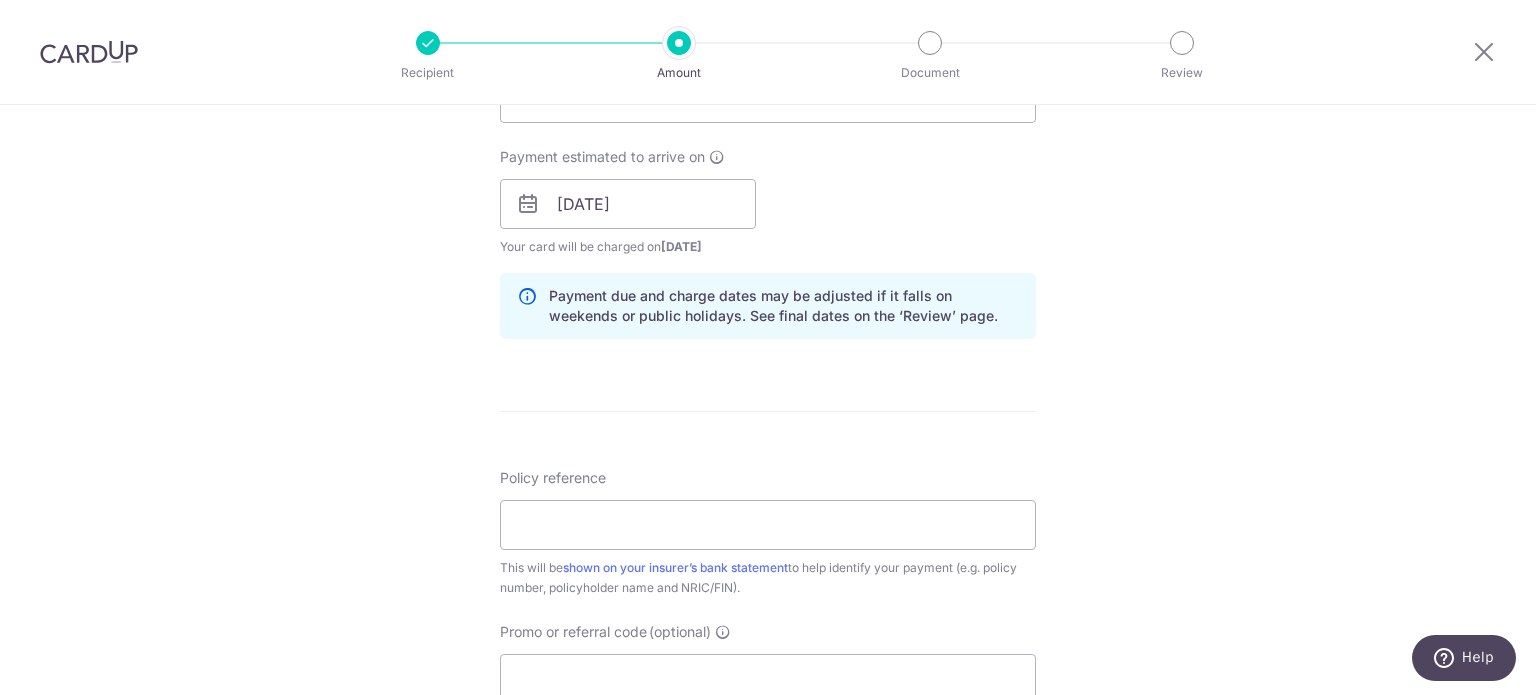 scroll, scrollTop: 956, scrollLeft: 0, axis: vertical 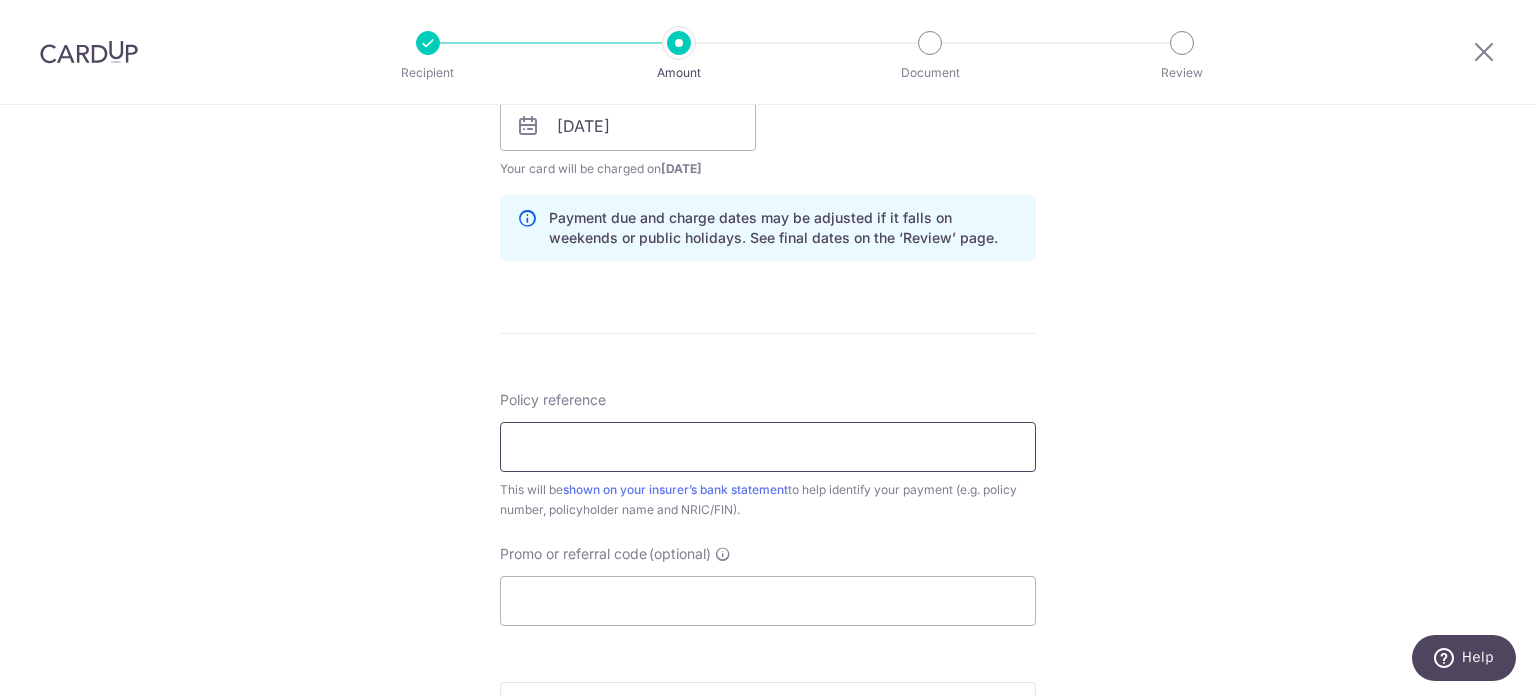 click on "Policy reference" at bounding box center (768, 447) 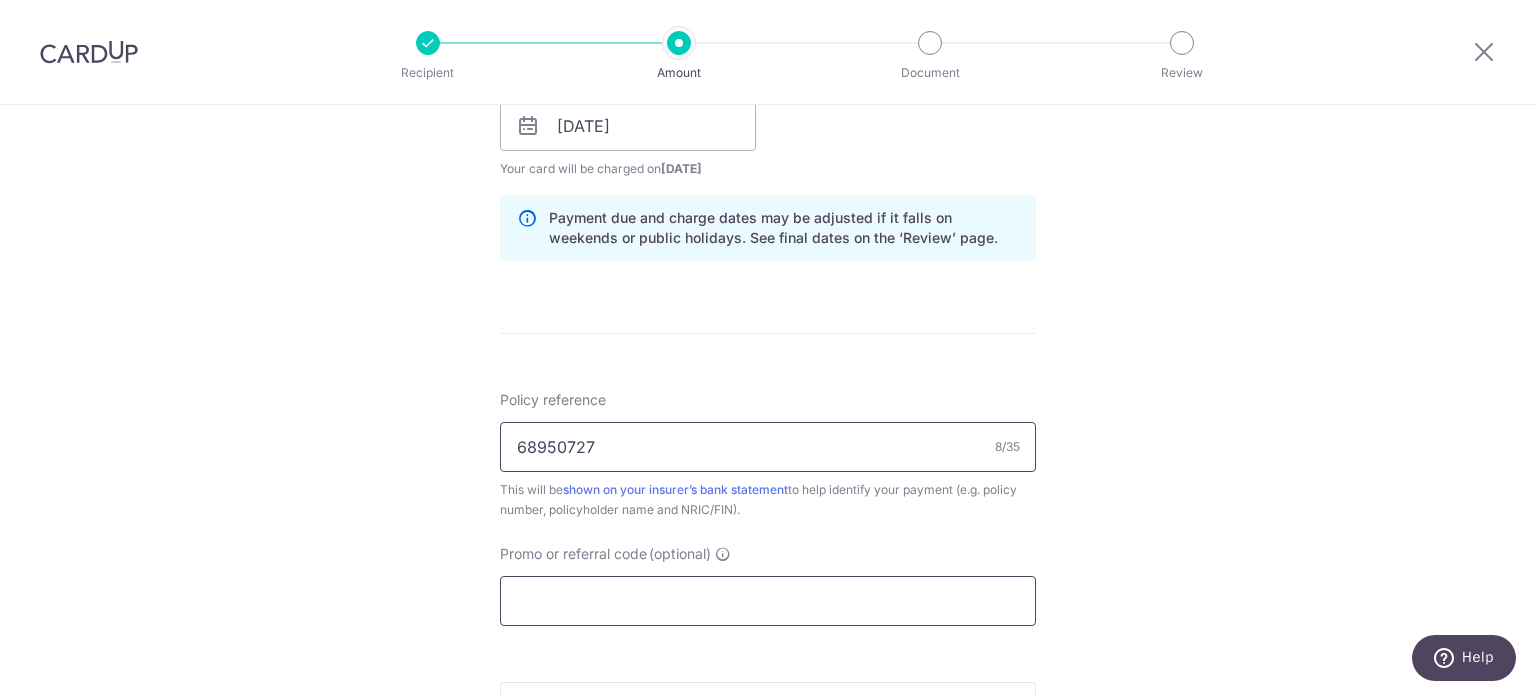 type on "68950727" 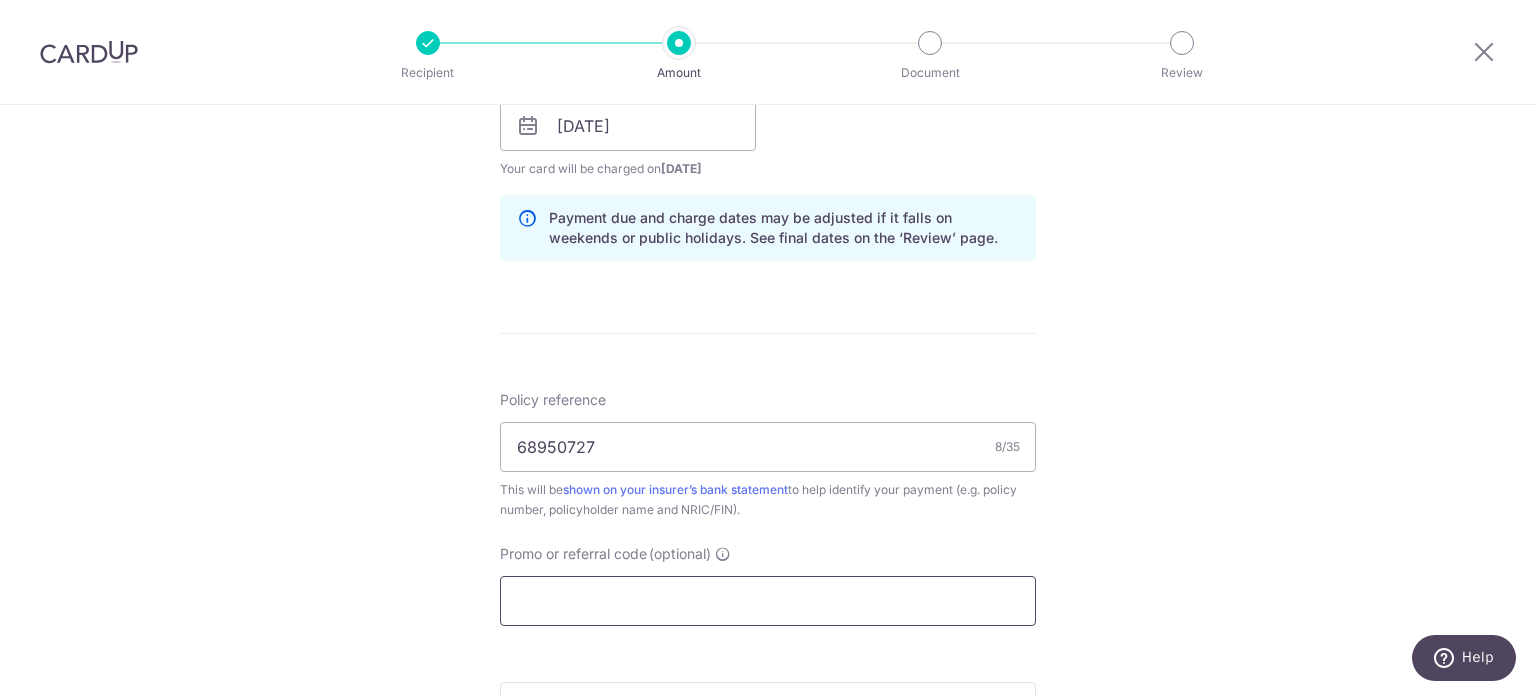 drag, startPoint x: 645, startPoint y: 609, endPoint x: 584, endPoint y: 590, distance: 63.89053 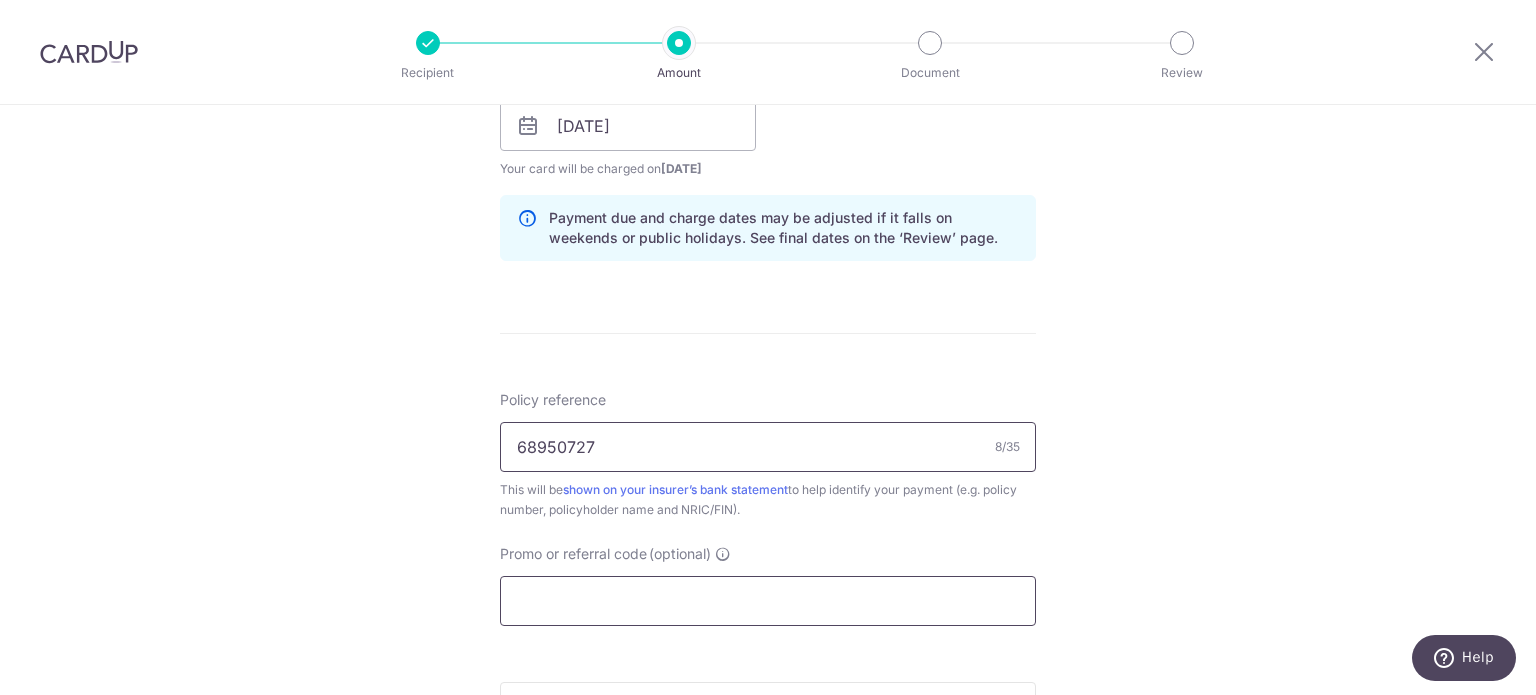 paste on "MILELION" 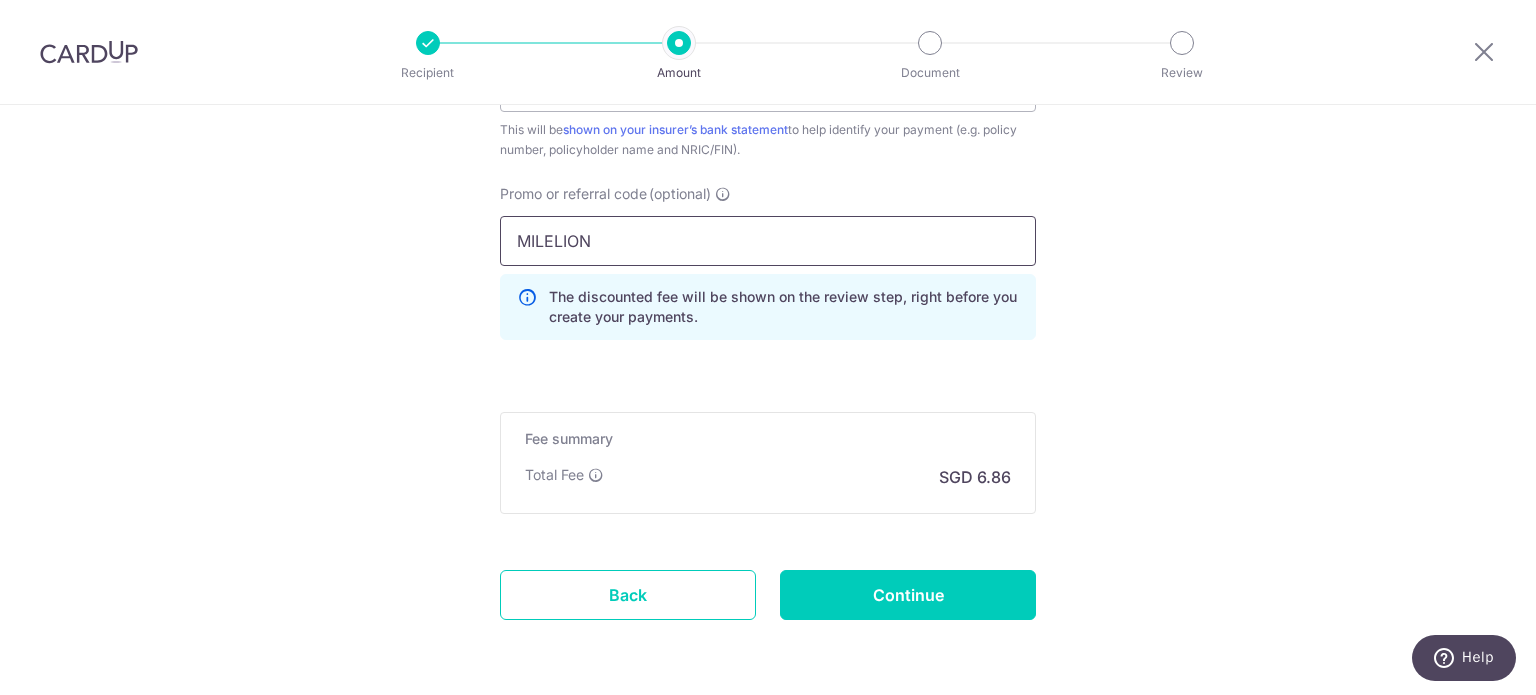 scroll, scrollTop: 1388, scrollLeft: 0, axis: vertical 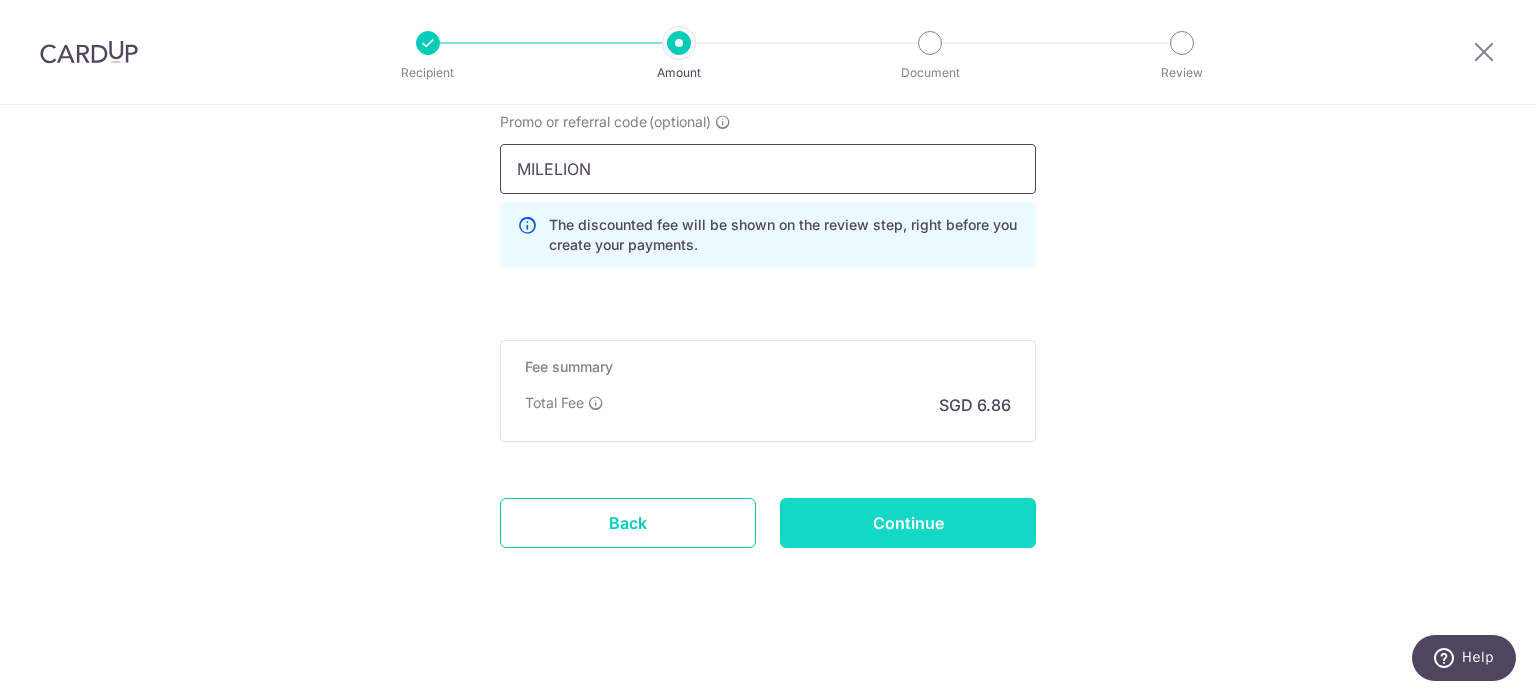 type on "MILELION" 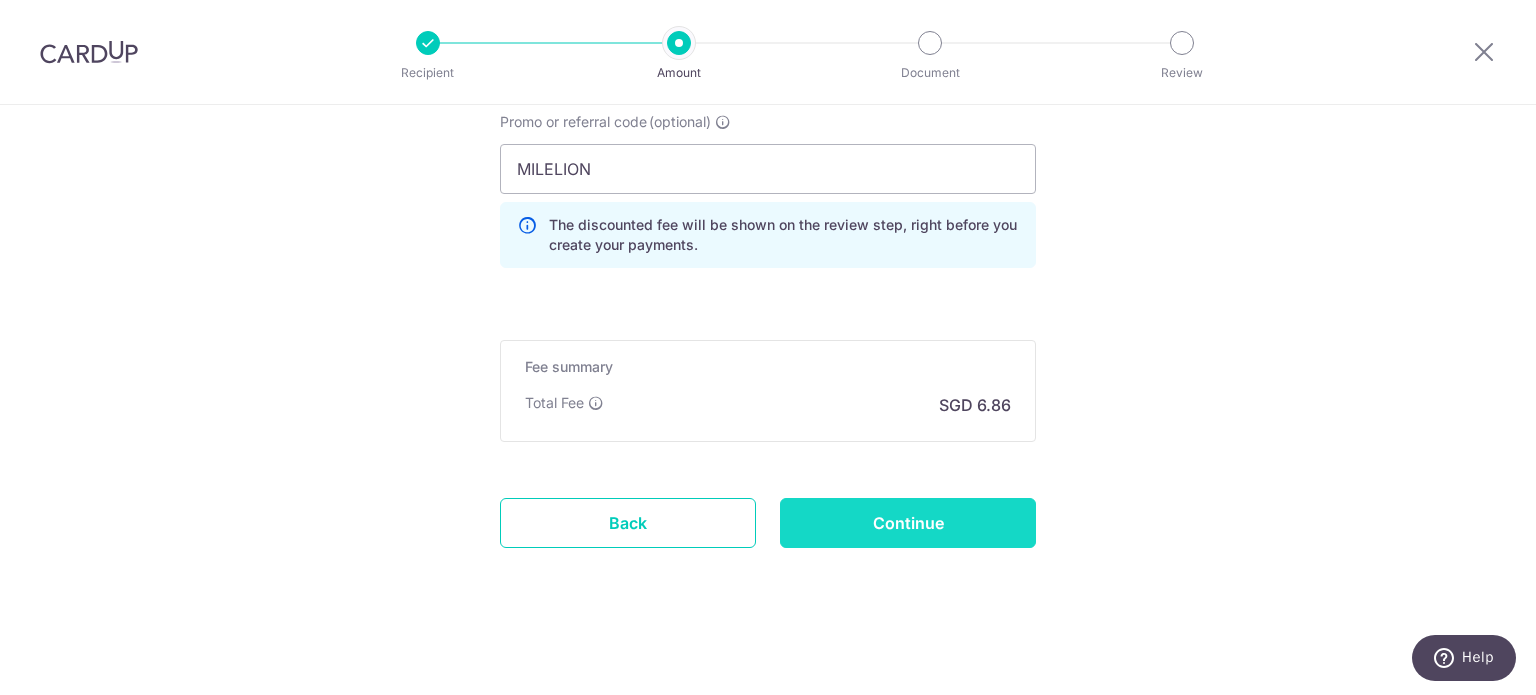 click on "Continue" at bounding box center [908, 523] 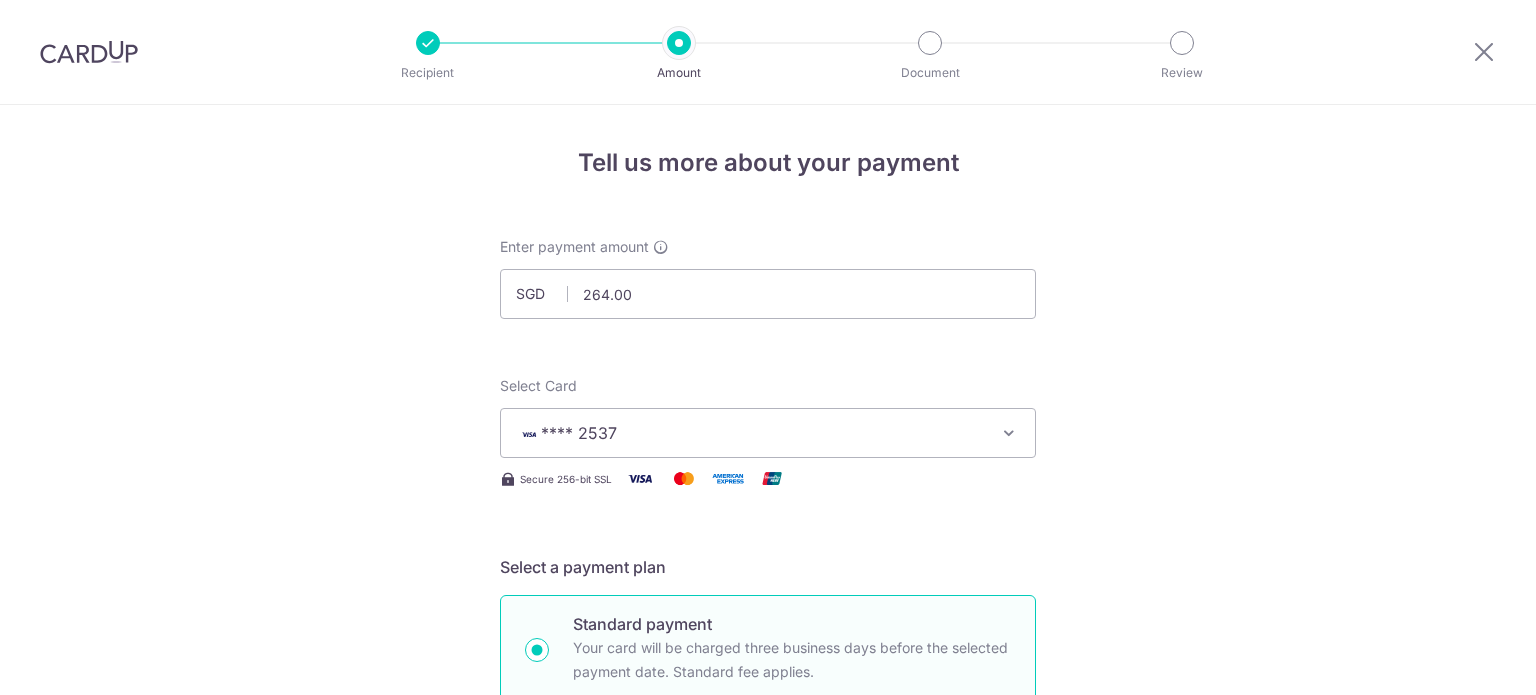 scroll, scrollTop: 0, scrollLeft: 0, axis: both 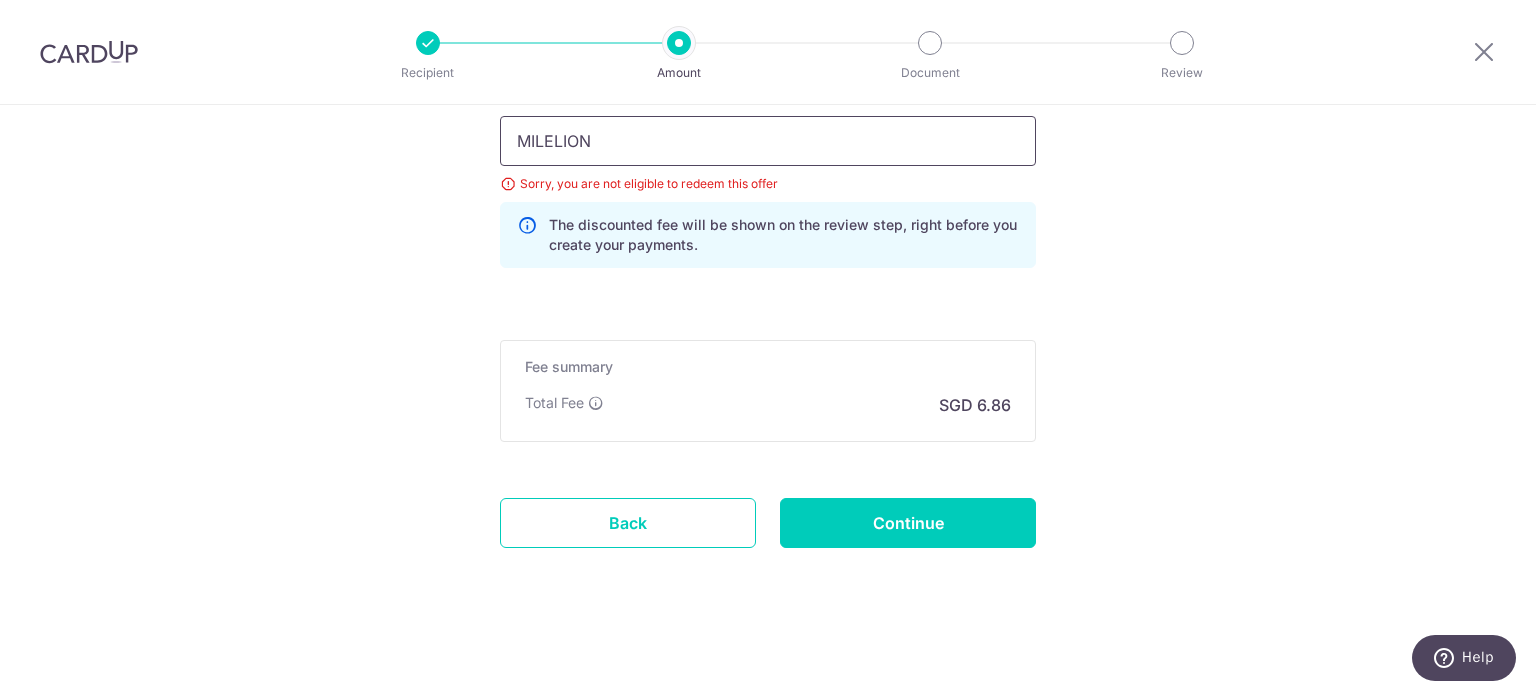 drag, startPoint x: 625, startPoint y: 145, endPoint x: 407, endPoint y: 178, distance: 220.48357 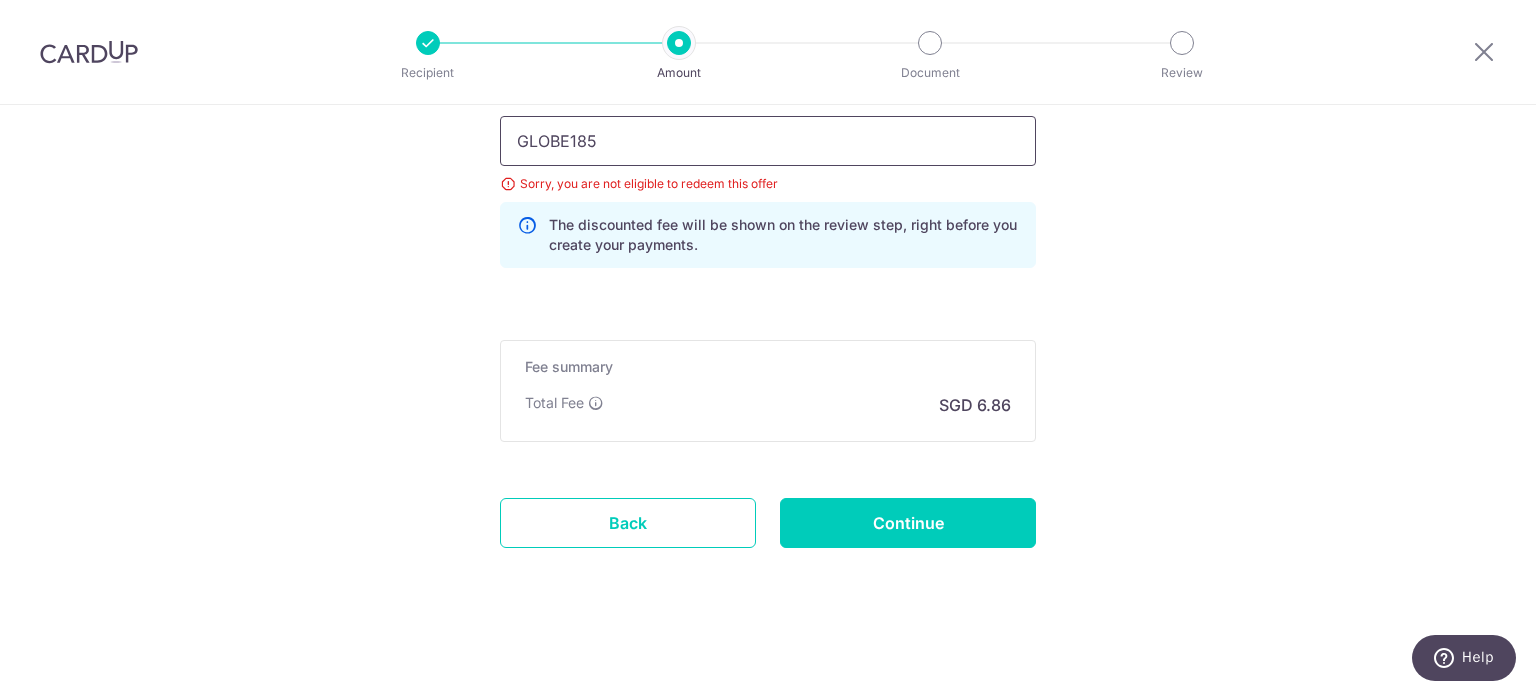 type on "GLOBE185" 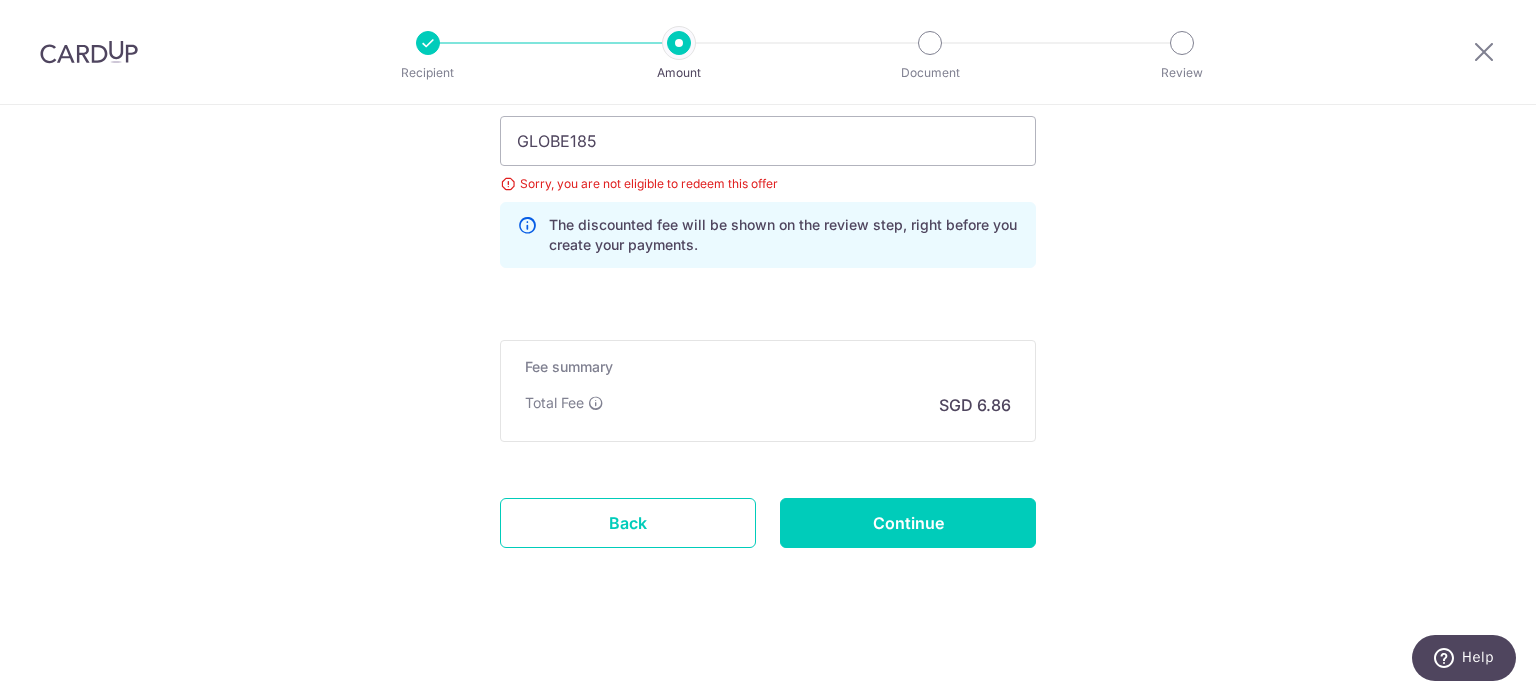 click on "Promo or referral code
(optional)
GLOBE185
Sorry, you are not eligible to redeem this offer
The discounted fee will be shown on the review step, right before you create your payments.
Add" at bounding box center [768, 184] 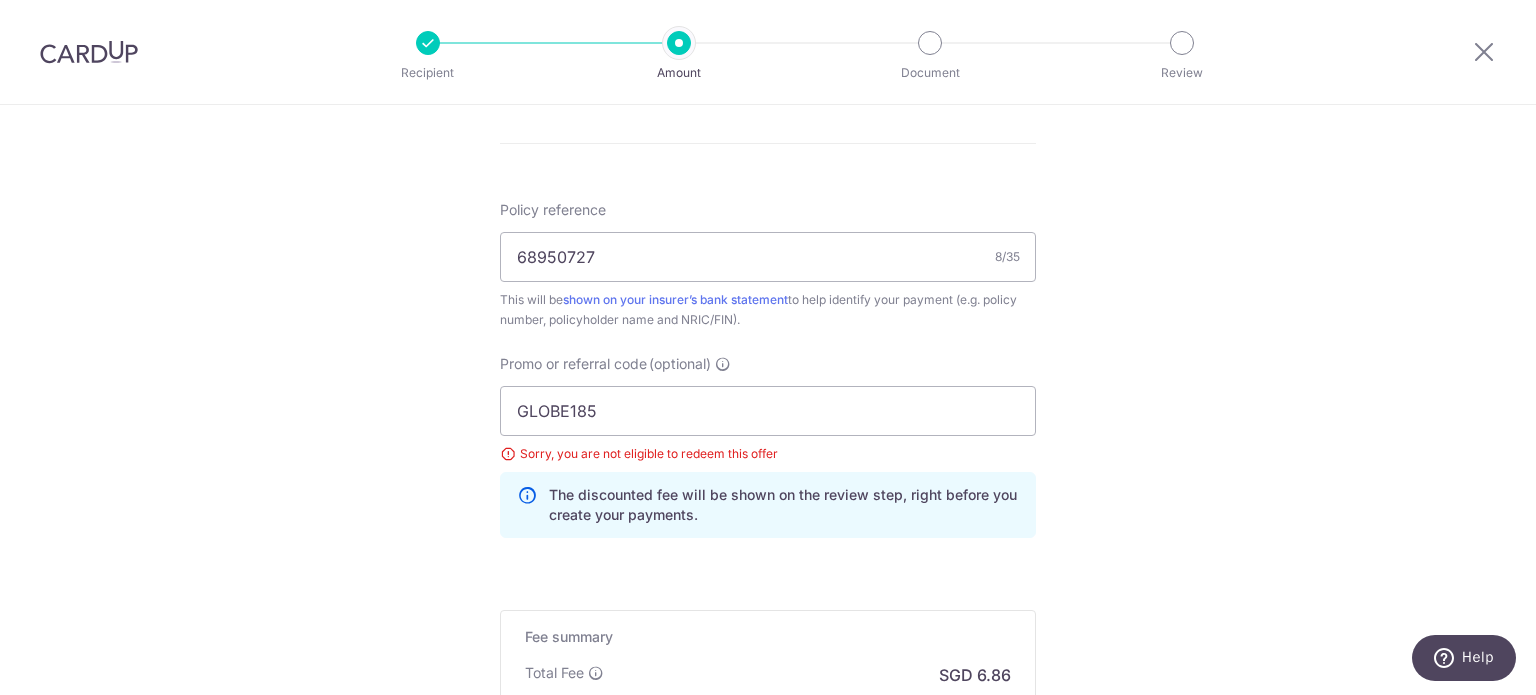 scroll, scrollTop: 1140, scrollLeft: 0, axis: vertical 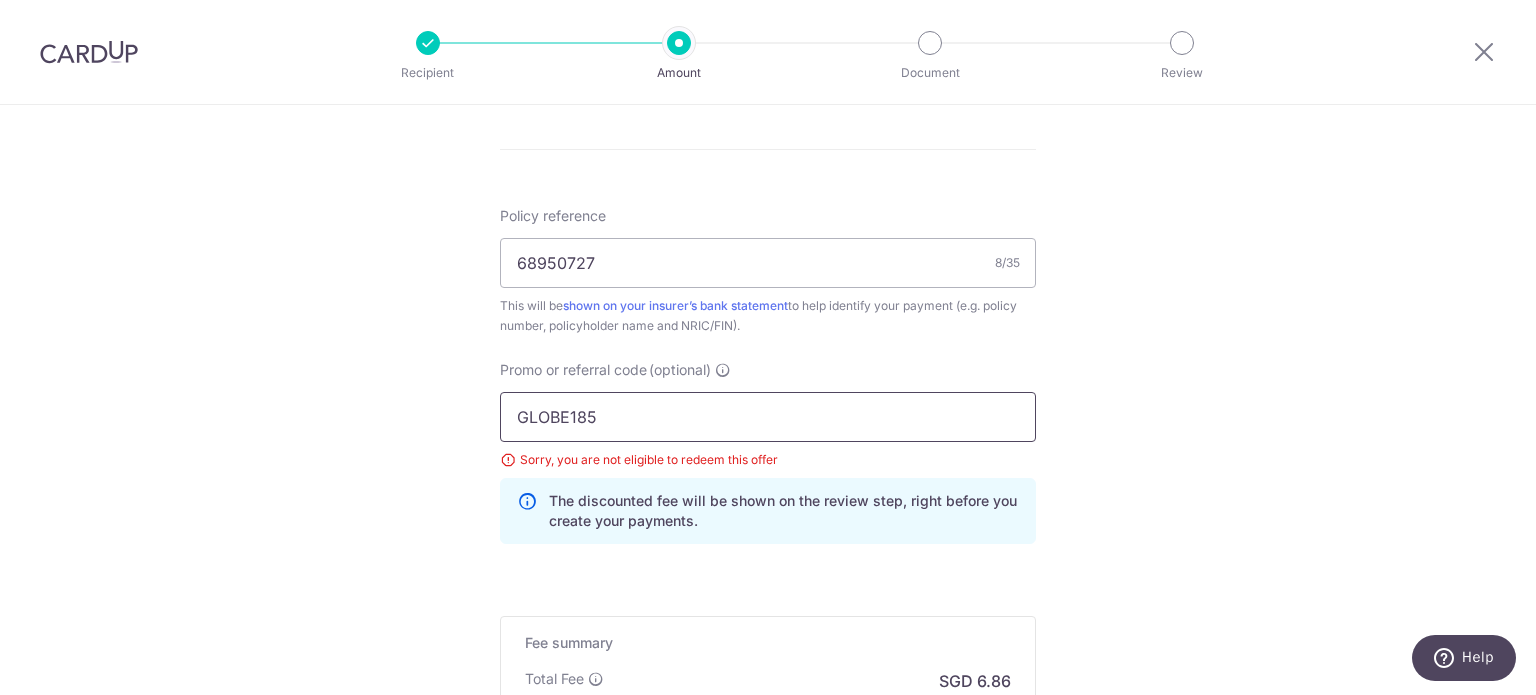 click on "GLOBE185" at bounding box center (768, 417) 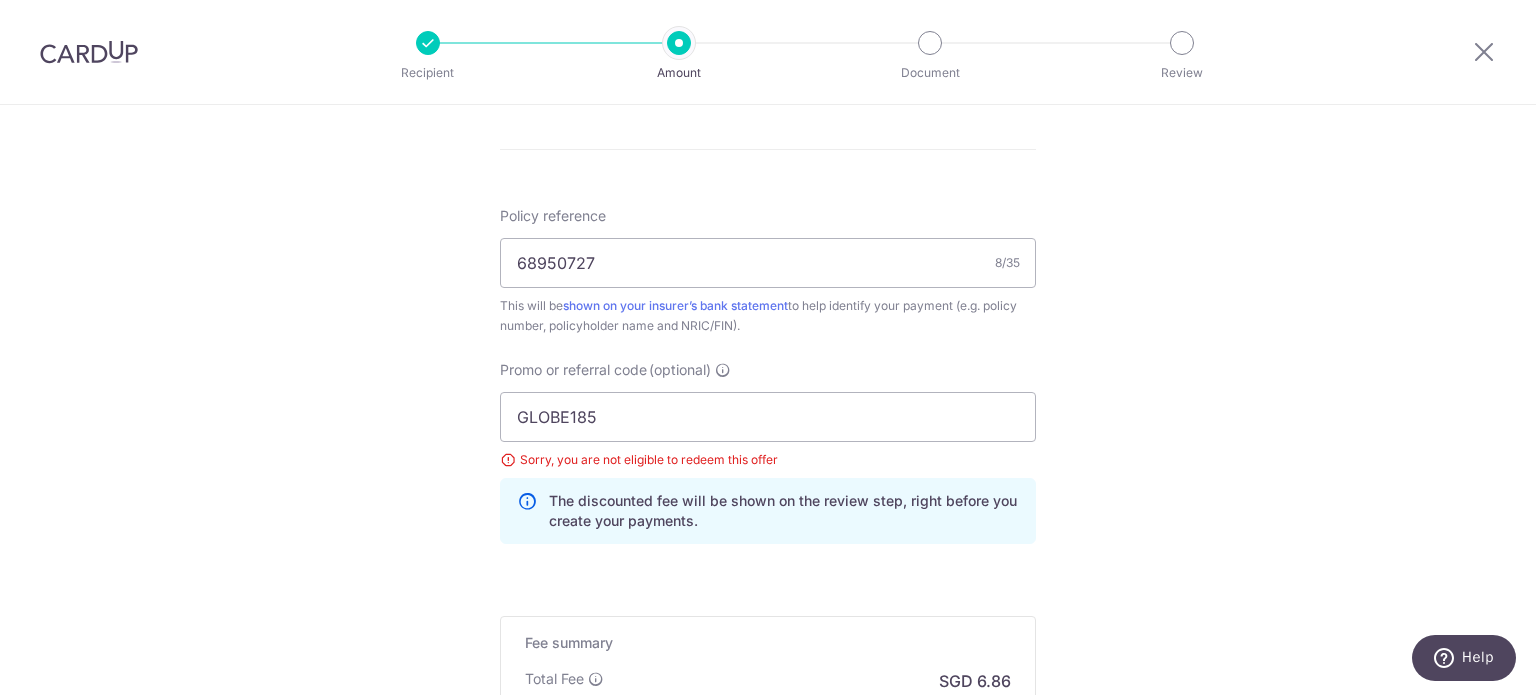drag, startPoint x: 1001, startPoint y: 463, endPoint x: 1012, endPoint y: 410, distance: 54.129475 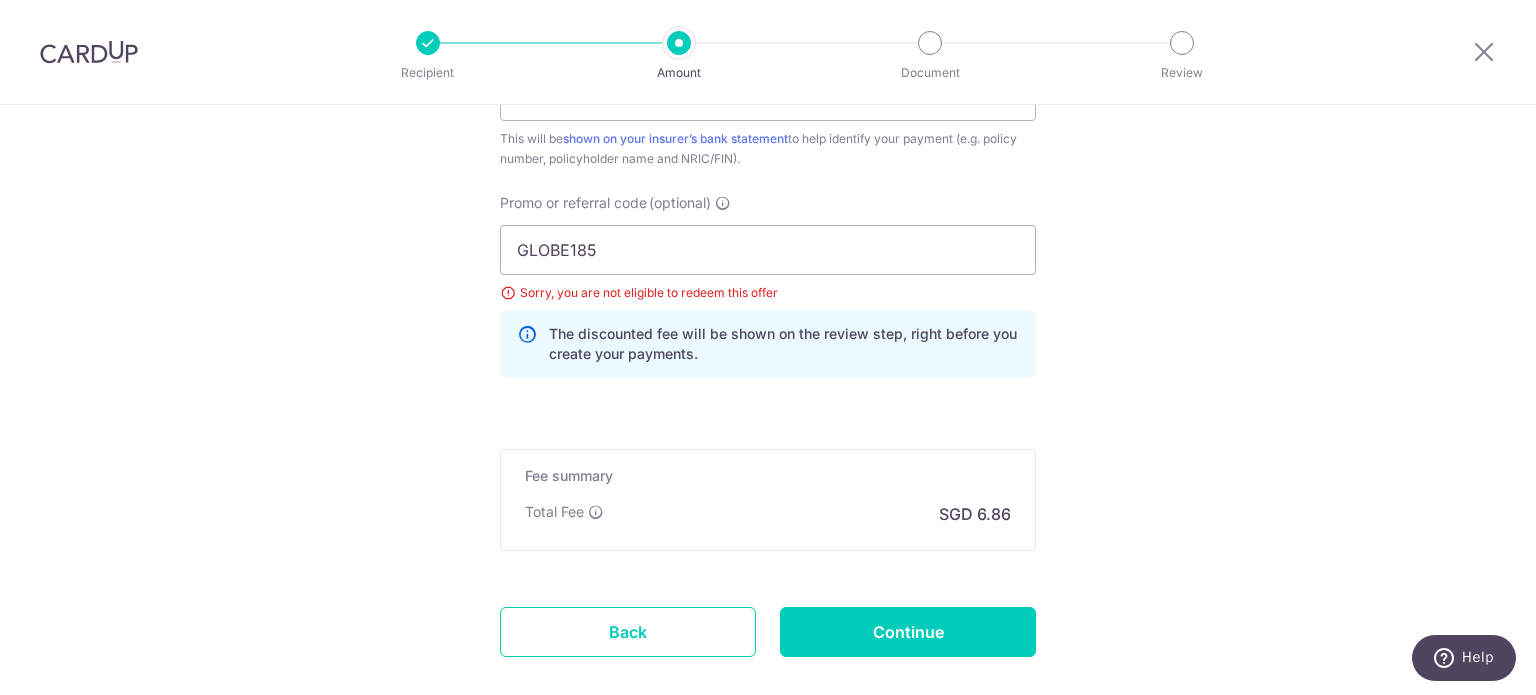 scroll, scrollTop: 1308, scrollLeft: 0, axis: vertical 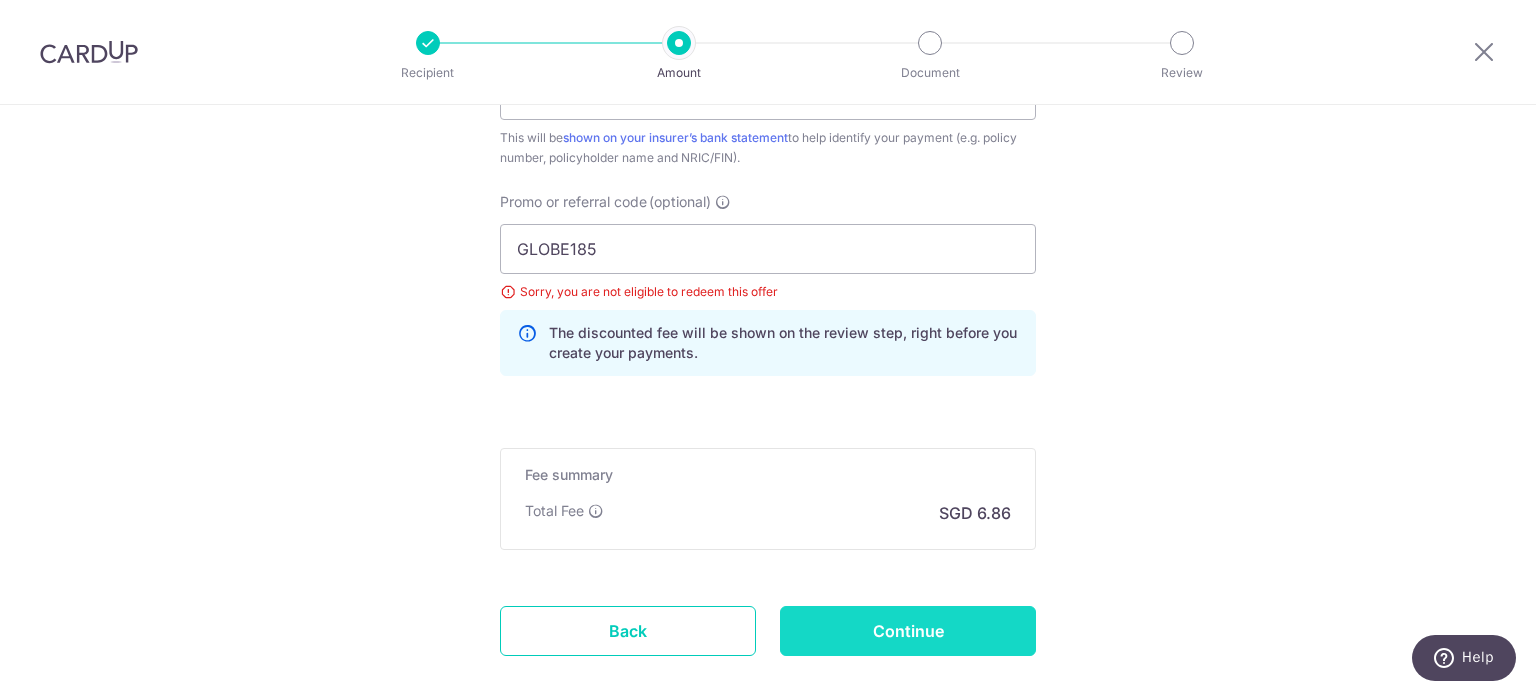 click on "Continue" at bounding box center [908, 631] 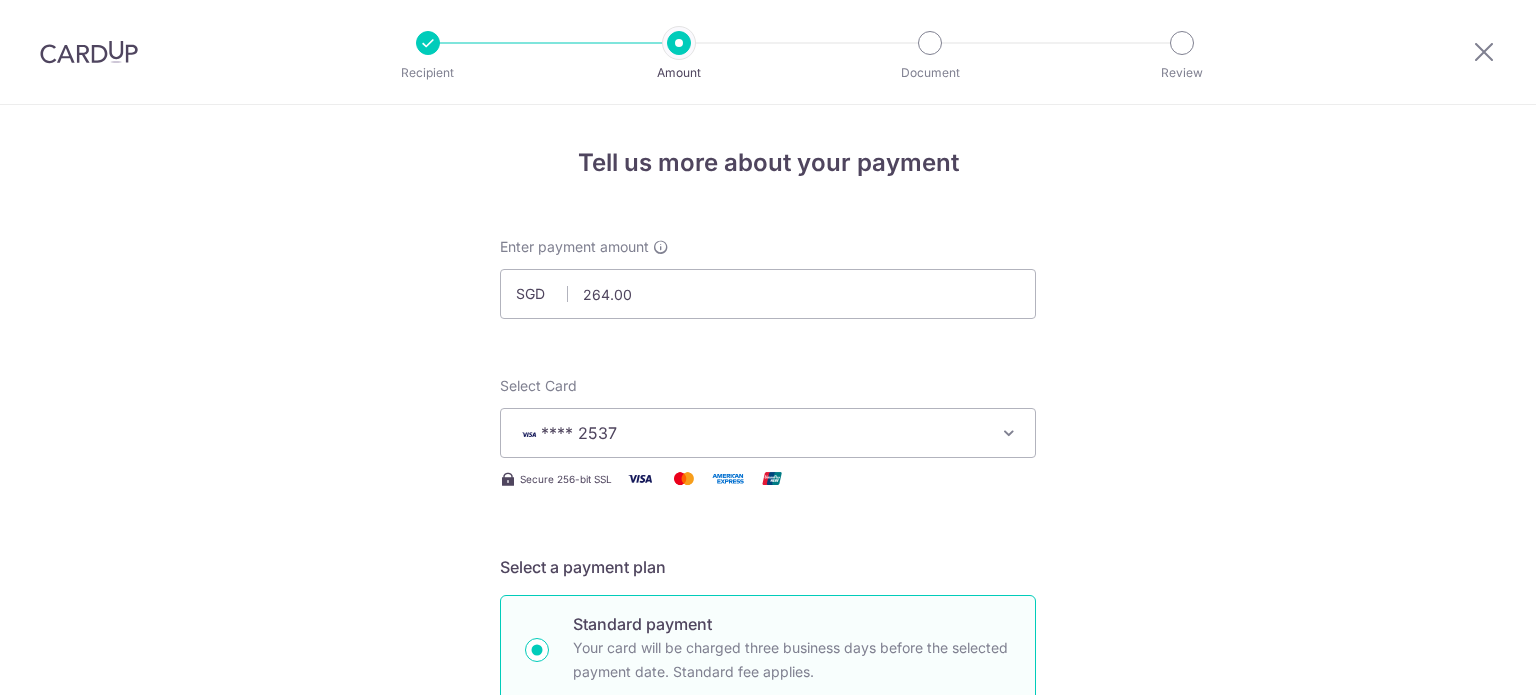 scroll, scrollTop: 0, scrollLeft: 0, axis: both 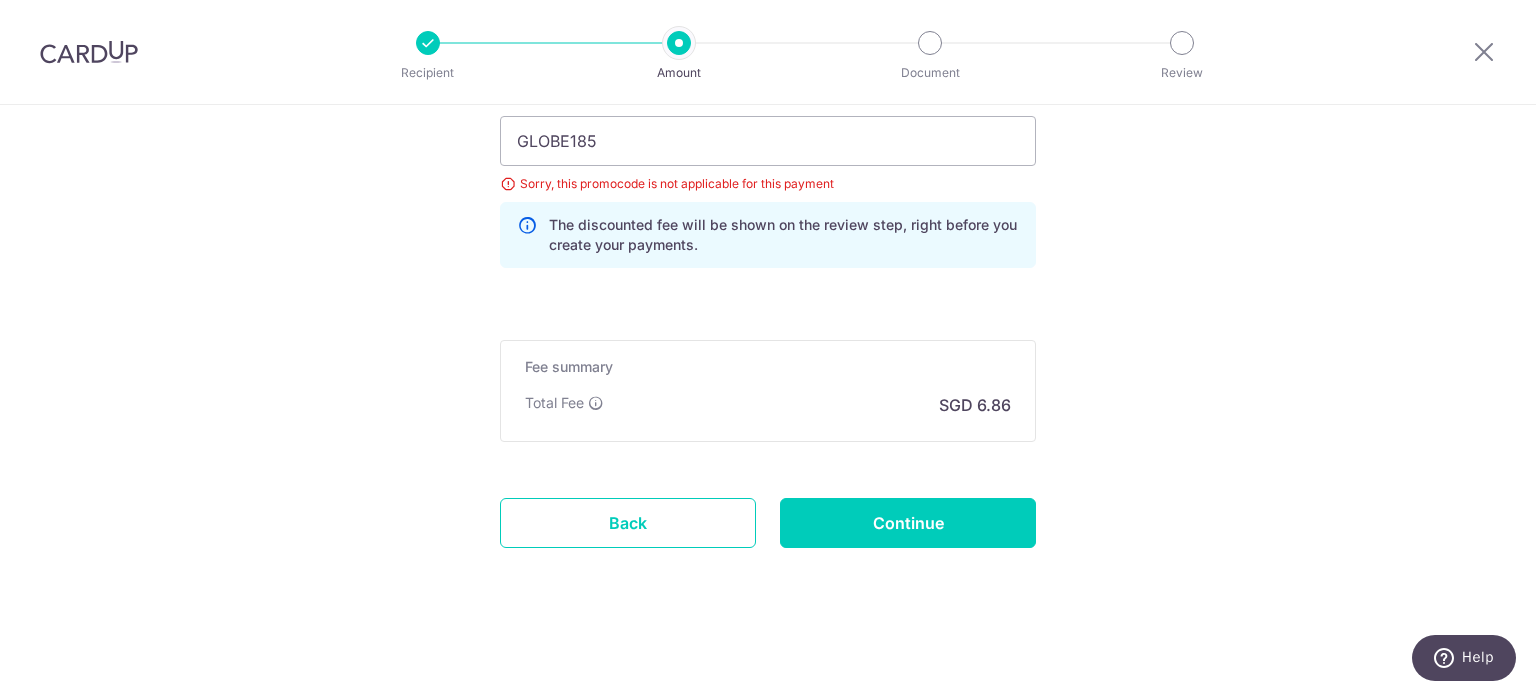 click on "Continue" at bounding box center (908, 523) 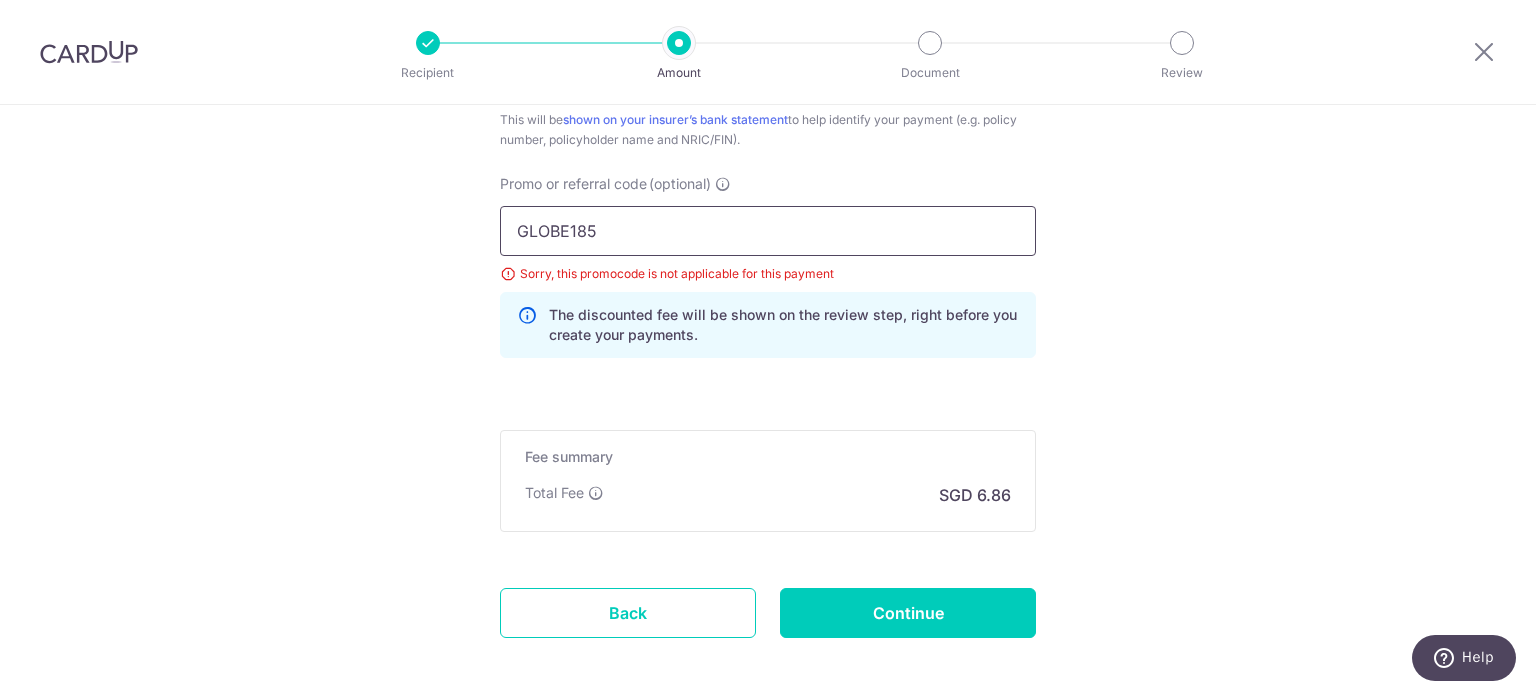 scroll, scrollTop: 1320, scrollLeft: 0, axis: vertical 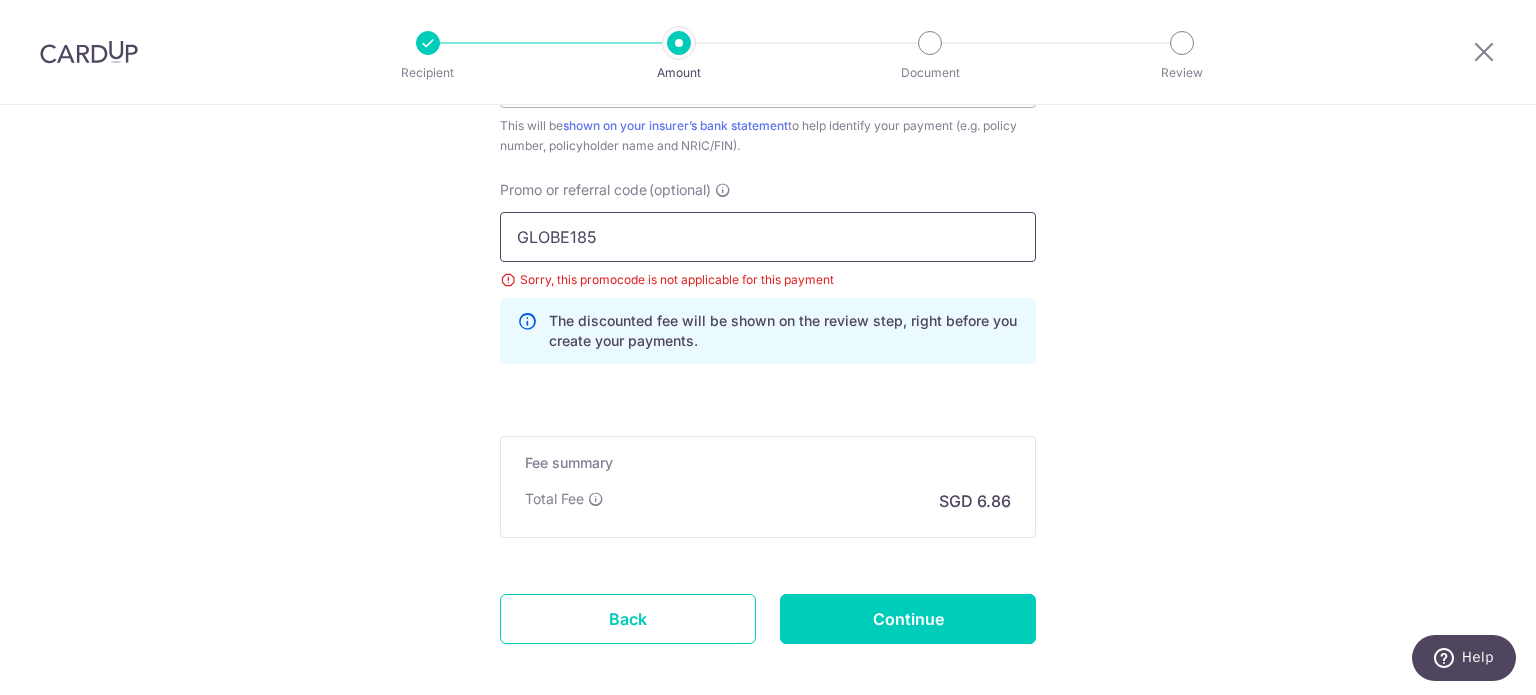 drag, startPoint x: 598, startPoint y: 142, endPoint x: 244, endPoint y: 137, distance: 354.0353 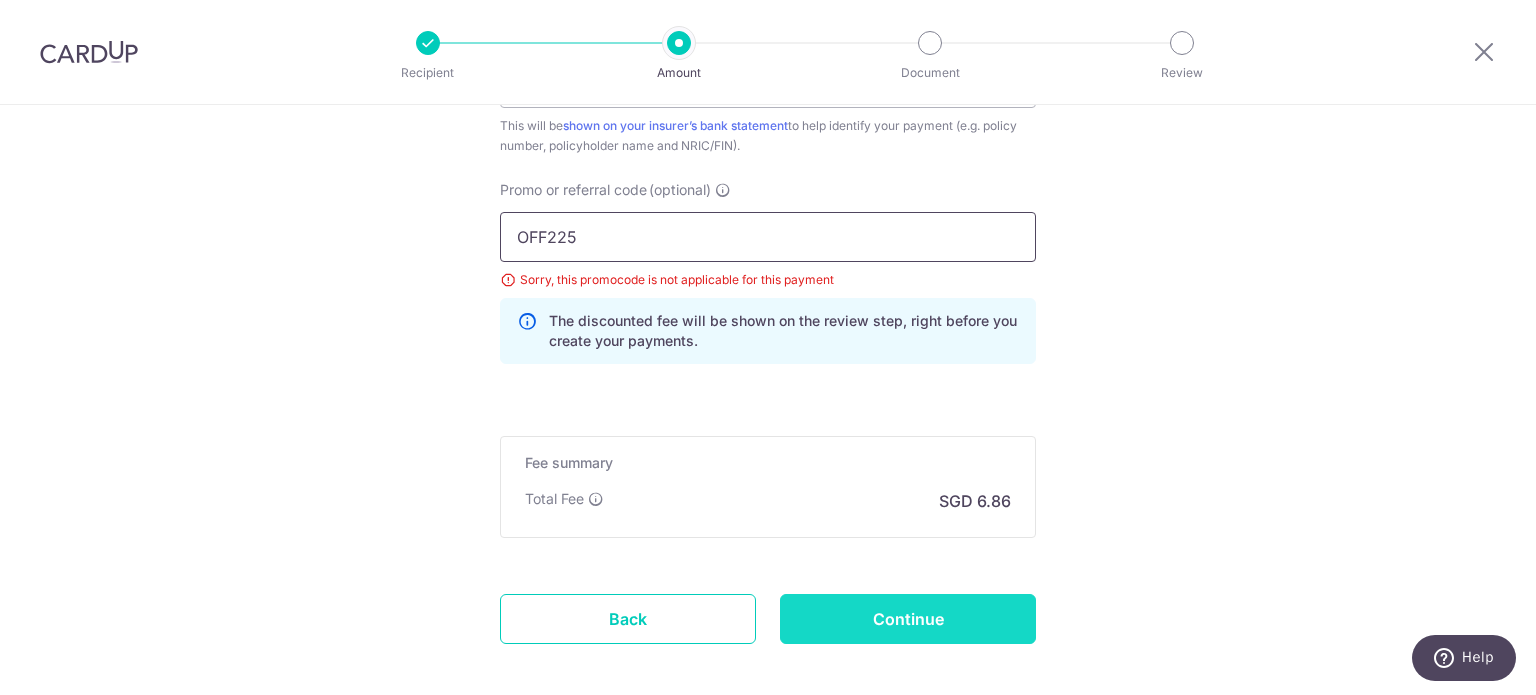 type on "OFF225" 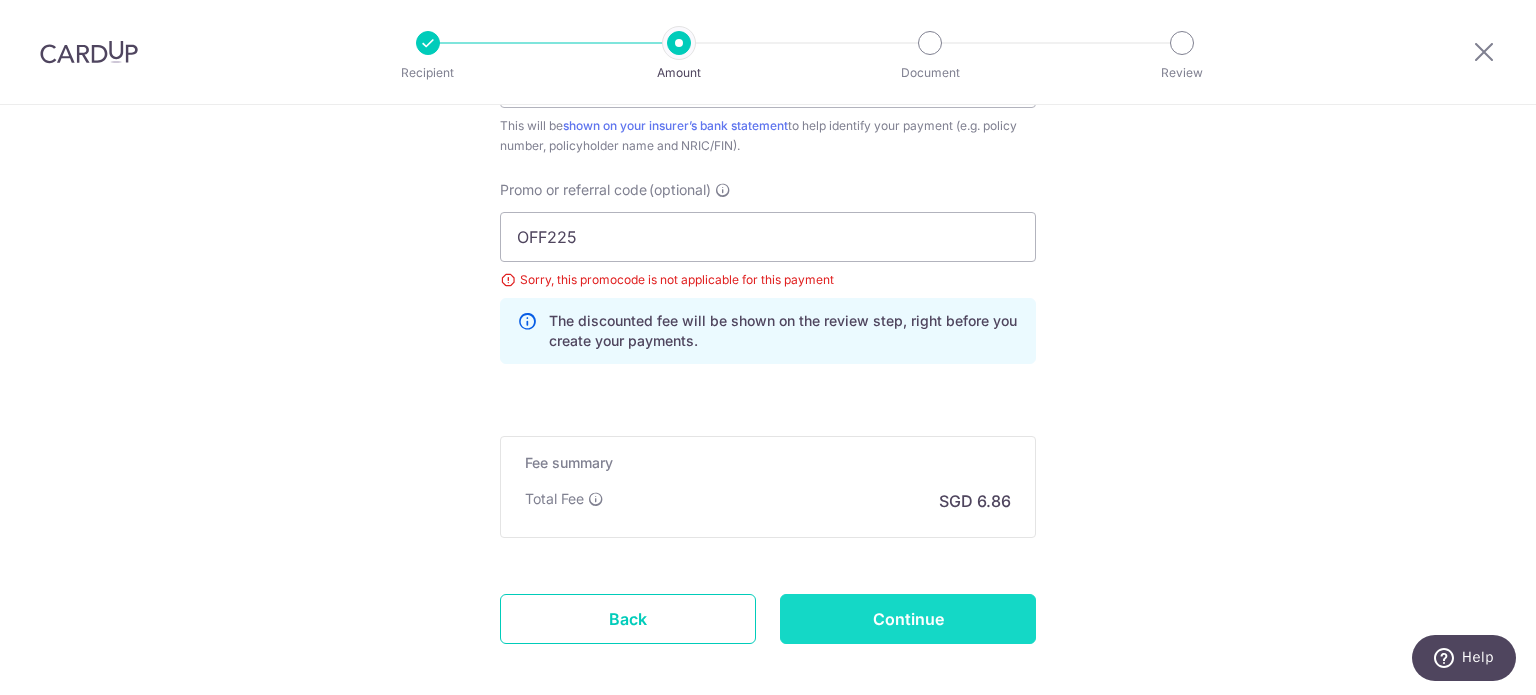 click on "Continue" at bounding box center [908, 619] 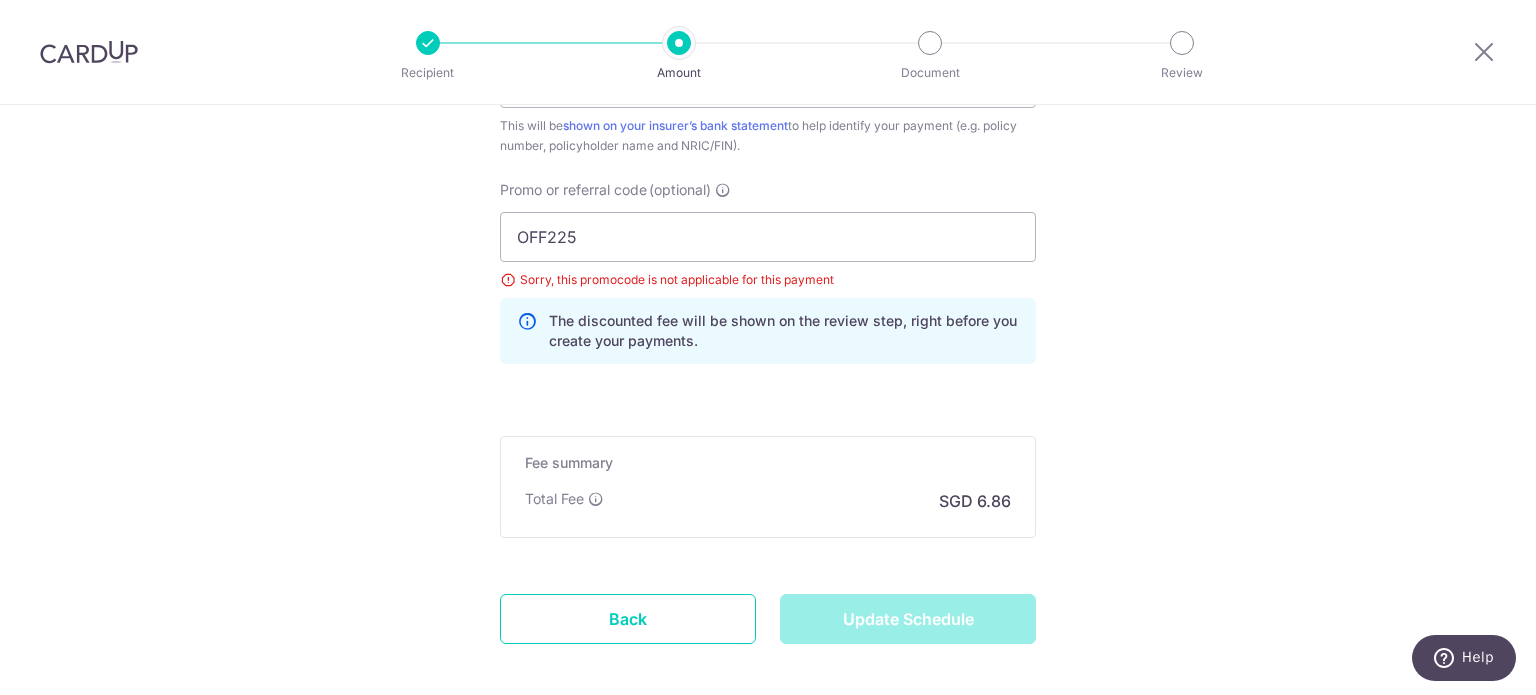 type on "Update Schedule" 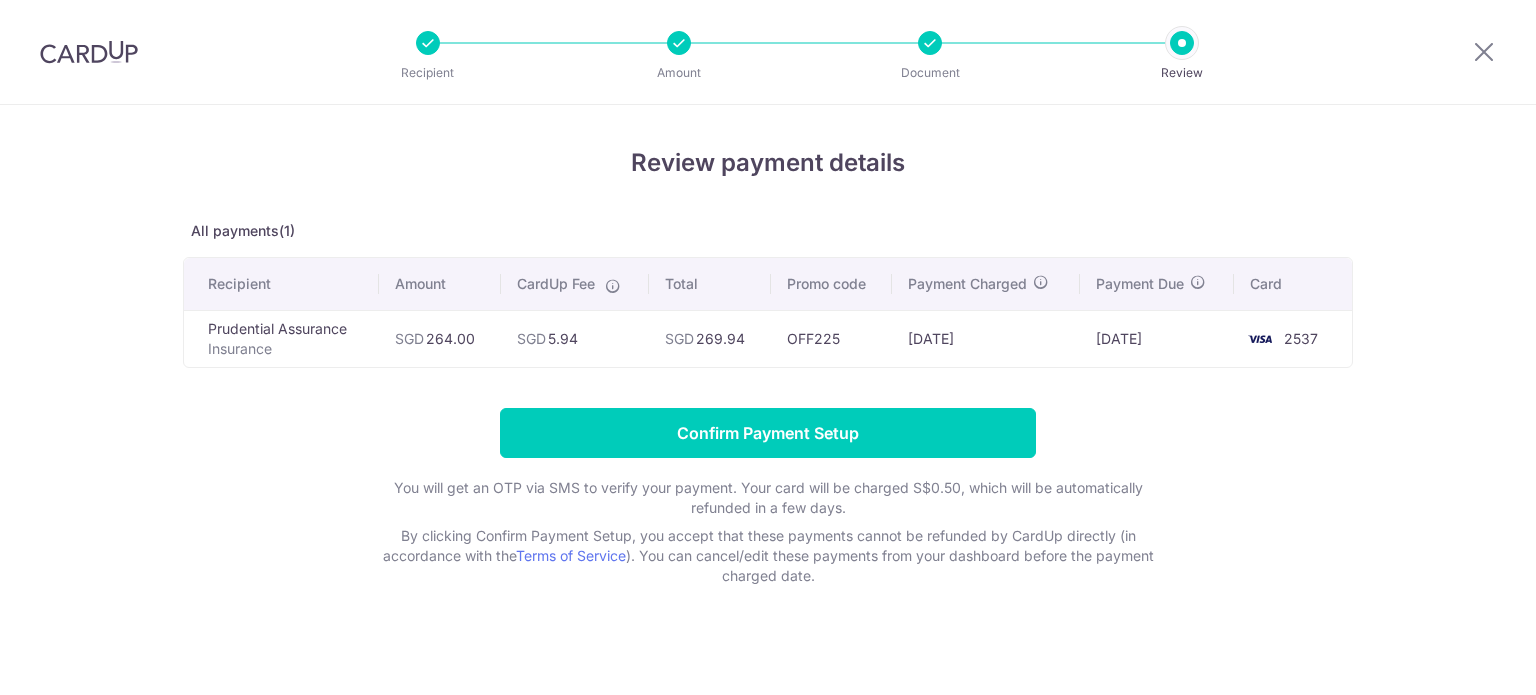 scroll, scrollTop: 0, scrollLeft: 0, axis: both 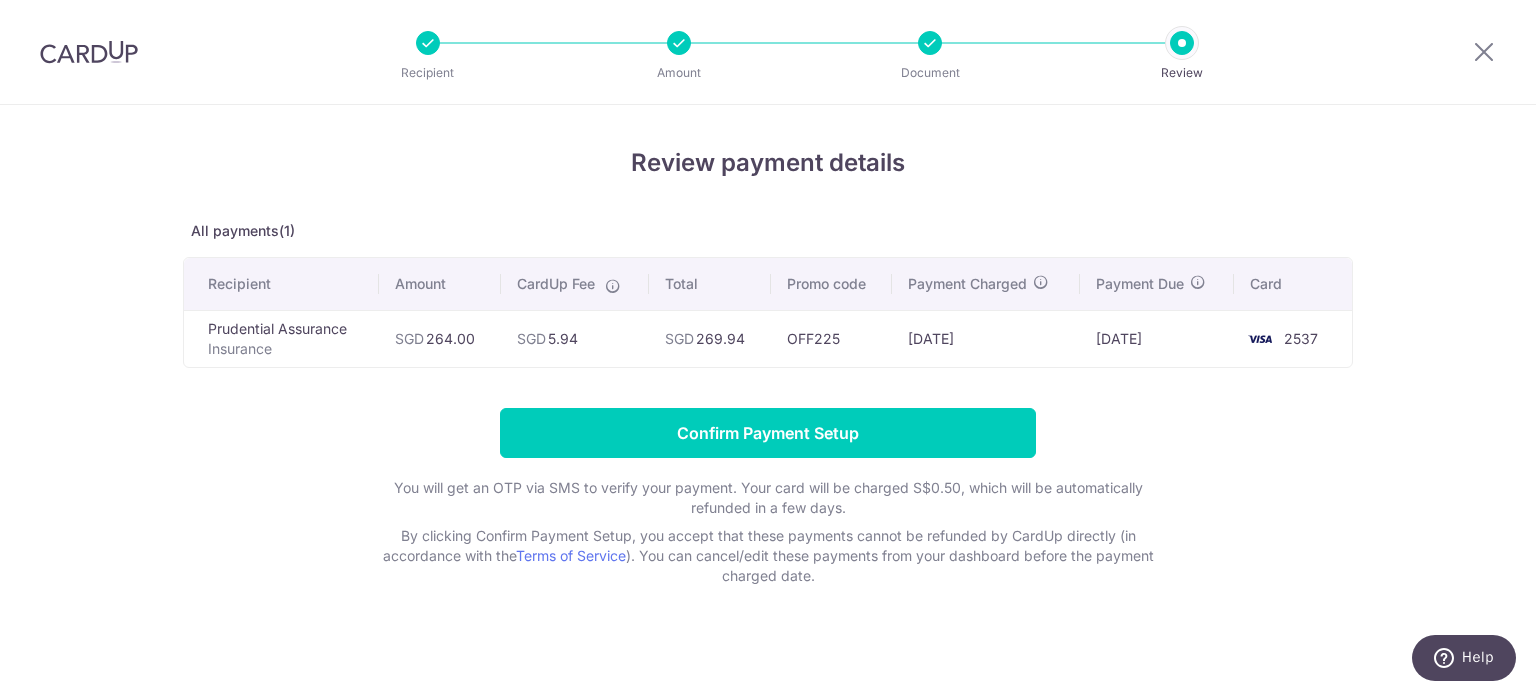 click on "Review payment details" at bounding box center [768, 163] 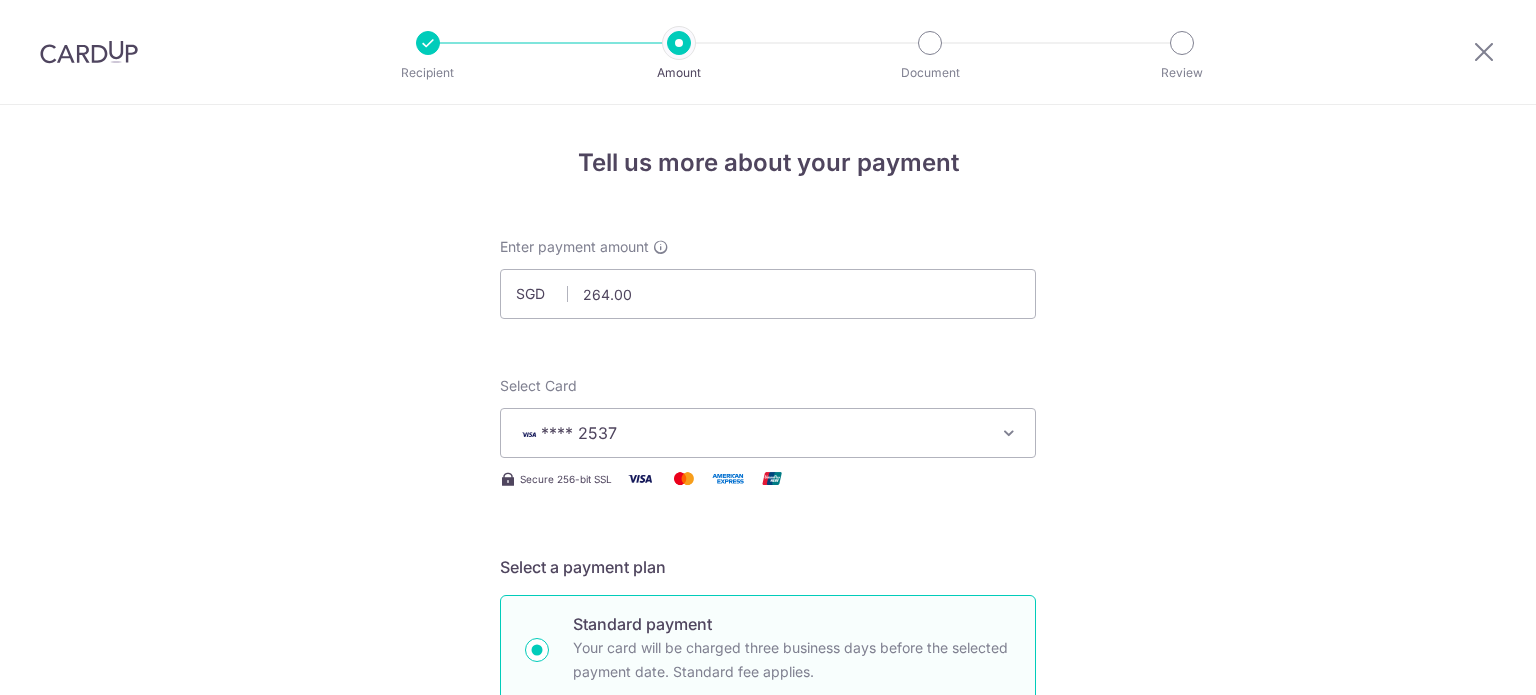scroll, scrollTop: 0, scrollLeft: 0, axis: both 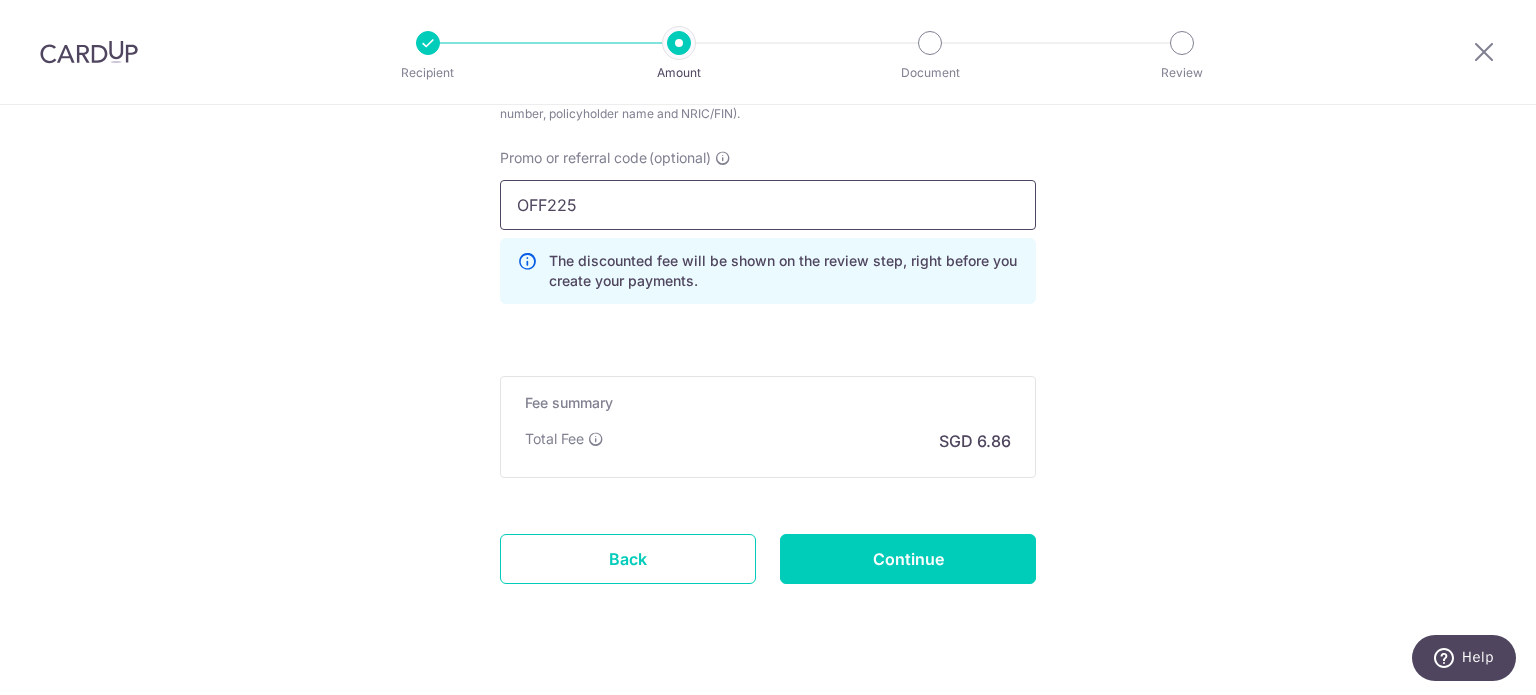 click on "OFF225" at bounding box center (768, 205) 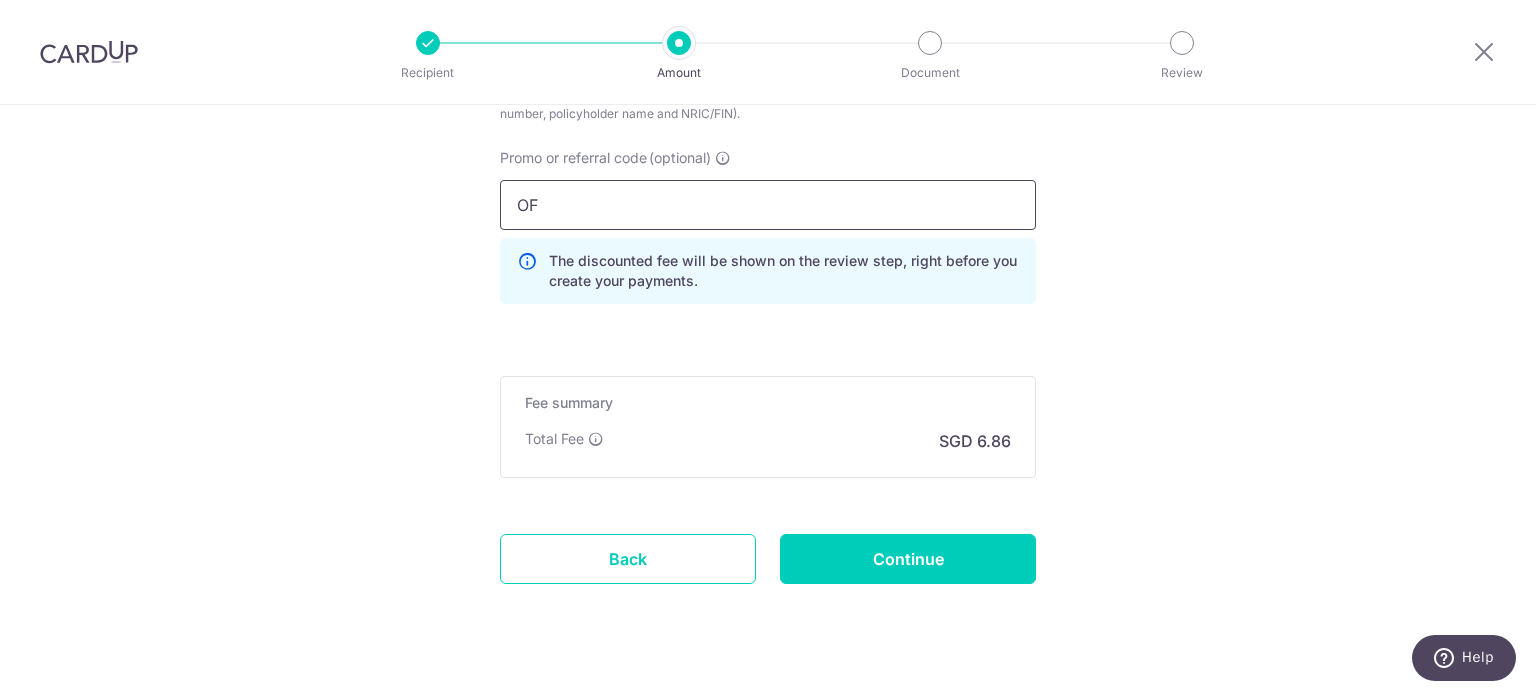 type on "O" 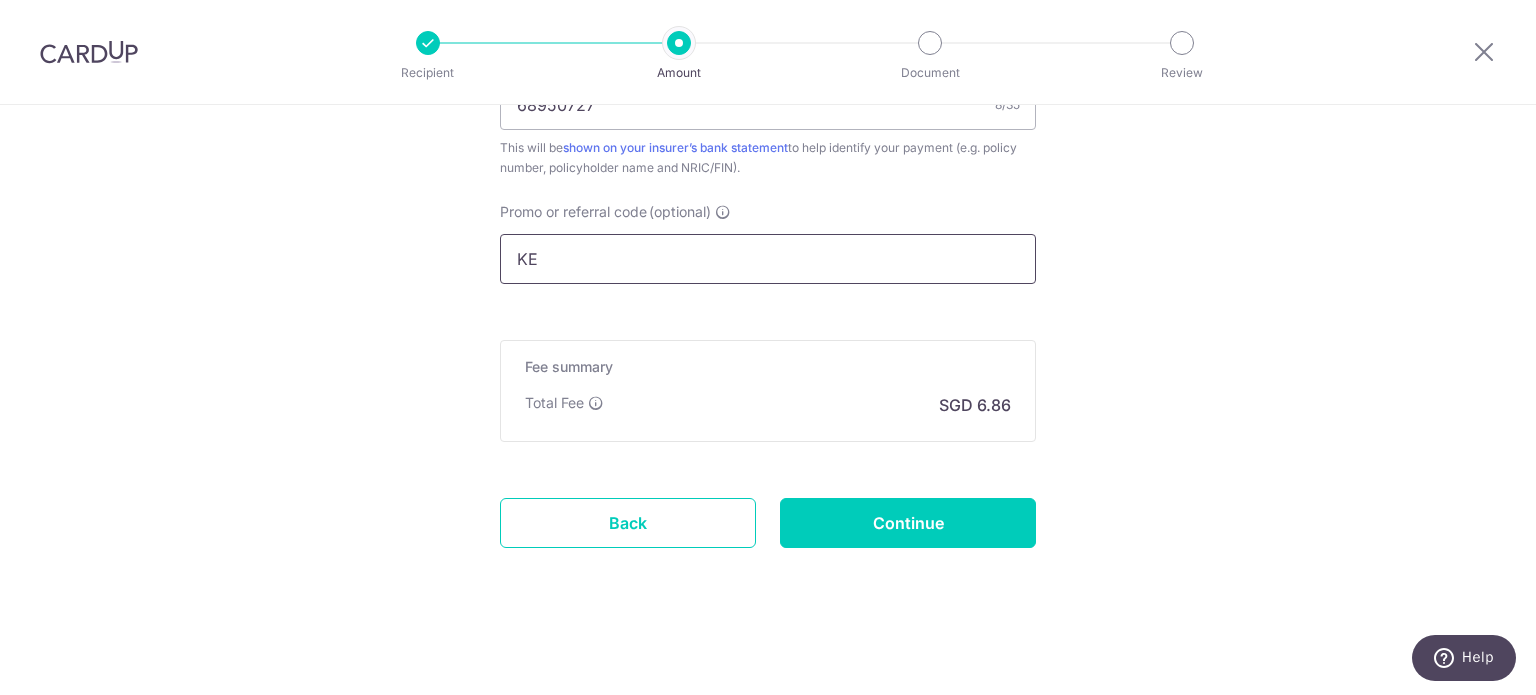 scroll, scrollTop: 1352, scrollLeft: 0, axis: vertical 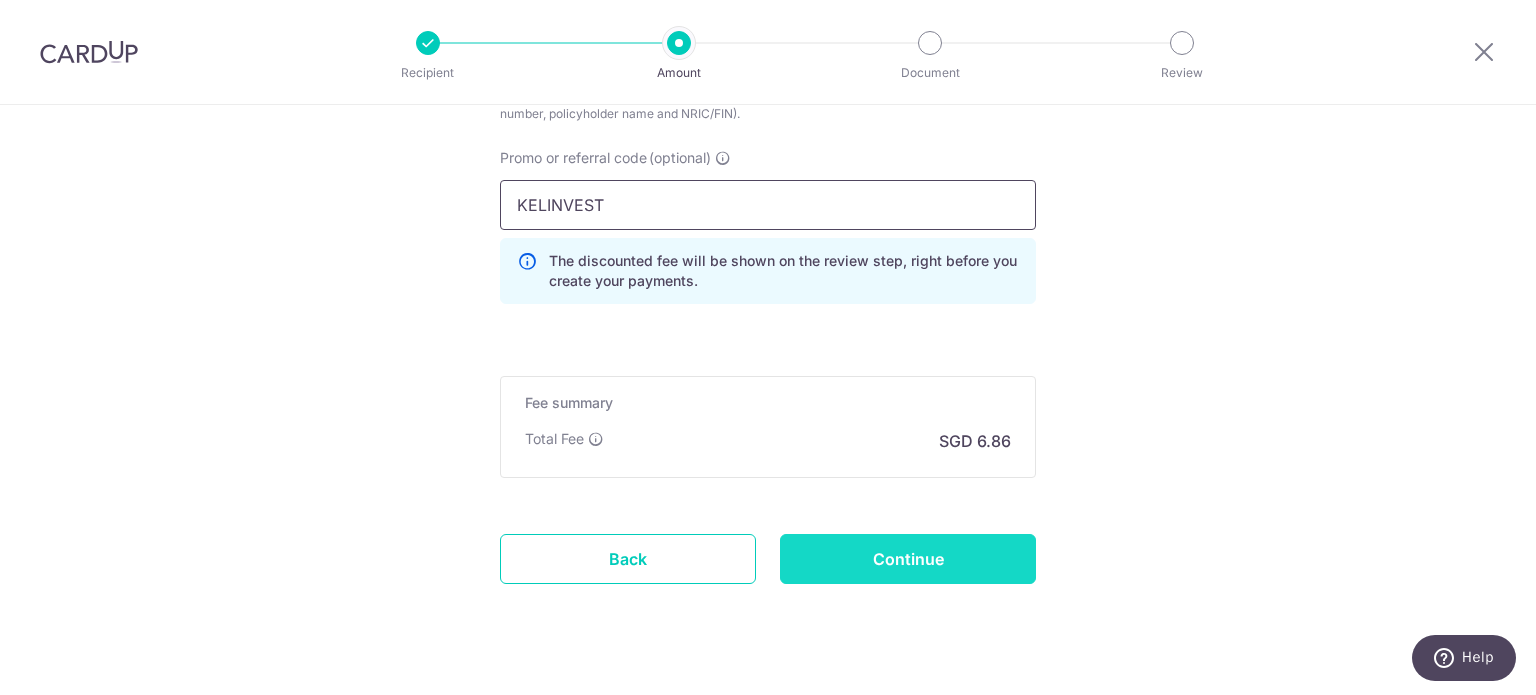 type on "KELINVEST" 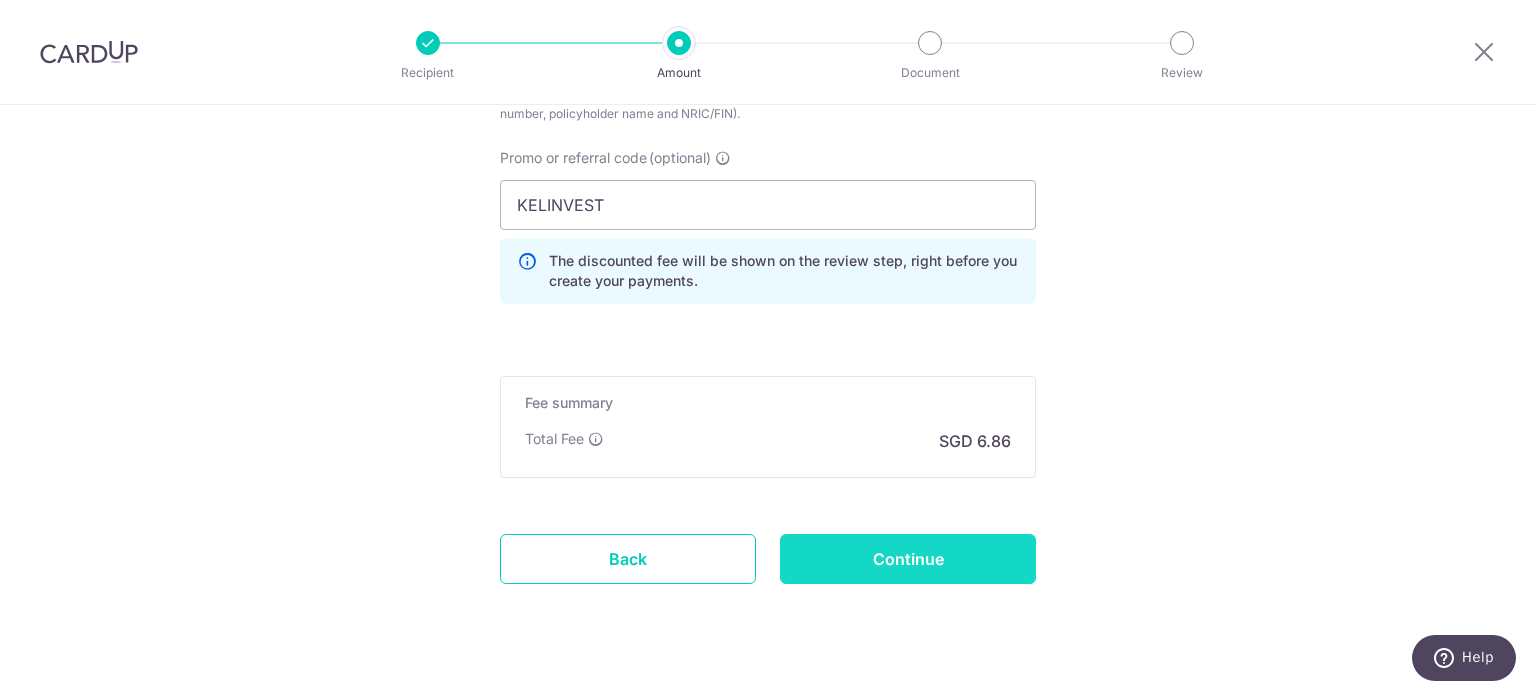 click on "Continue" at bounding box center (908, 559) 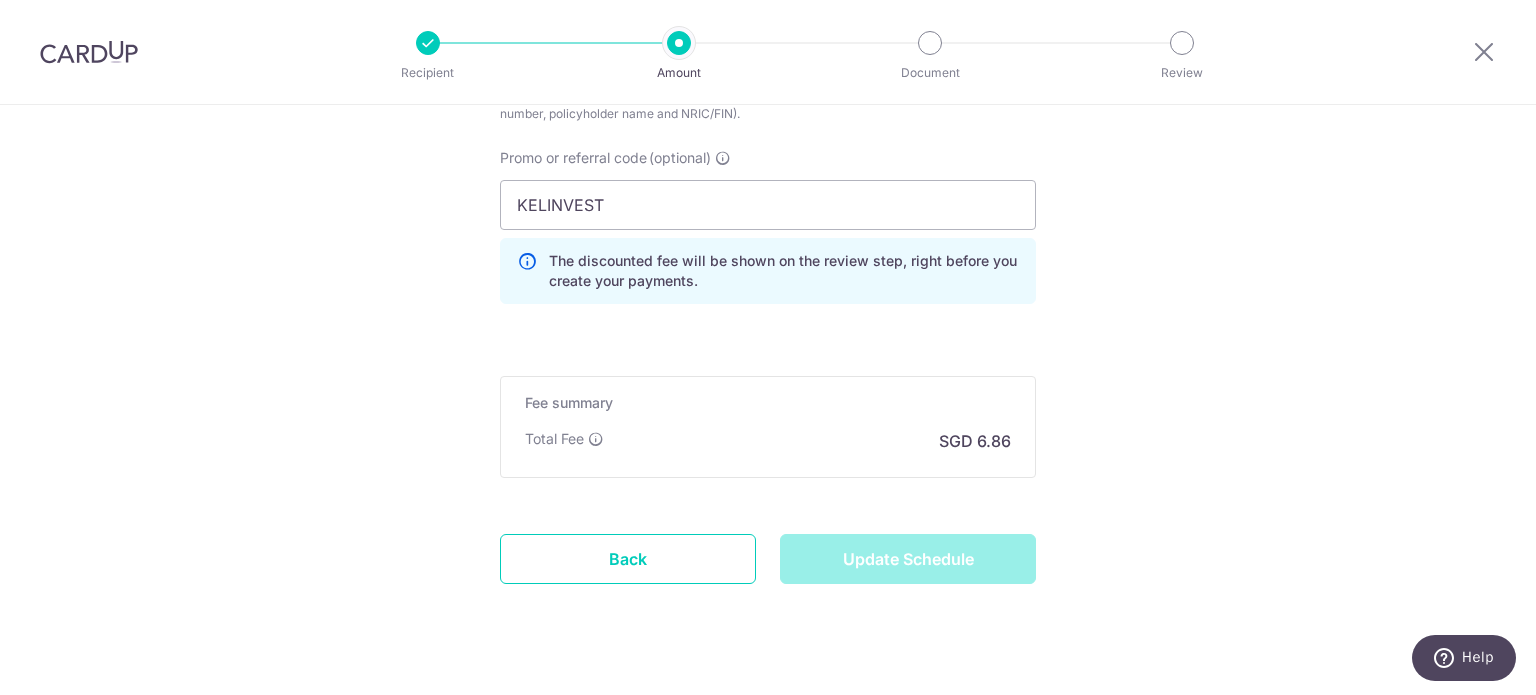 type on "Update Schedule" 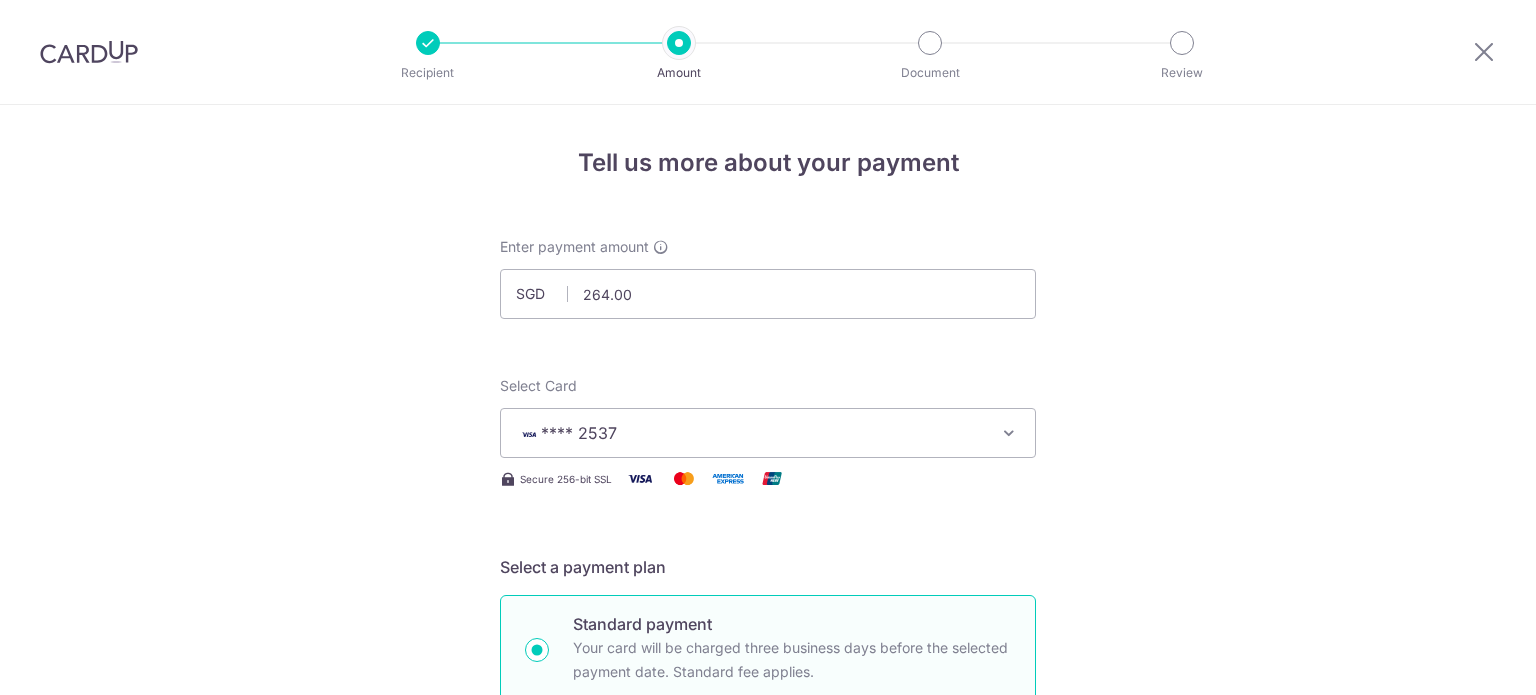 scroll, scrollTop: 0, scrollLeft: 0, axis: both 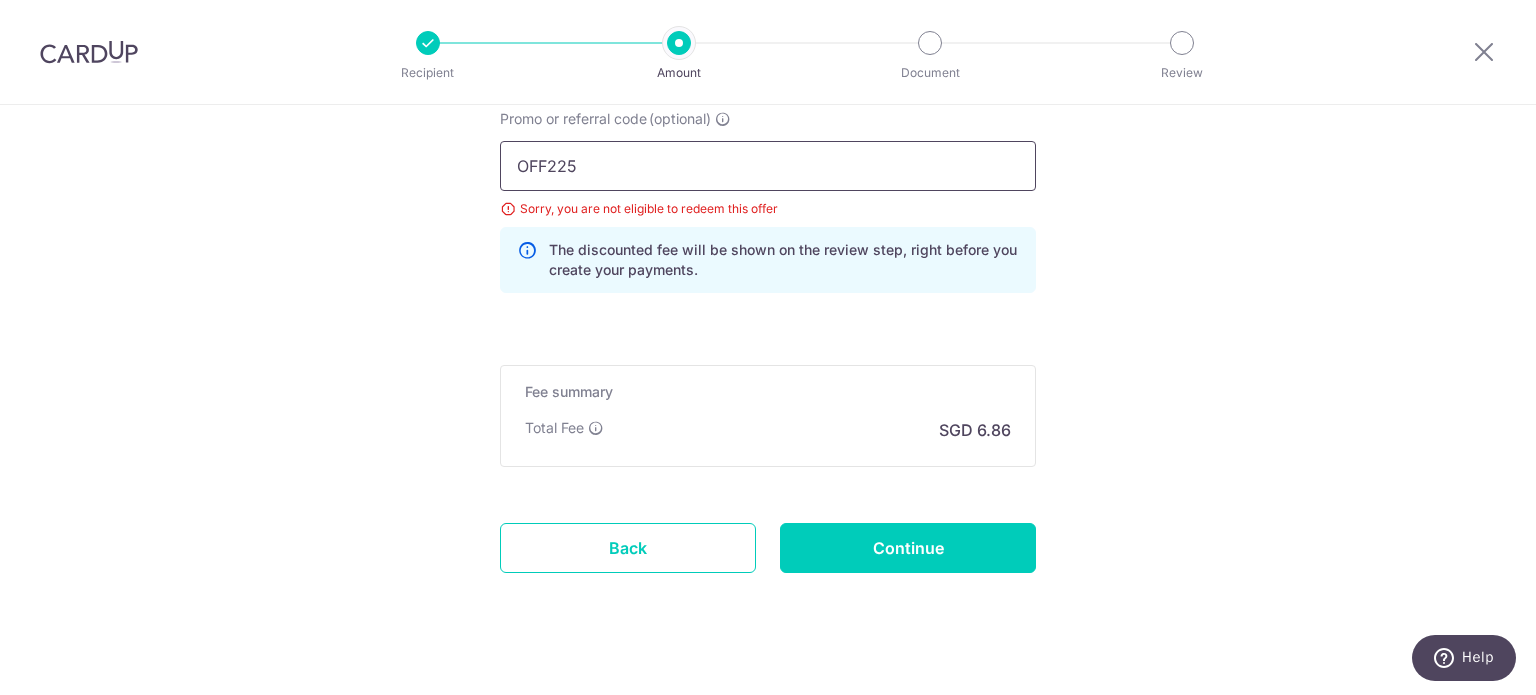 click on "OFF225" at bounding box center [768, 166] 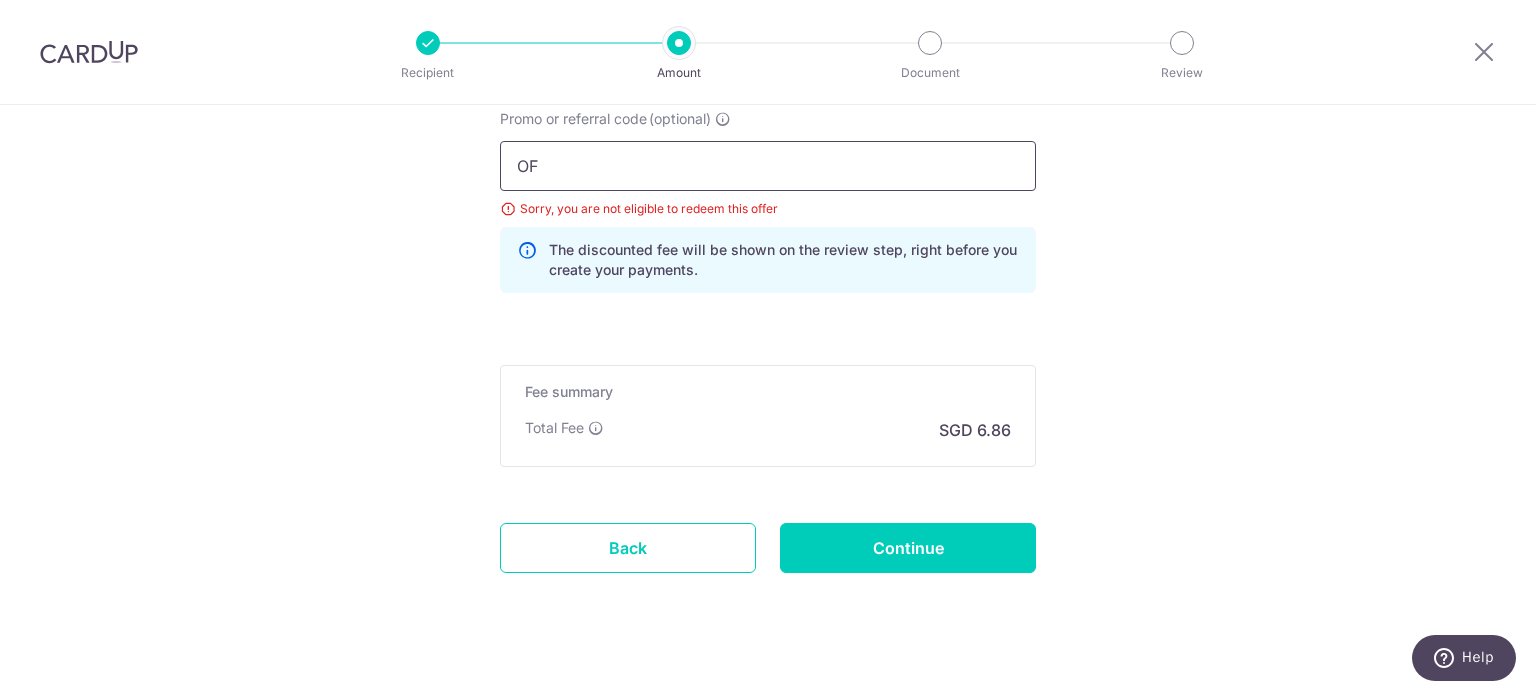type on "O" 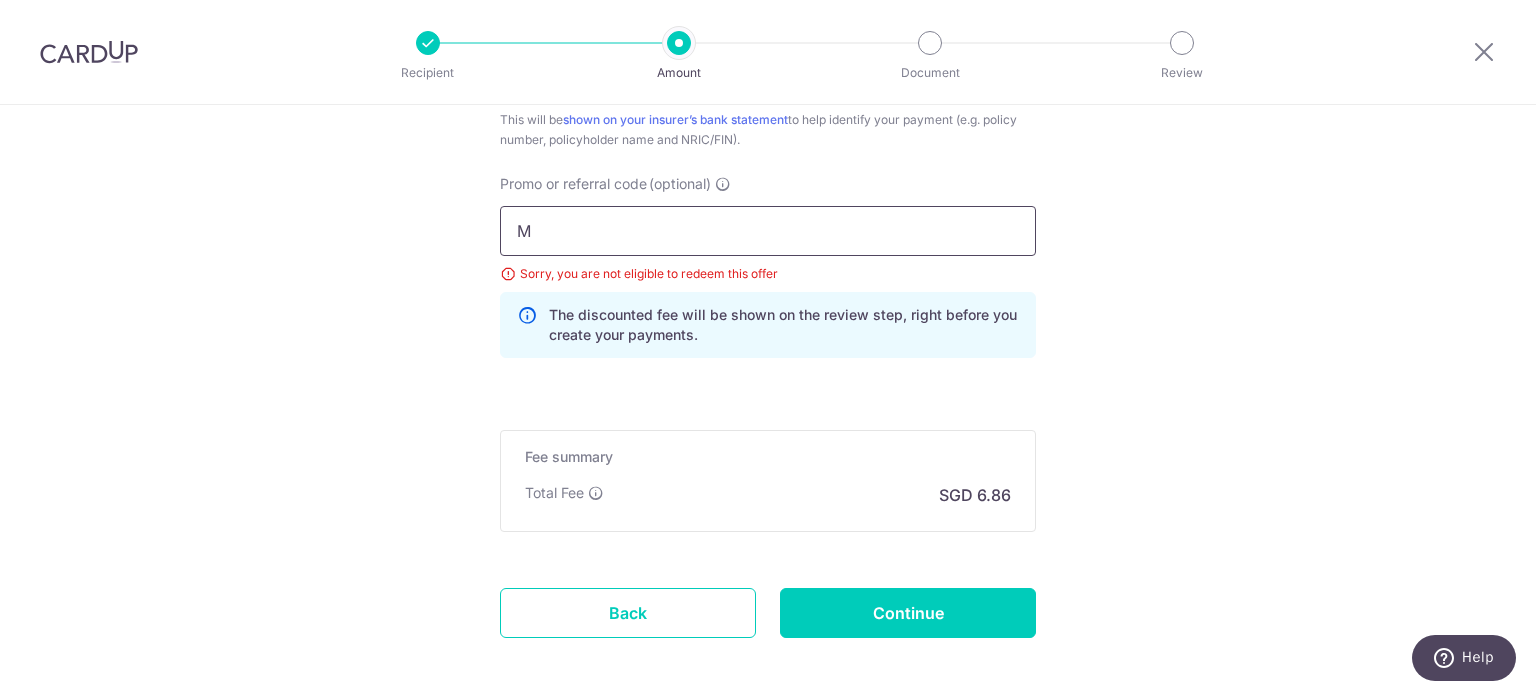 scroll, scrollTop: 1391, scrollLeft: 0, axis: vertical 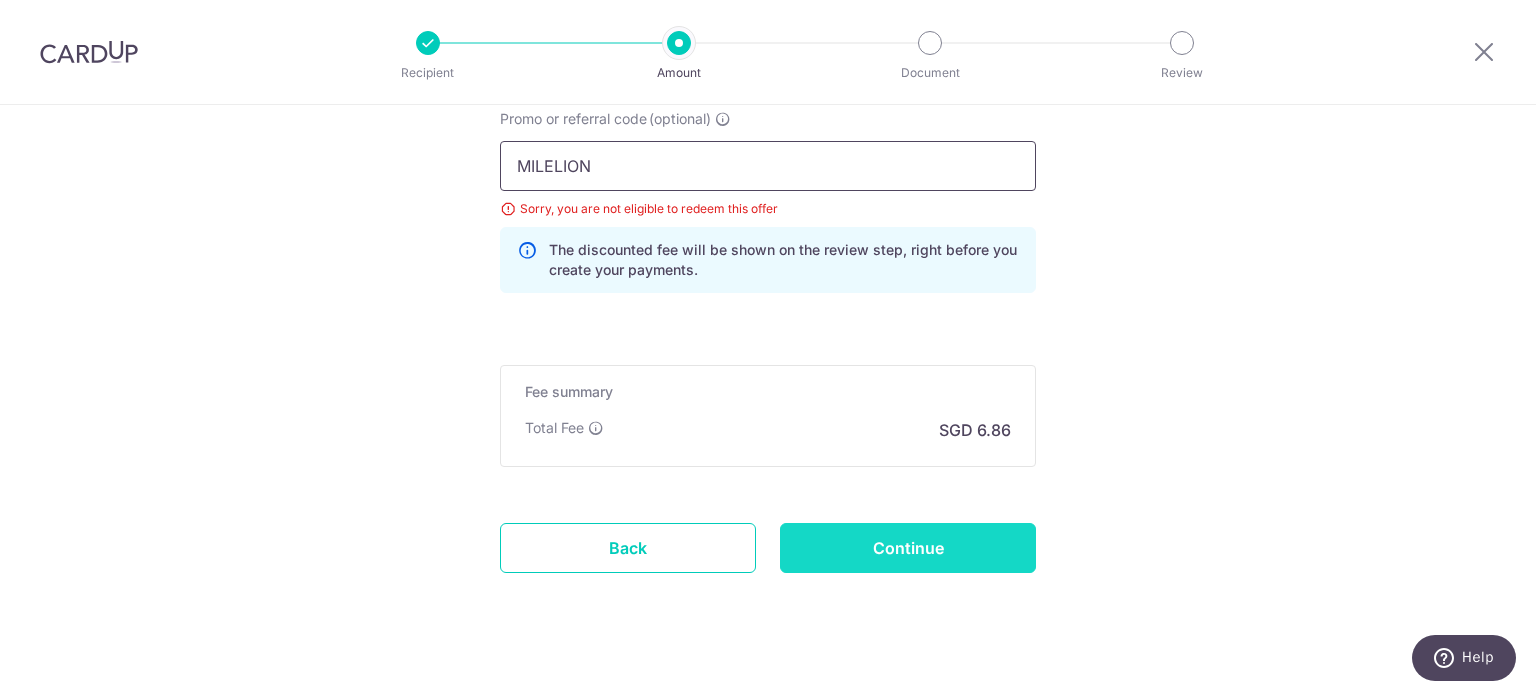 type on "MILELION" 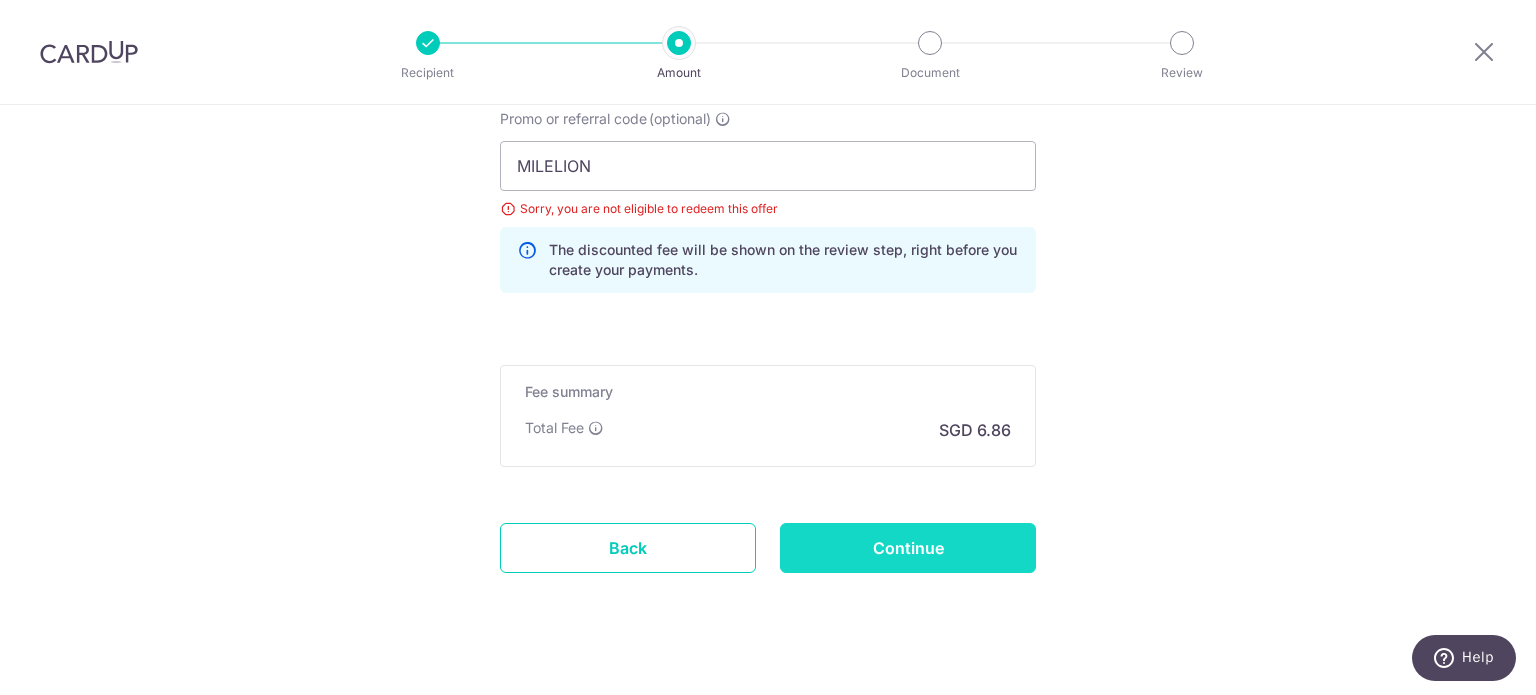 click on "Continue" at bounding box center (908, 548) 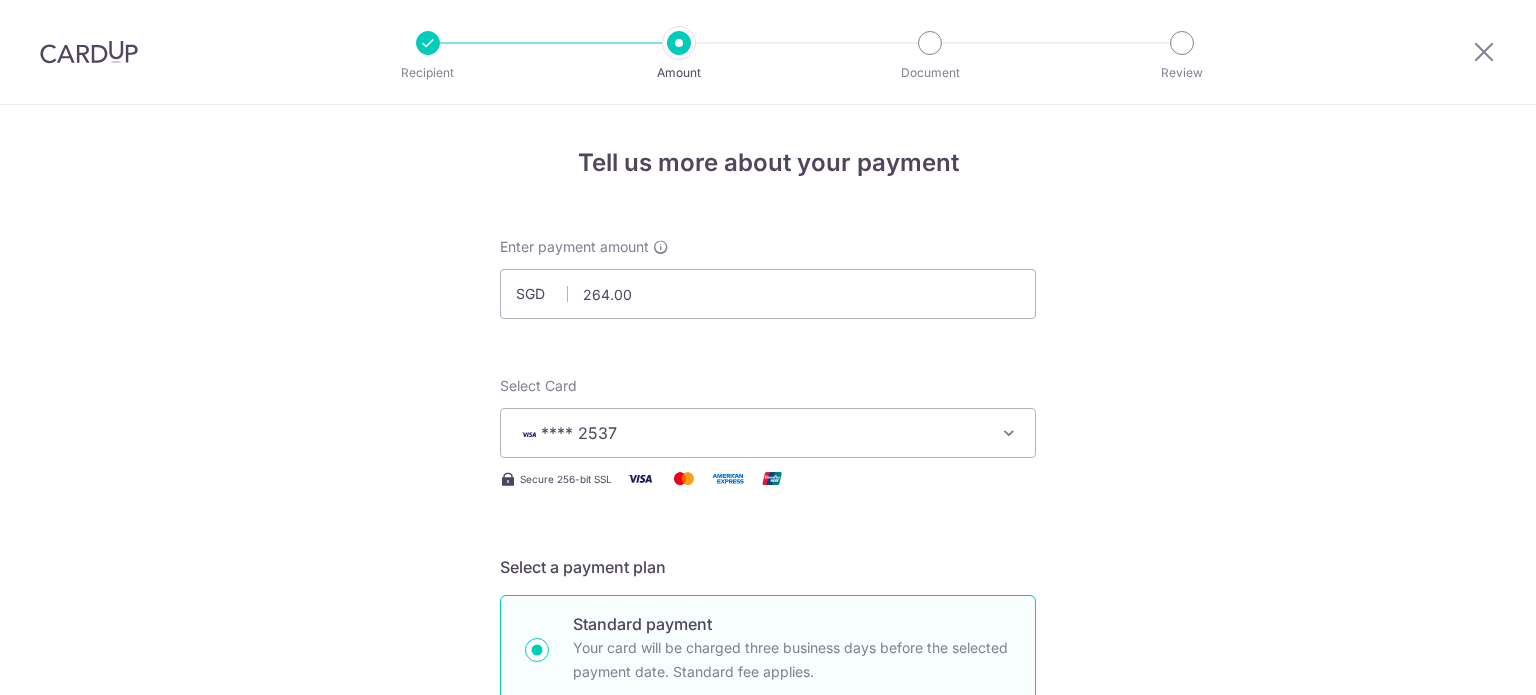 scroll, scrollTop: 0, scrollLeft: 0, axis: both 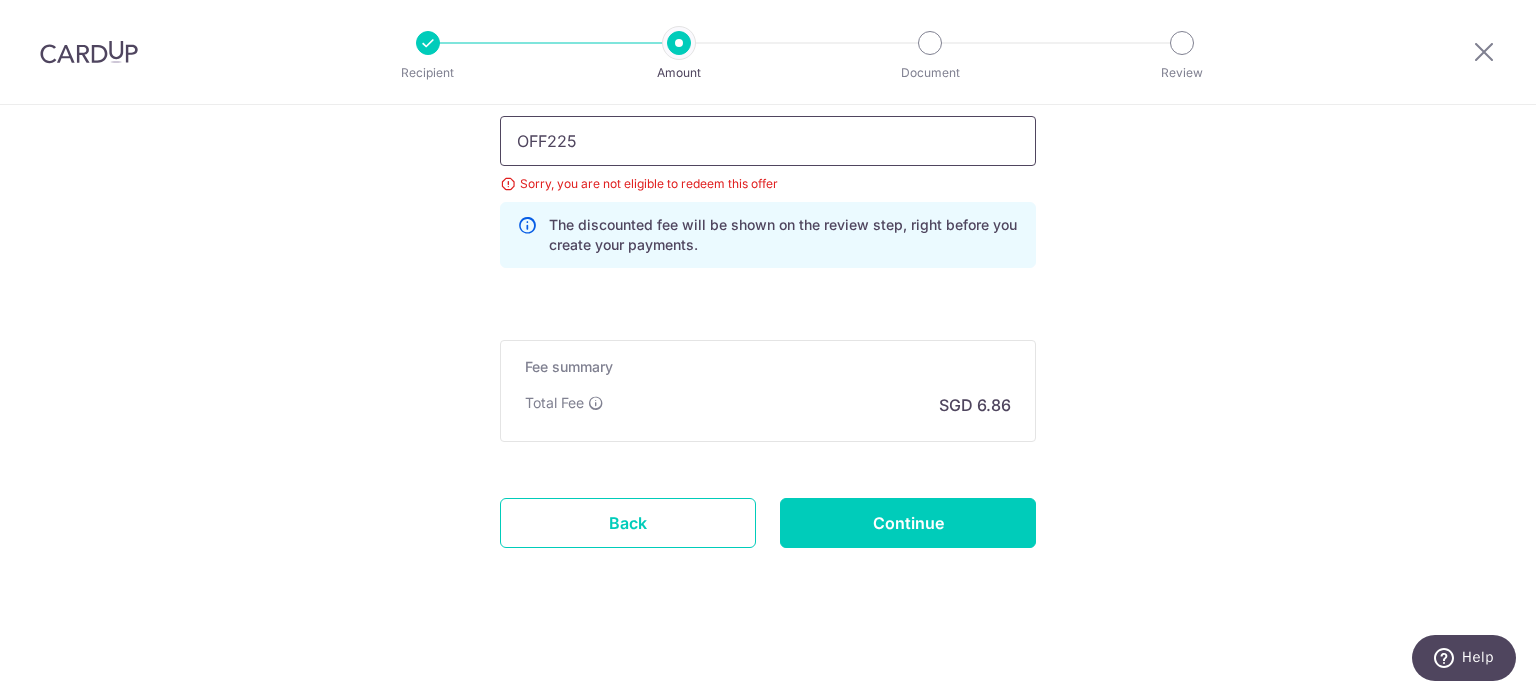 drag, startPoint x: 672, startPoint y: 134, endPoint x: 378, endPoint y: 193, distance: 299.86163 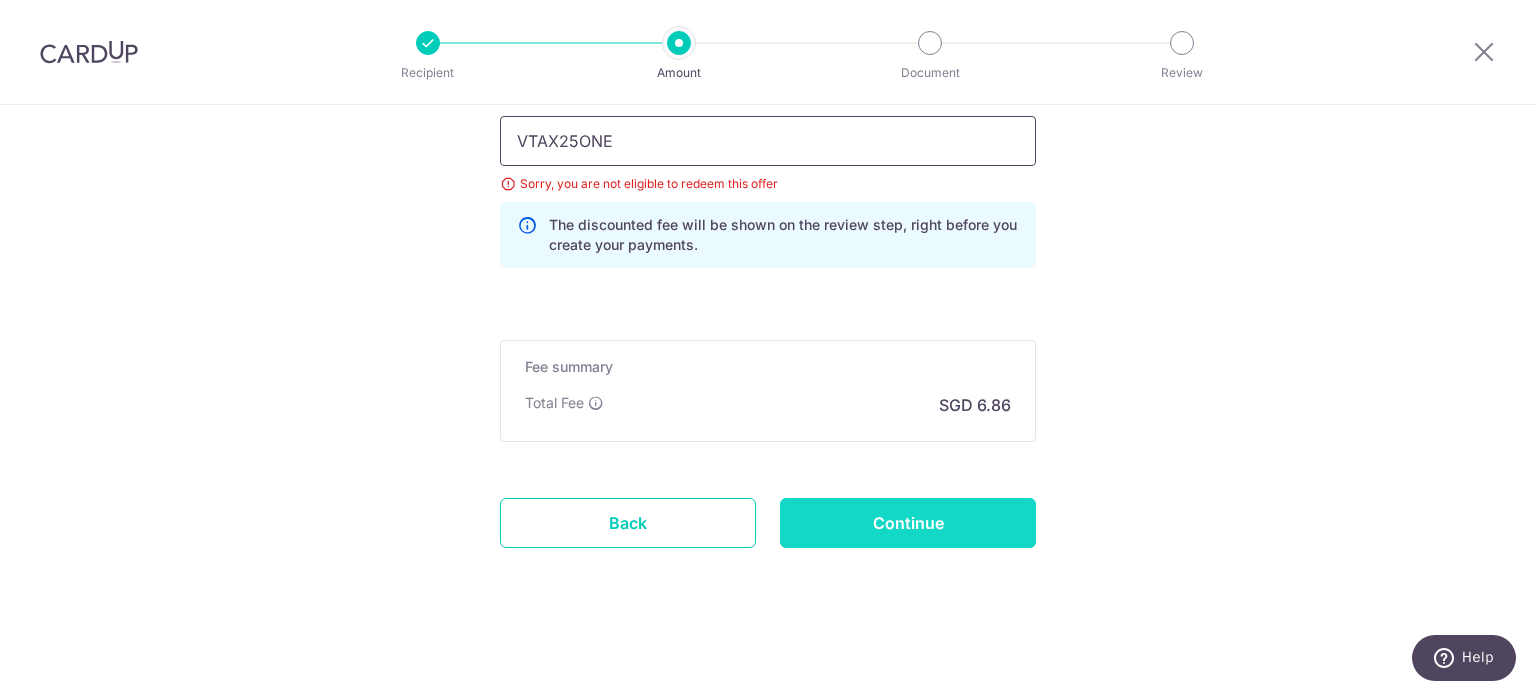type on "VTAX25ONE" 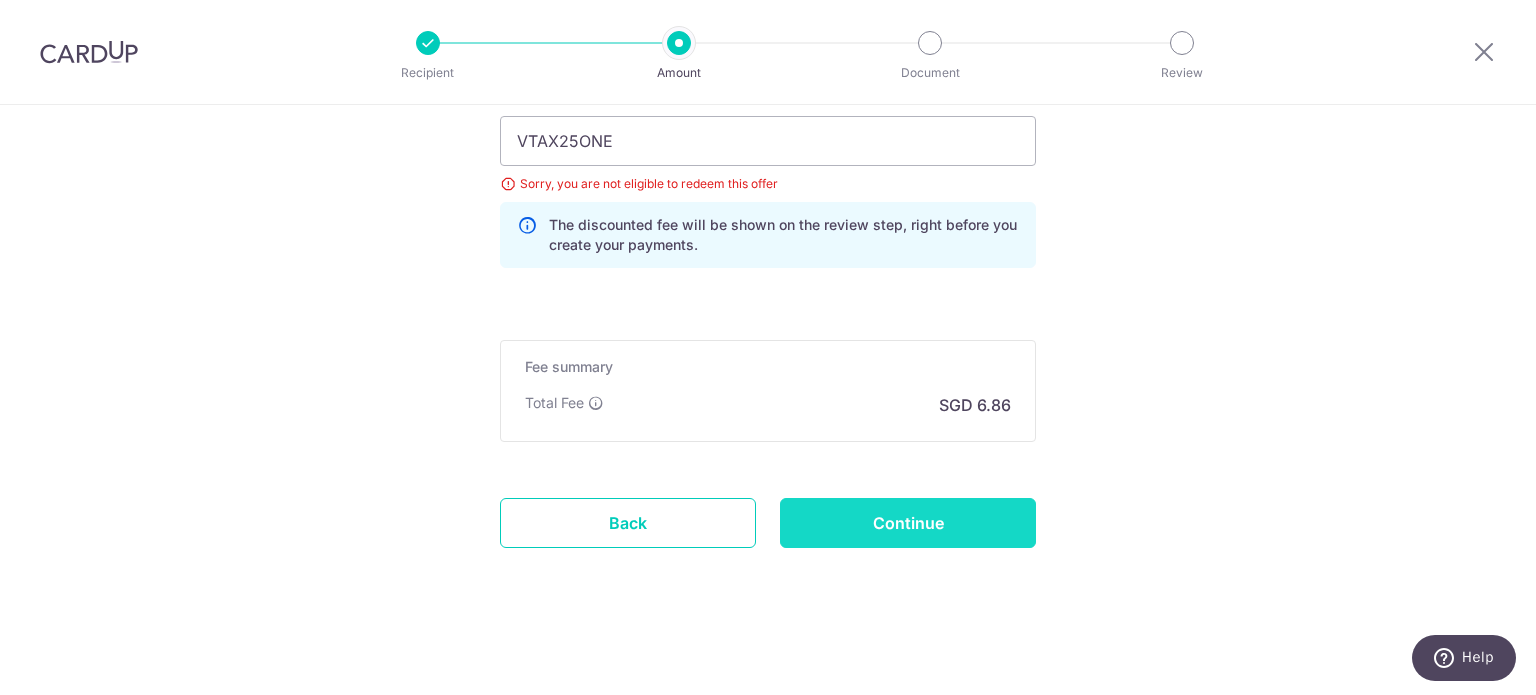 click on "Continue" at bounding box center [908, 523] 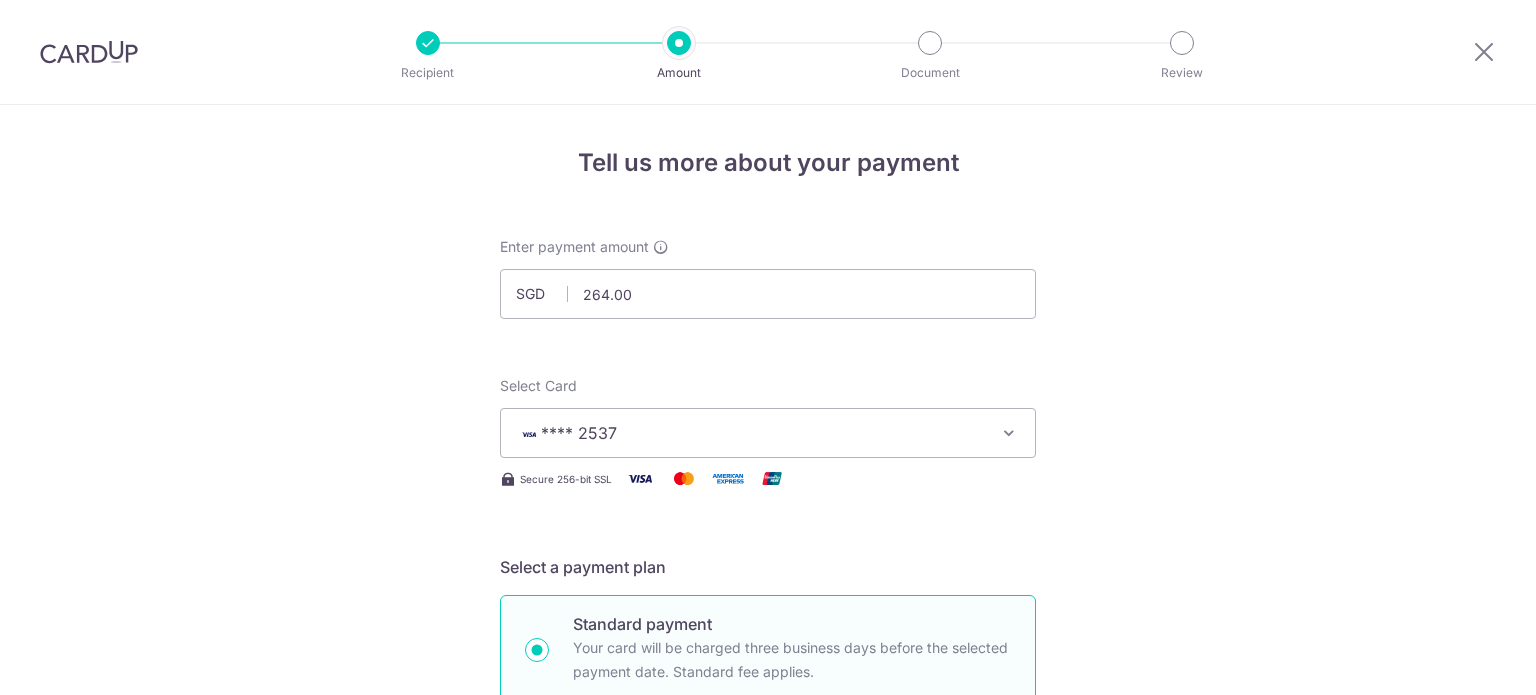 scroll, scrollTop: 0, scrollLeft: 0, axis: both 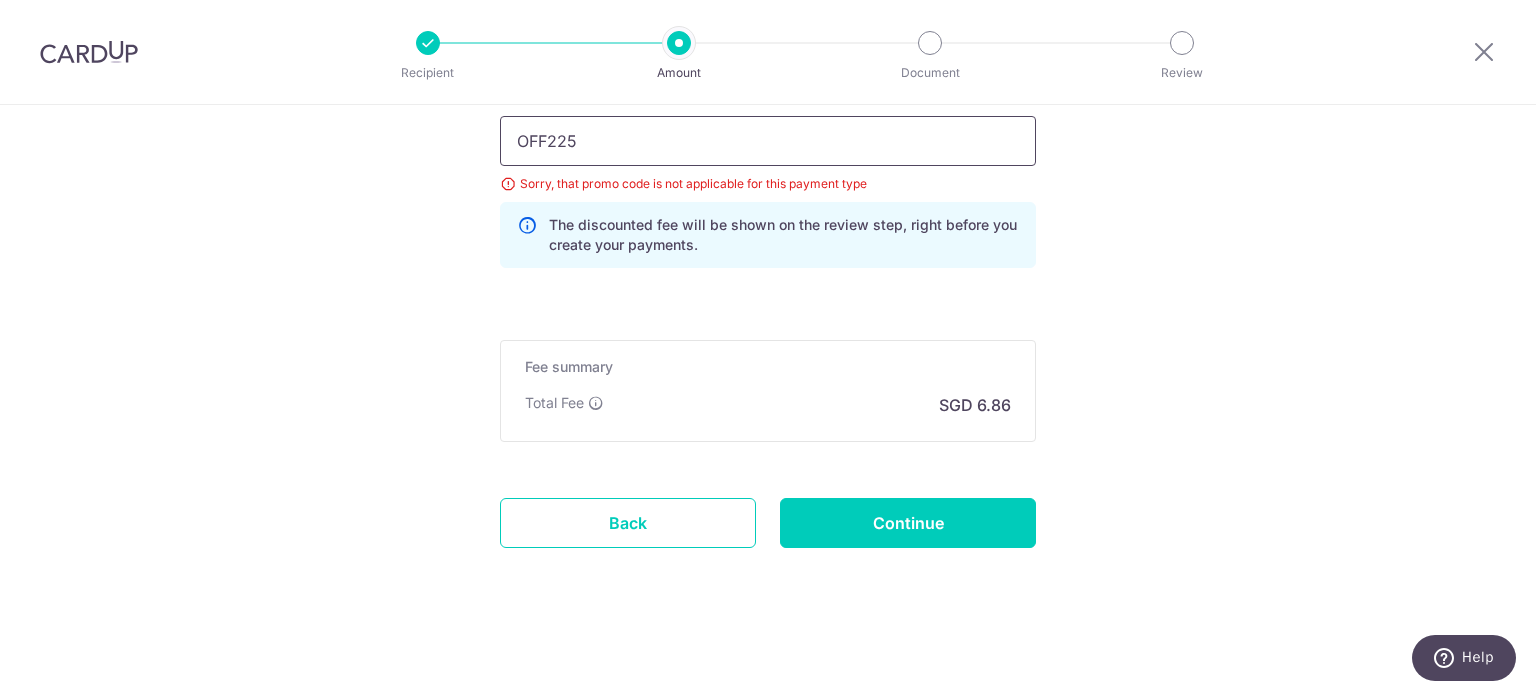drag, startPoint x: 649, startPoint y: 127, endPoint x: 187, endPoint y: 251, distance: 478.35135 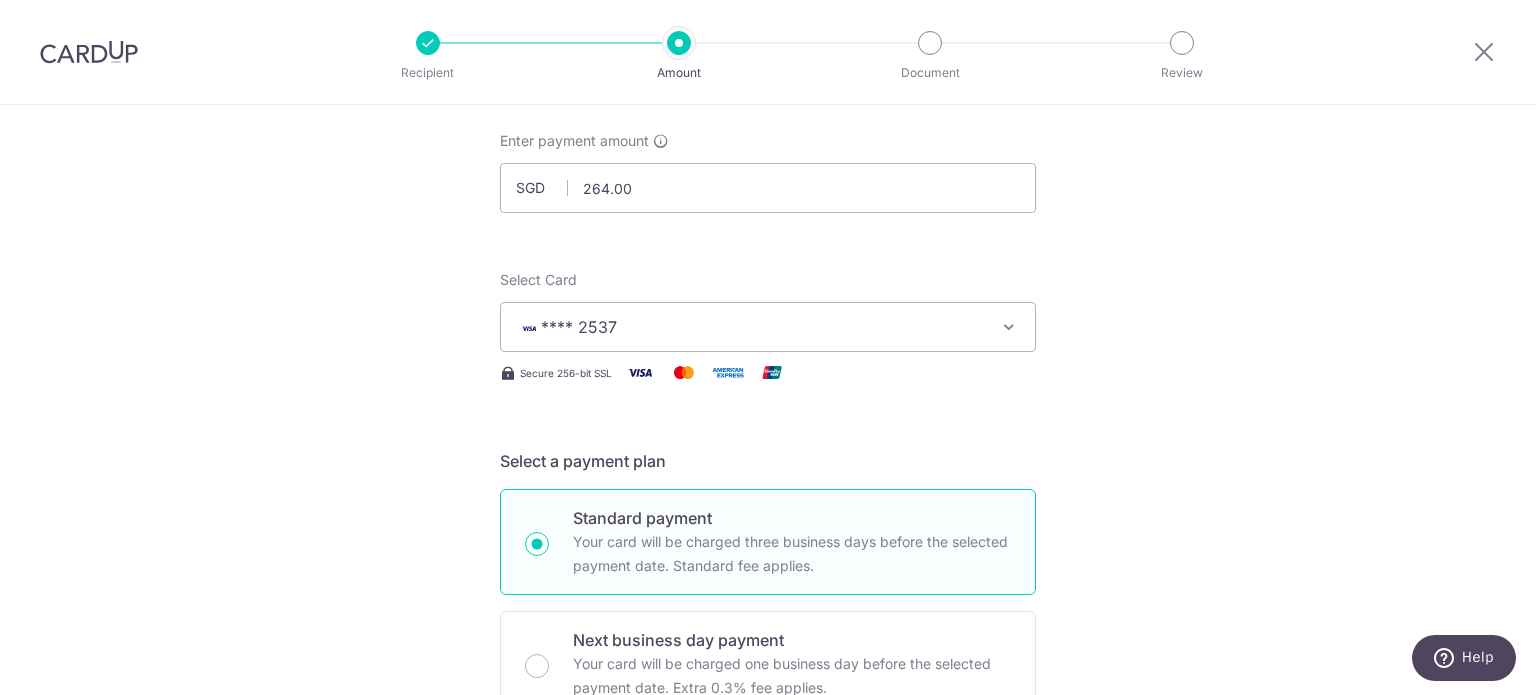 scroll, scrollTop: 0, scrollLeft: 0, axis: both 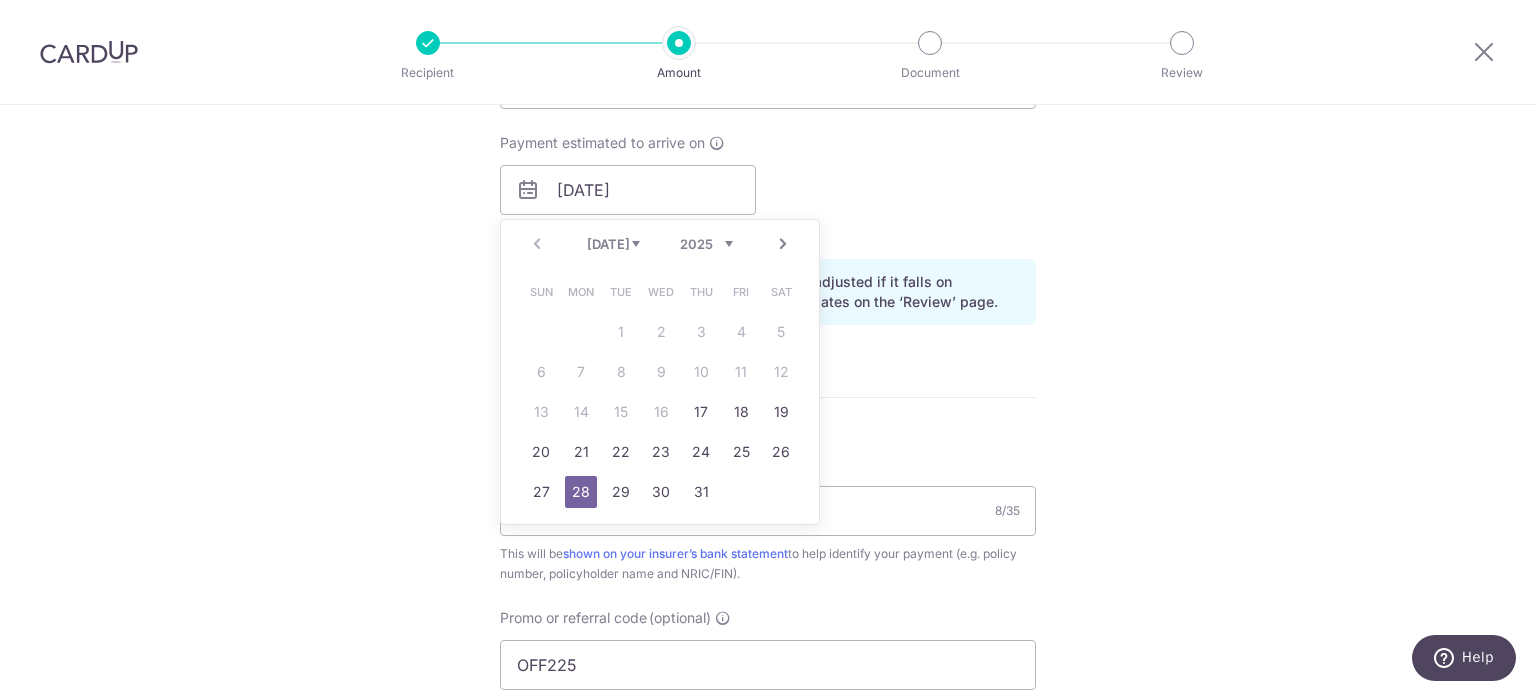 drag, startPoint x: 727, startPoint y: 191, endPoint x: 1101, endPoint y: 216, distance: 374.83463 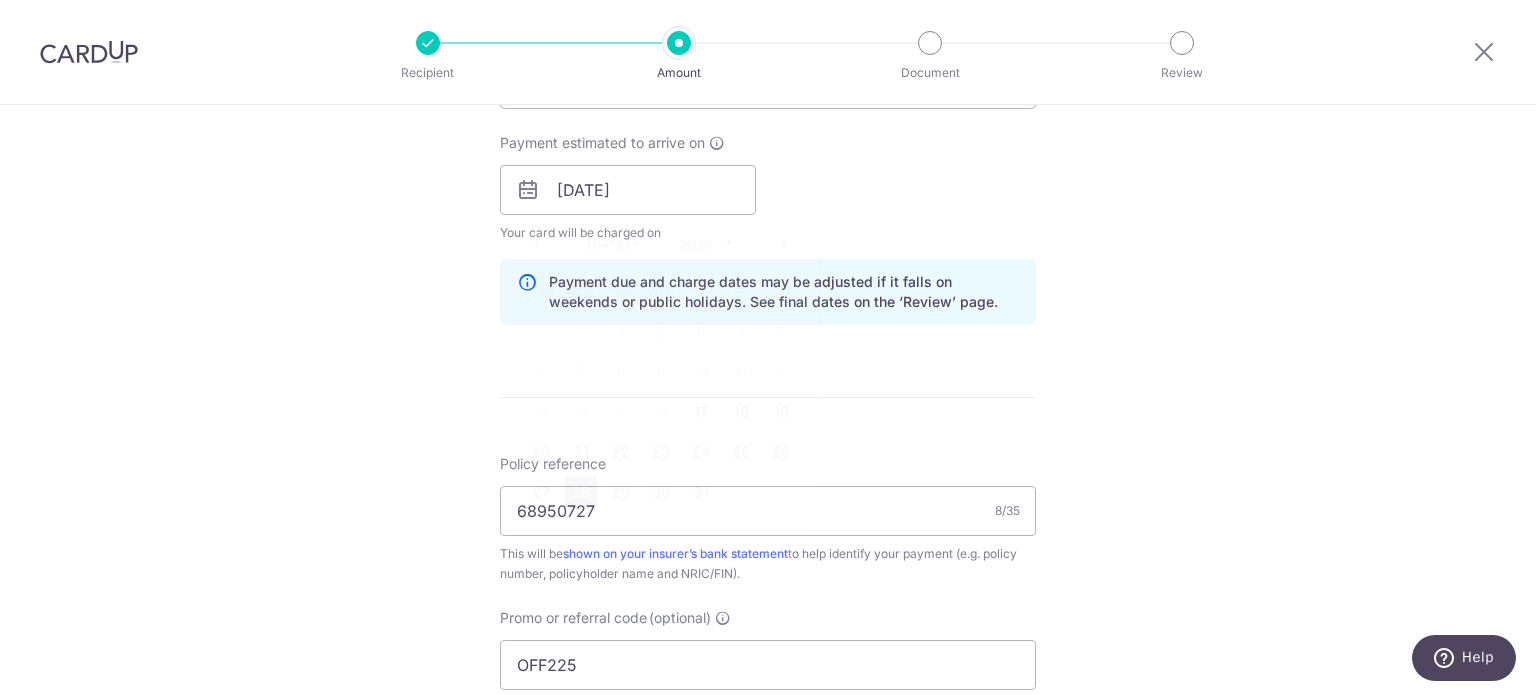 click on "Tell us more about your payment
Enter payment amount
SGD
264.00
264.00
Select Card
**** 2537
Add credit card
Your Cards
**** 2537
Secure 256-bit SSL
Text
New card details
Card
Secure 256-bit SSL" at bounding box center [768, 217] 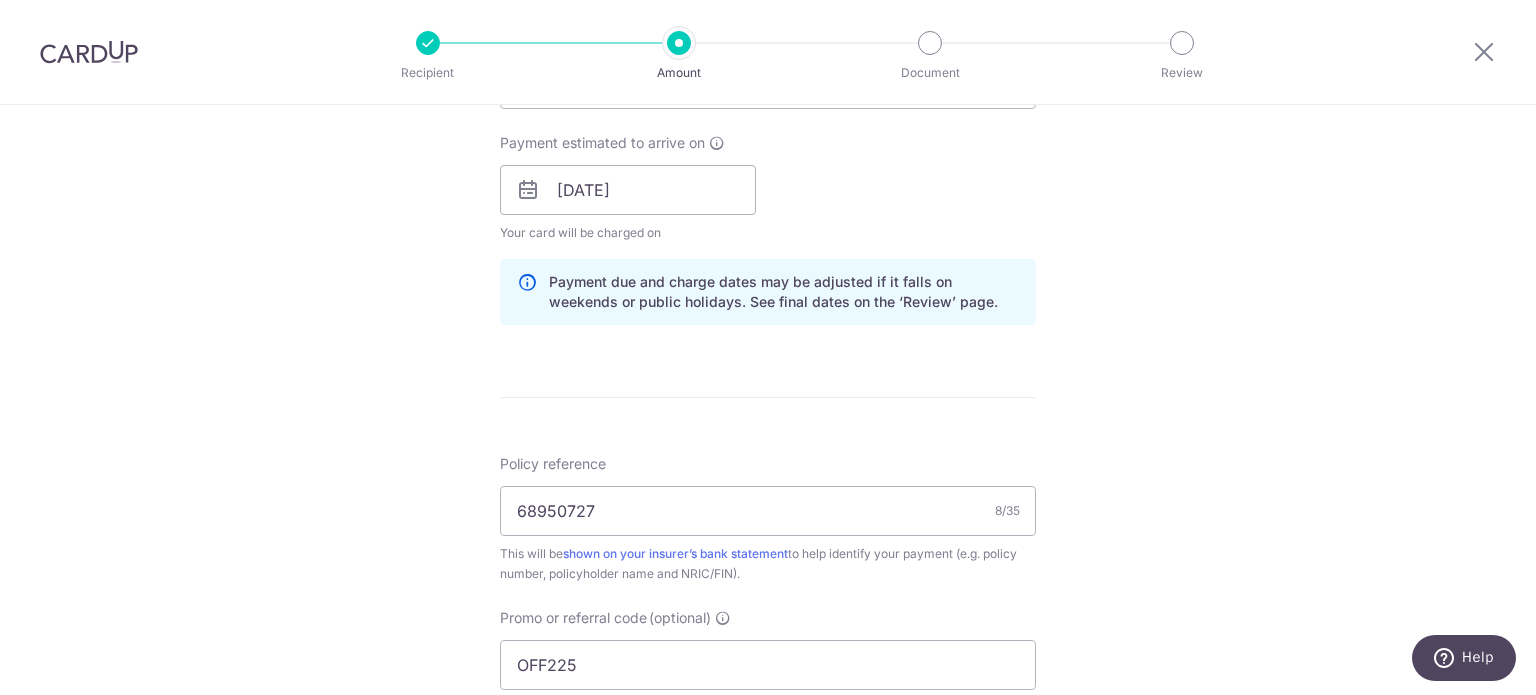 click at bounding box center [528, 190] 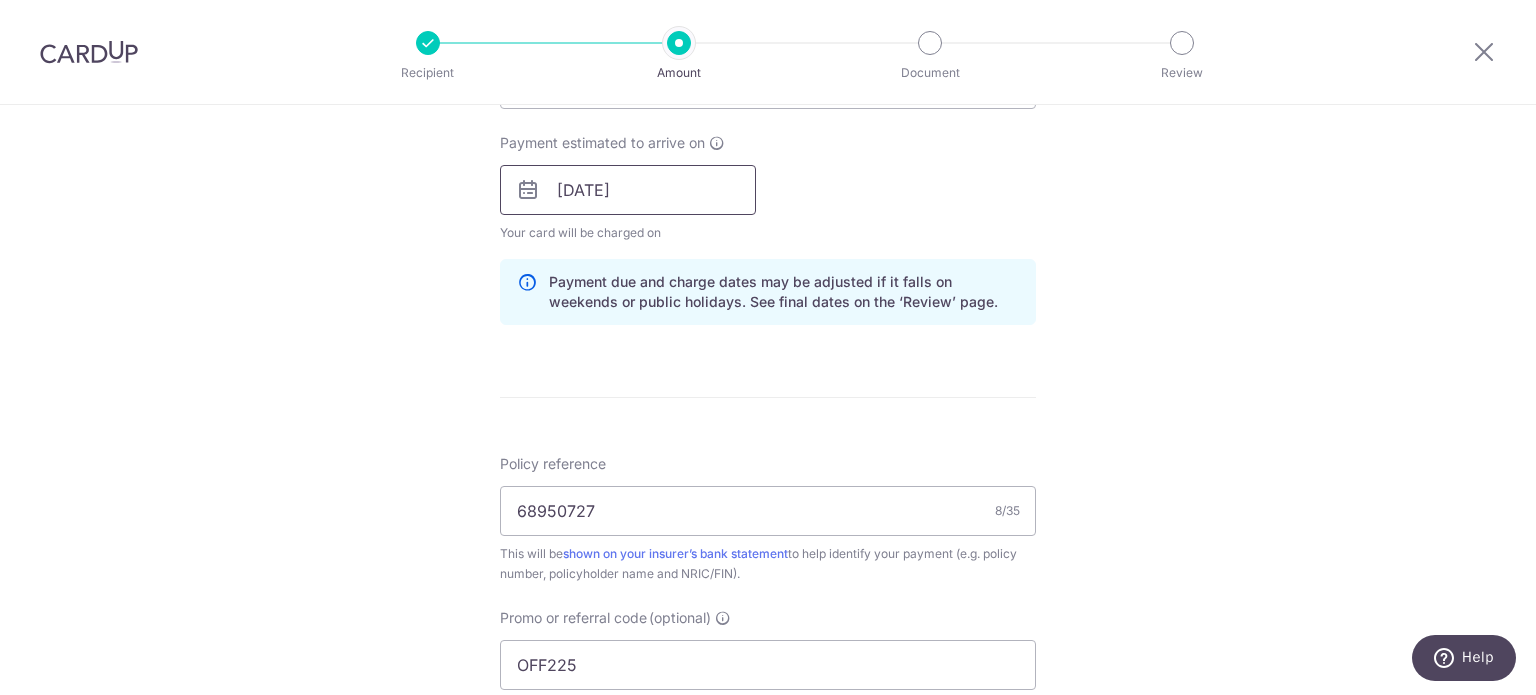 click on "28/07/2025" at bounding box center (628, 190) 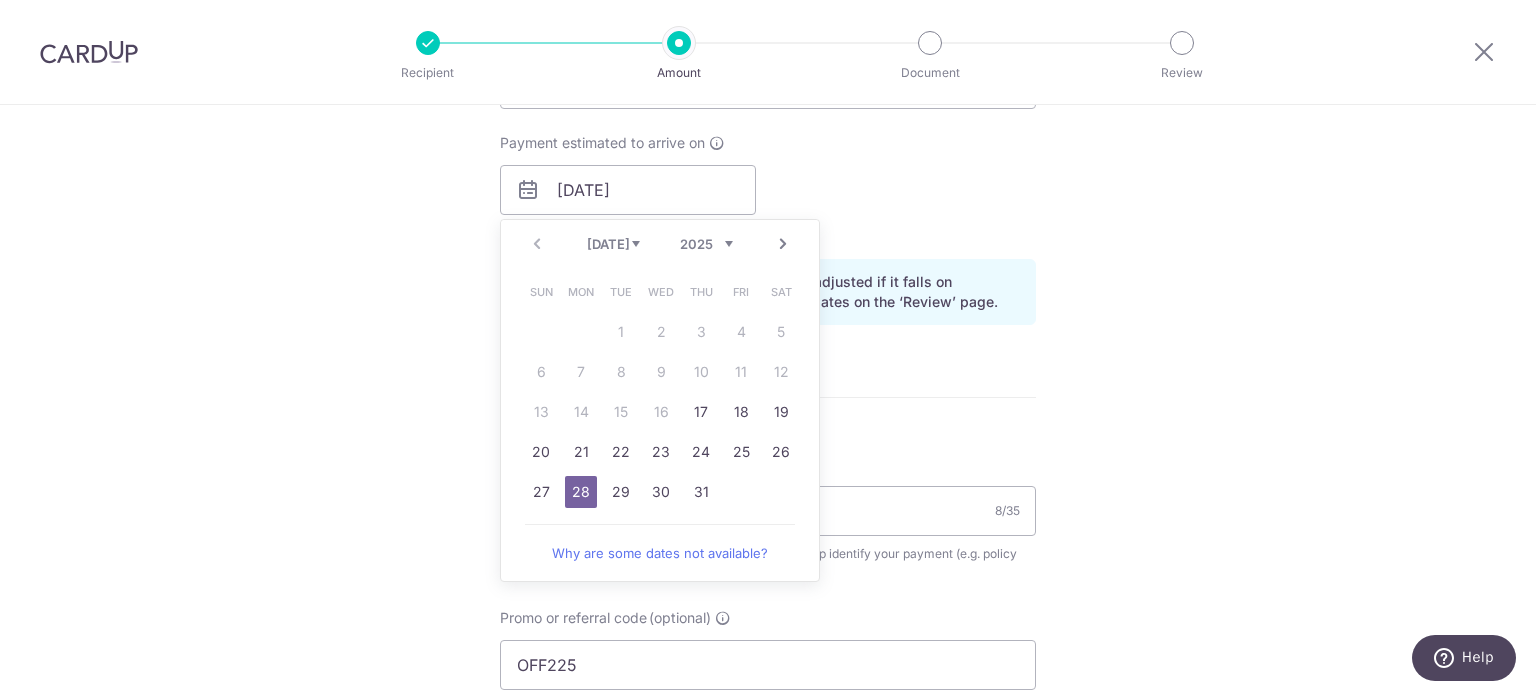click on "Next" at bounding box center [783, 244] 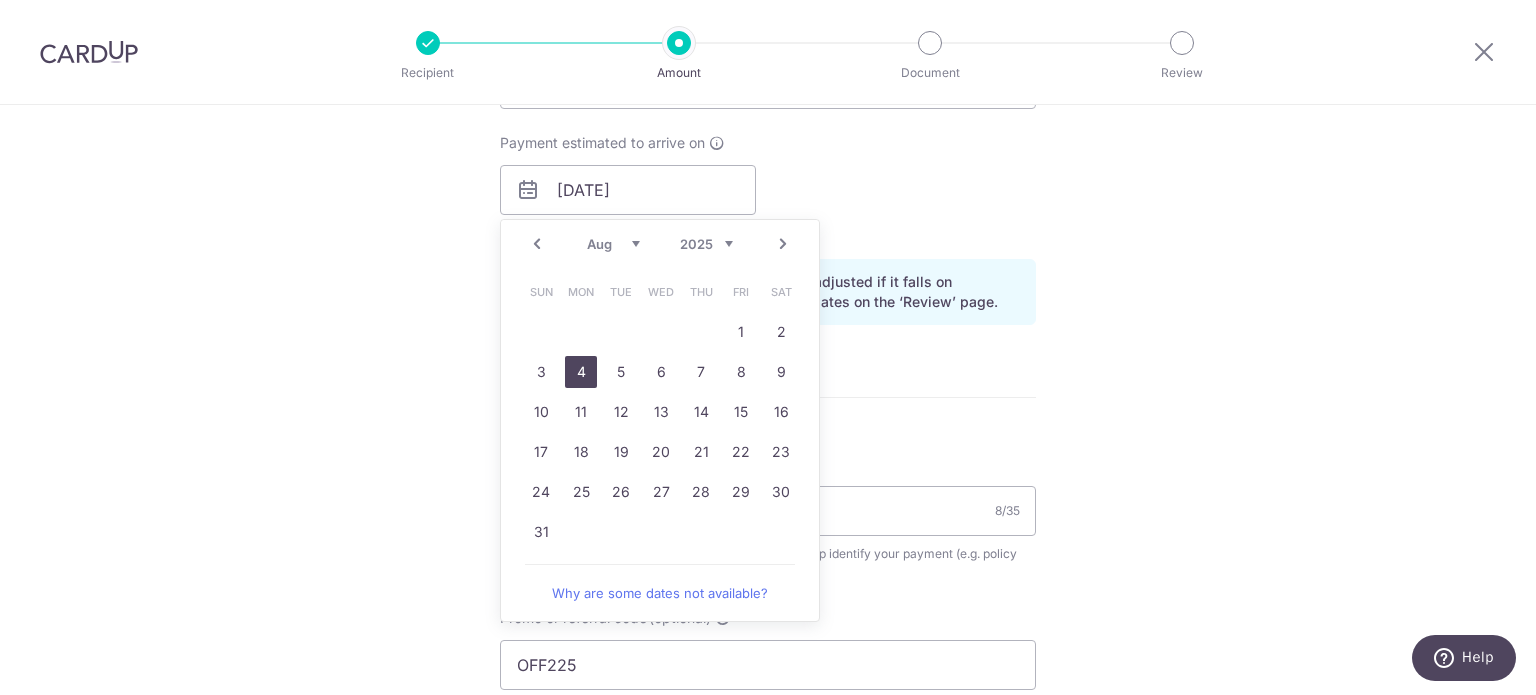click on "4" at bounding box center (581, 372) 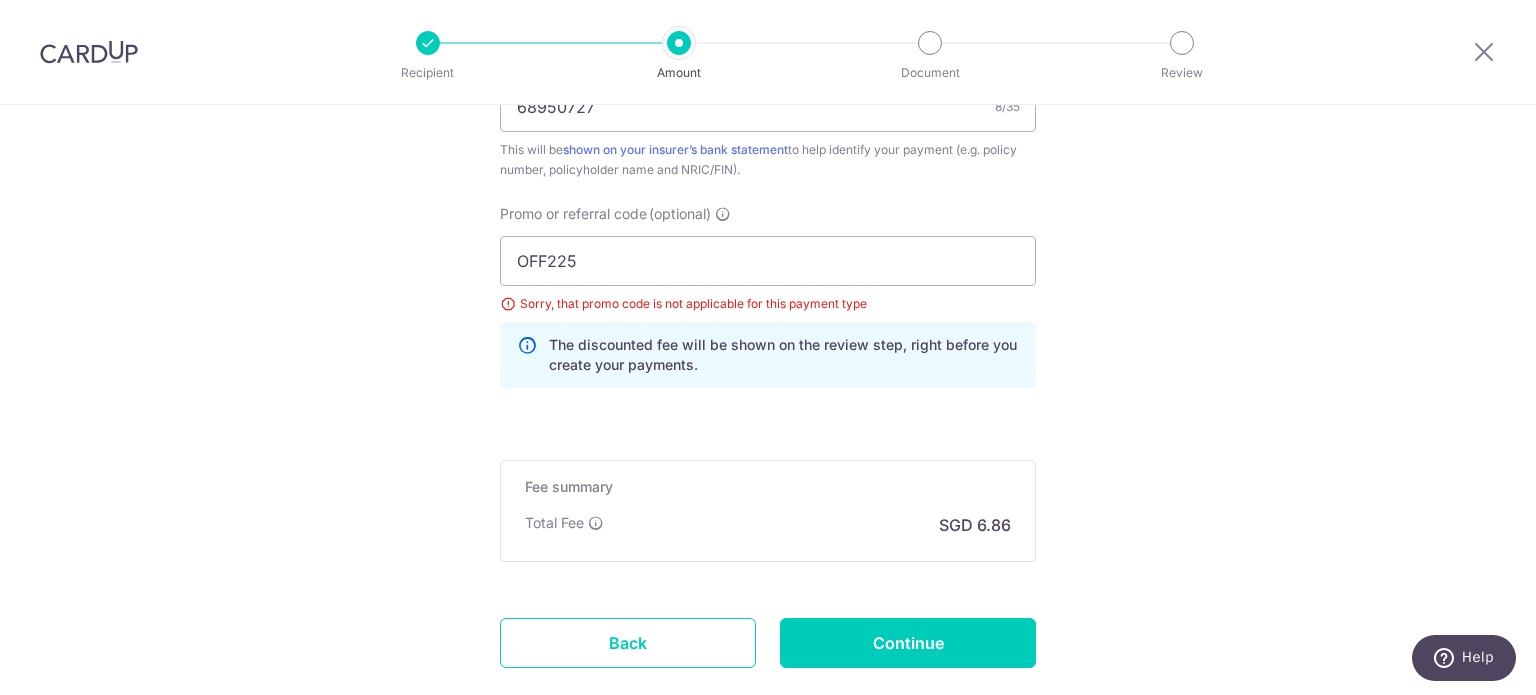 scroll, scrollTop: 1308, scrollLeft: 0, axis: vertical 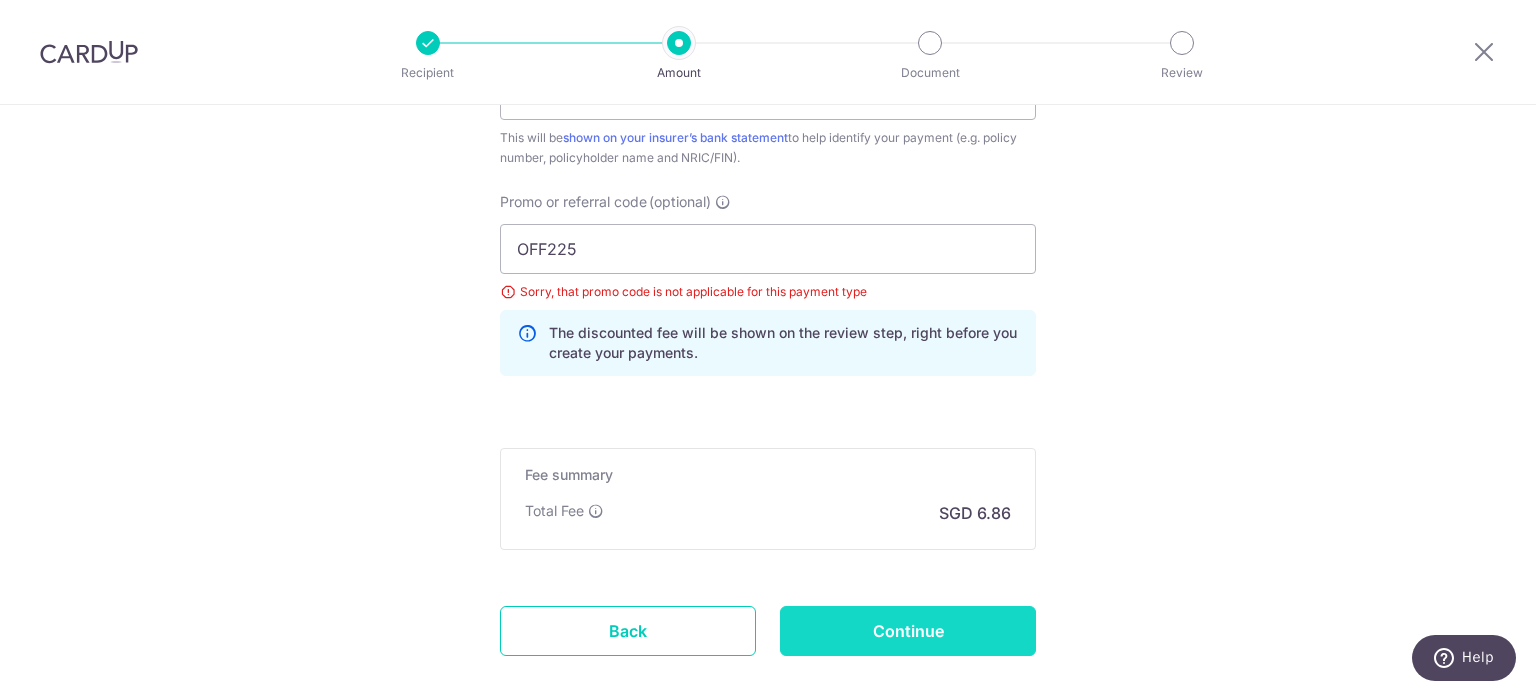 click on "Continue" at bounding box center (908, 631) 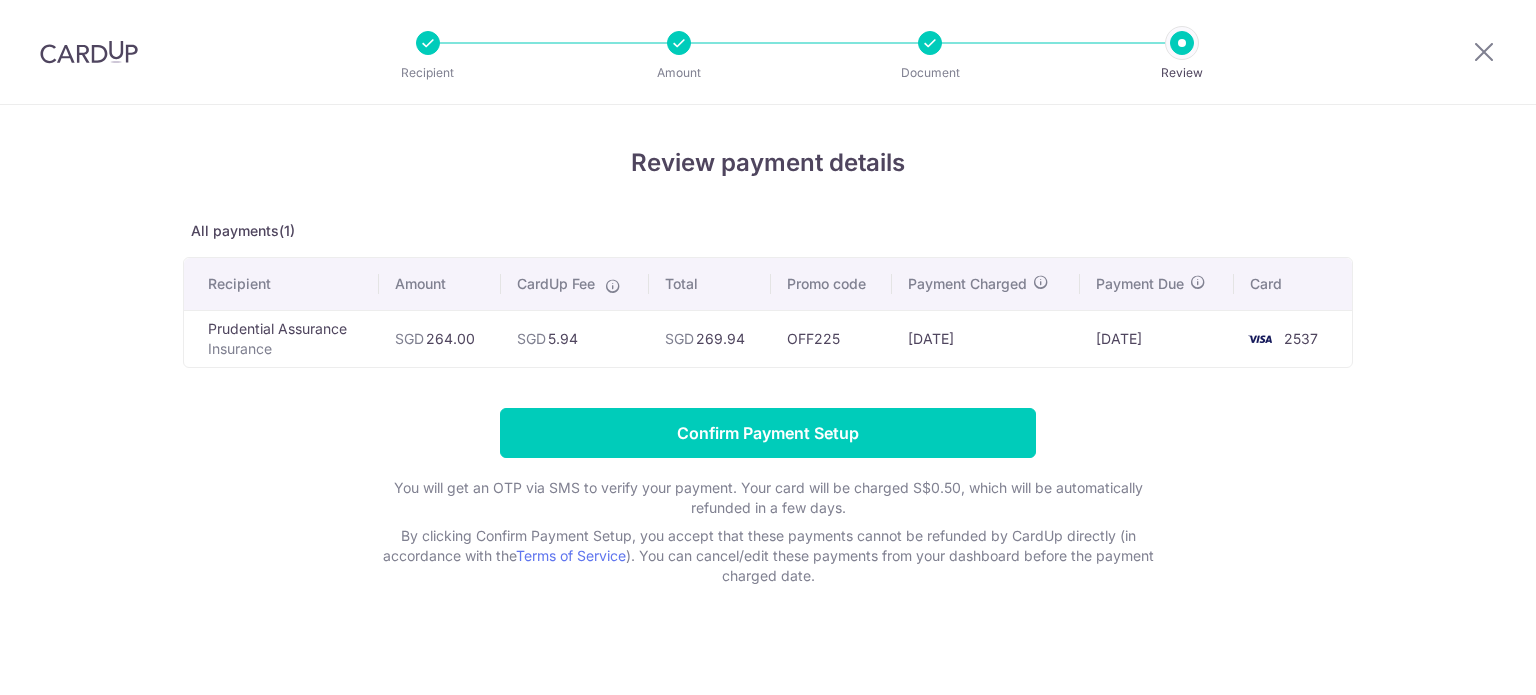scroll, scrollTop: 0, scrollLeft: 0, axis: both 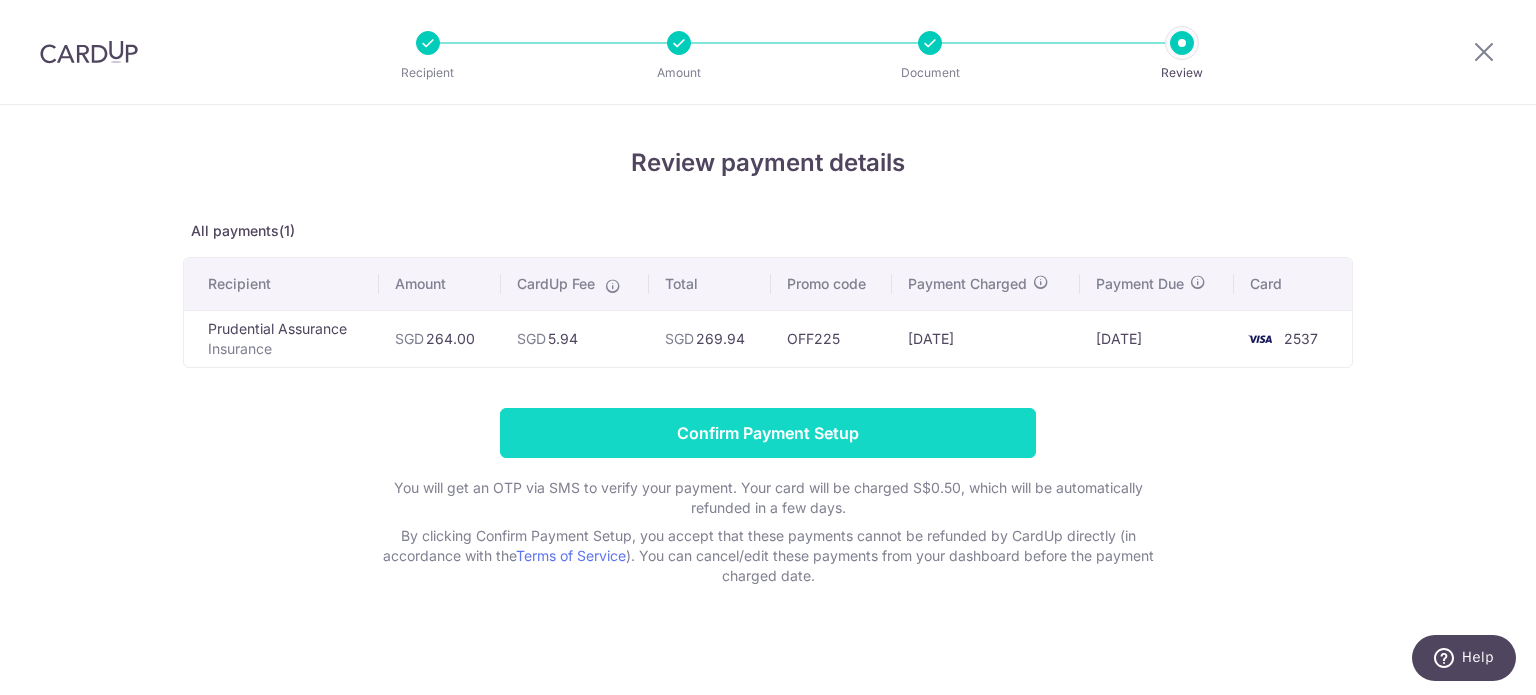 click on "Confirm Payment Setup" at bounding box center (768, 433) 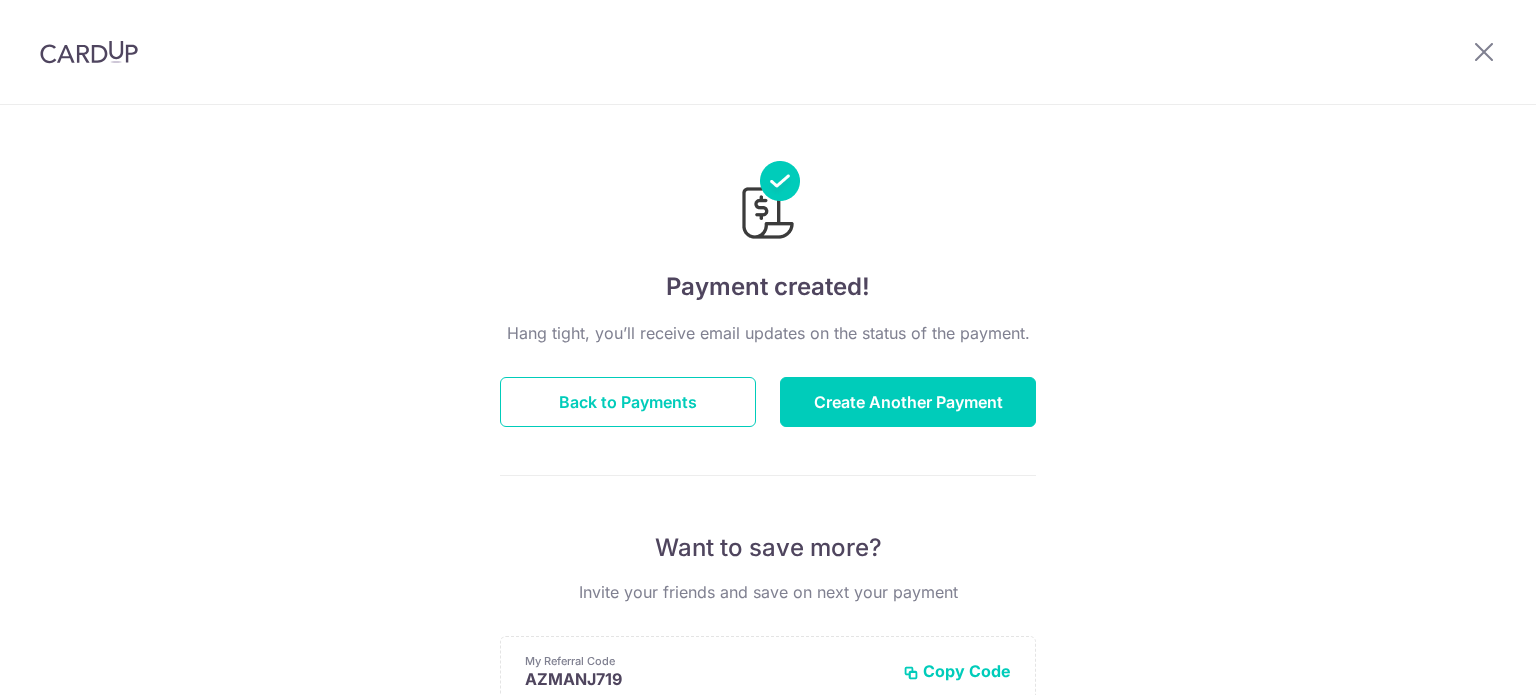 scroll, scrollTop: 0, scrollLeft: 0, axis: both 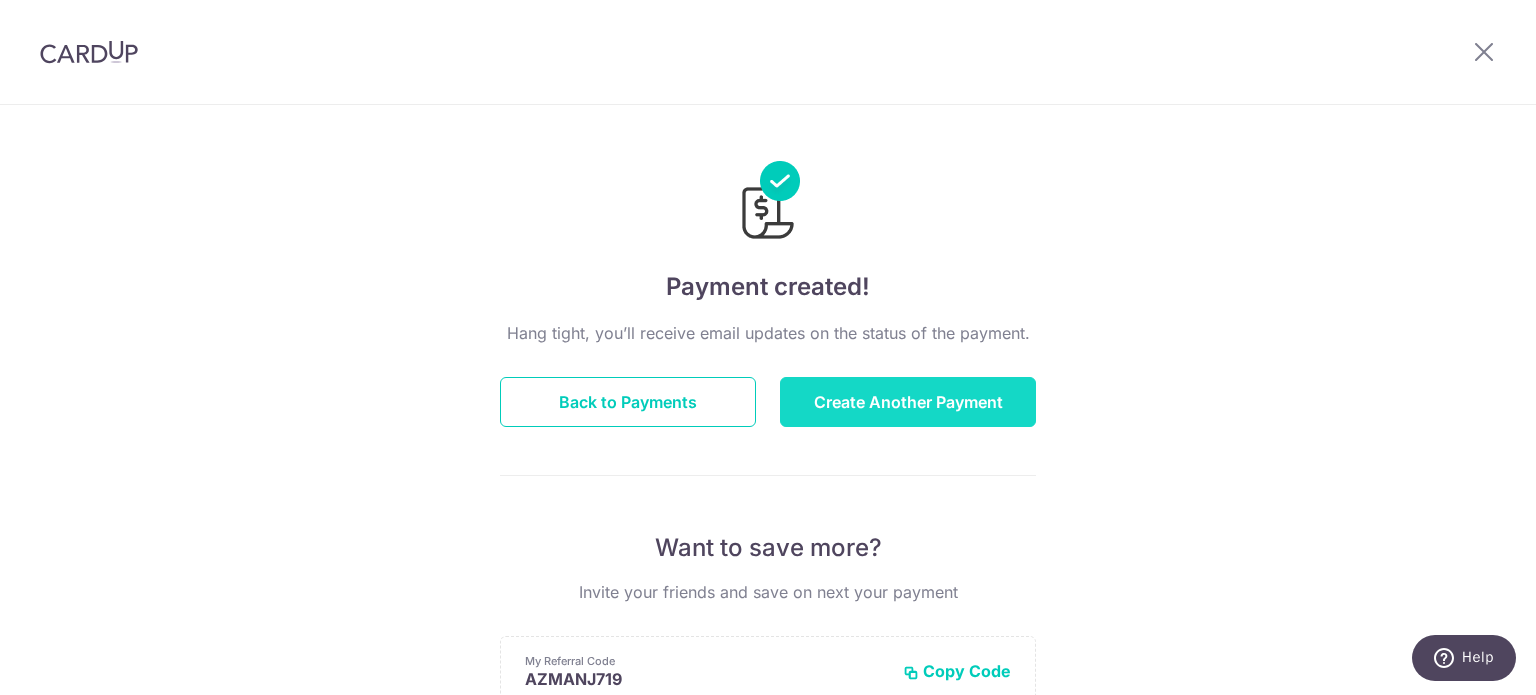 click on "Create Another Payment" at bounding box center [908, 402] 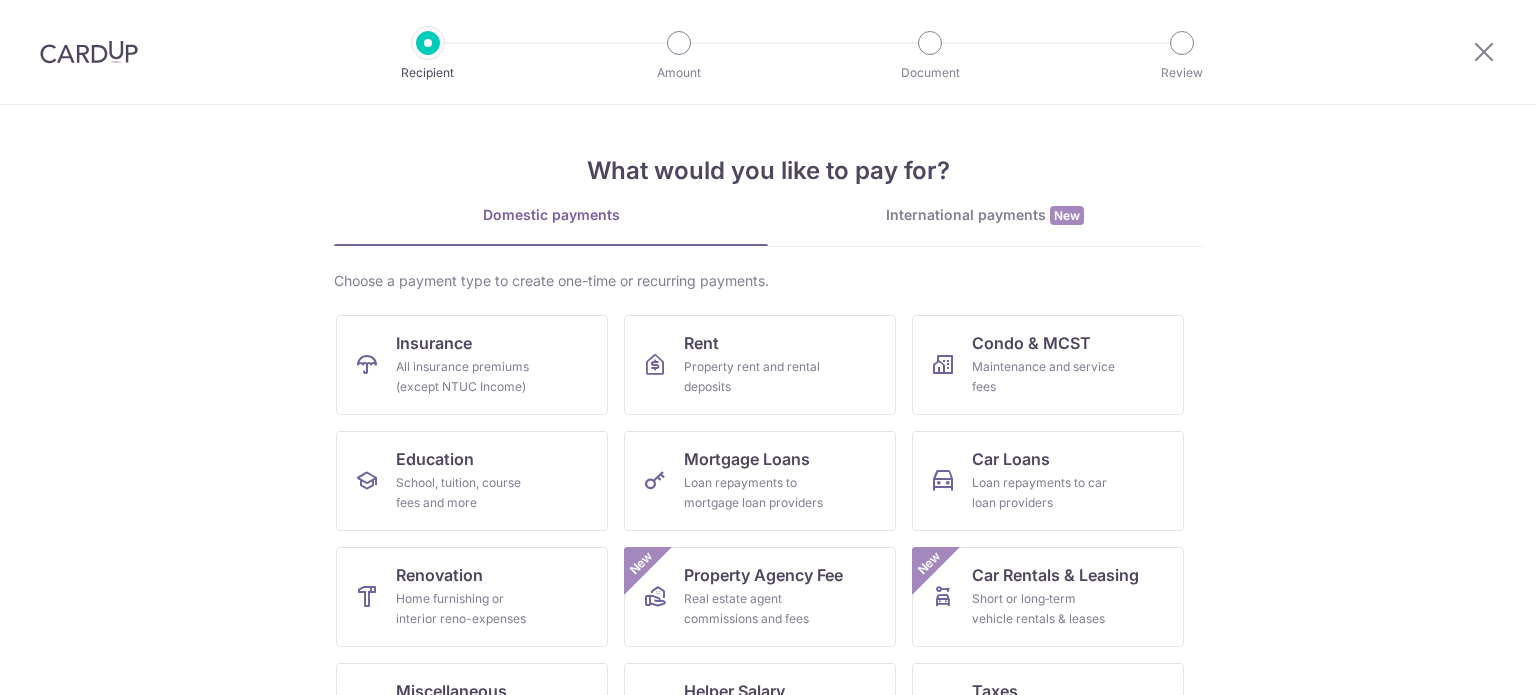 scroll, scrollTop: 0, scrollLeft: 0, axis: both 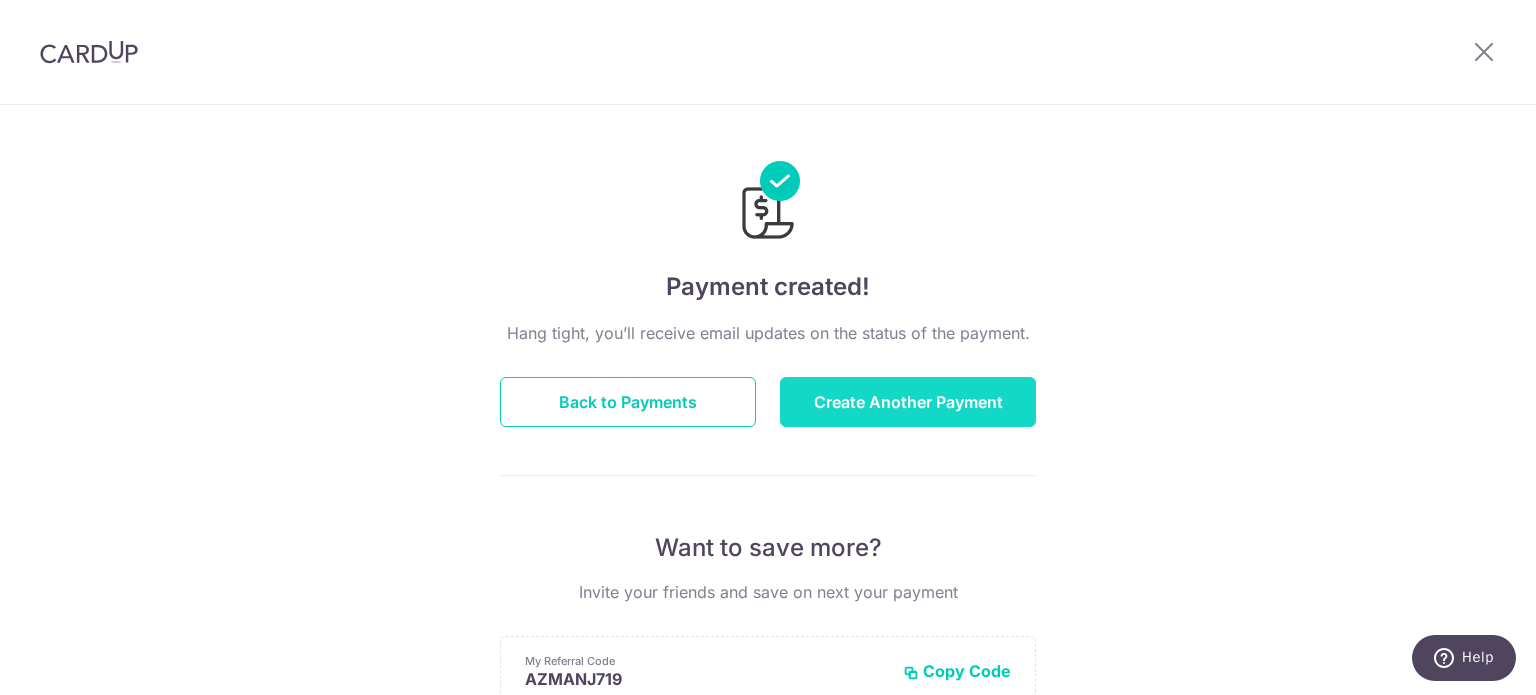 click on "Create Another Payment" at bounding box center (908, 402) 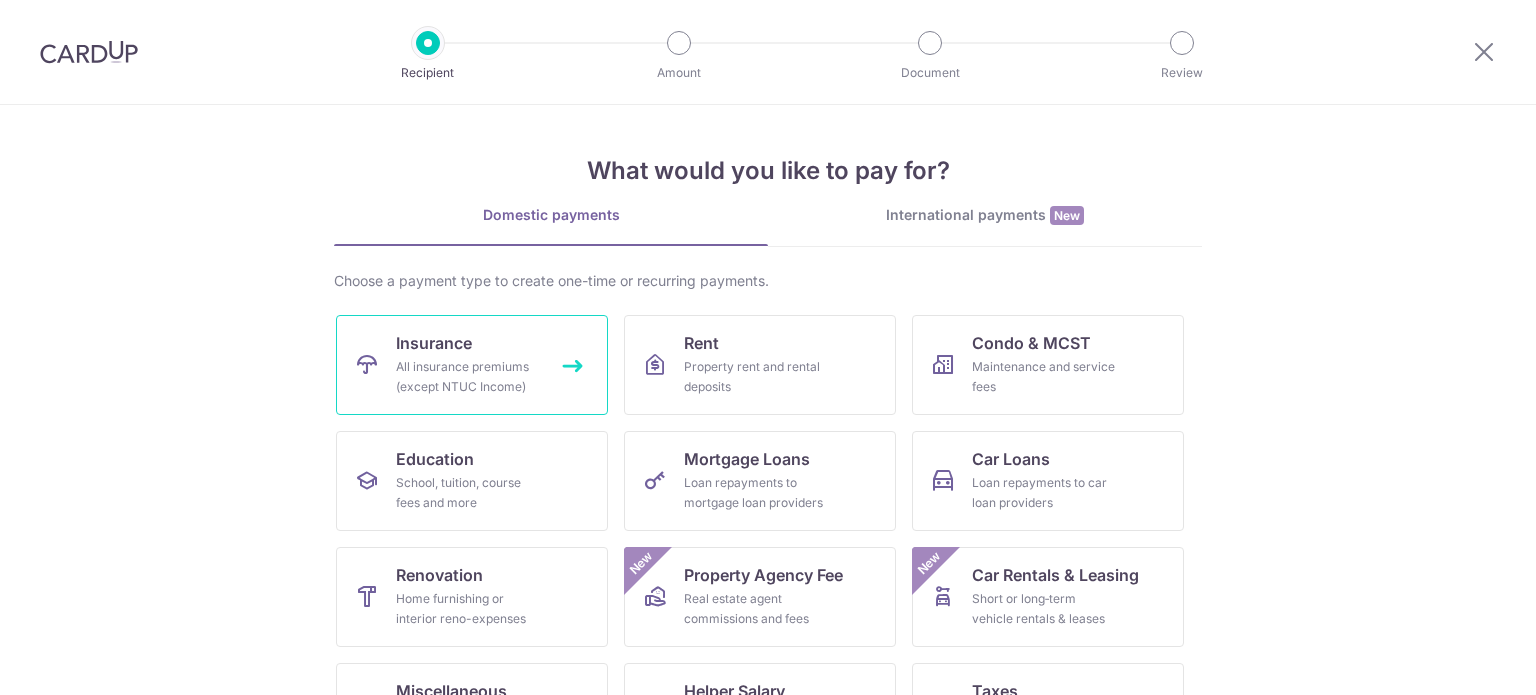 scroll, scrollTop: 0, scrollLeft: 0, axis: both 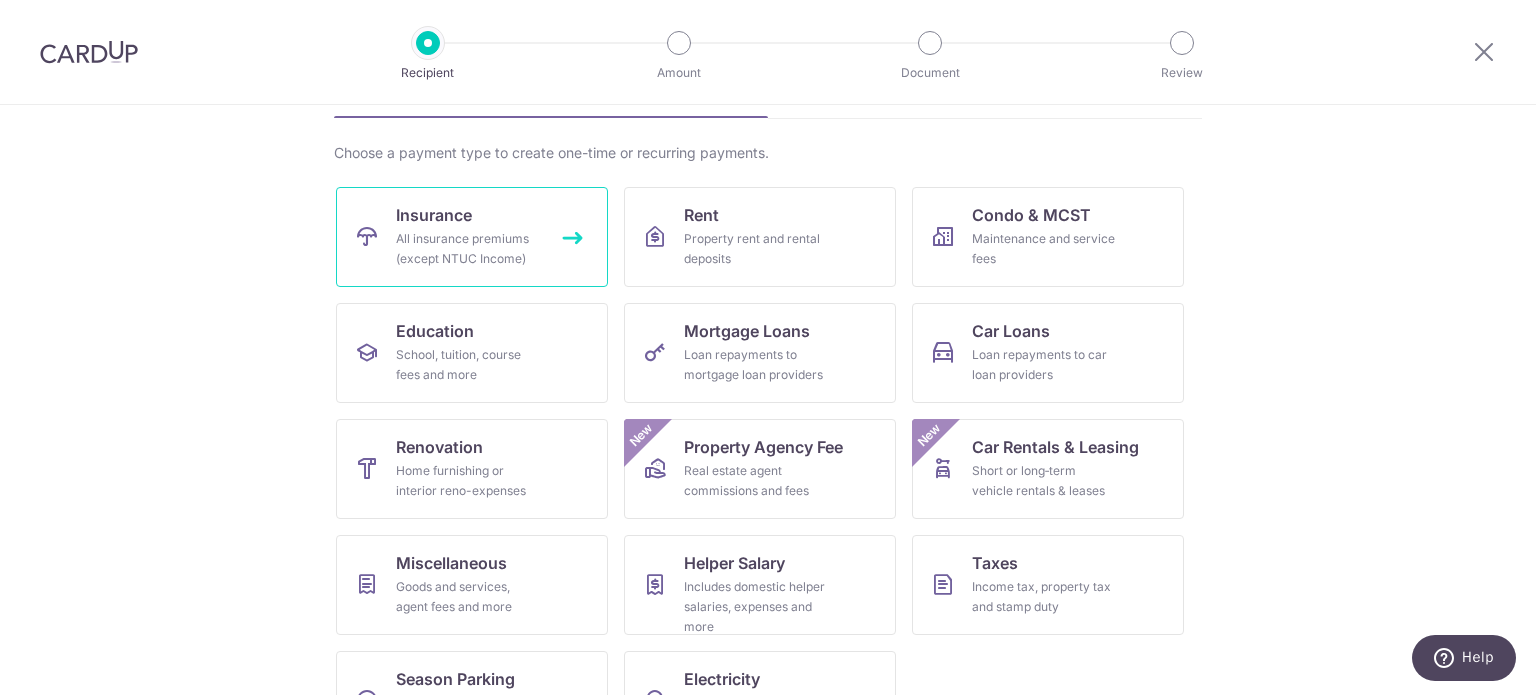 click on "All insurance premiums (except NTUC Income)" at bounding box center (468, 249) 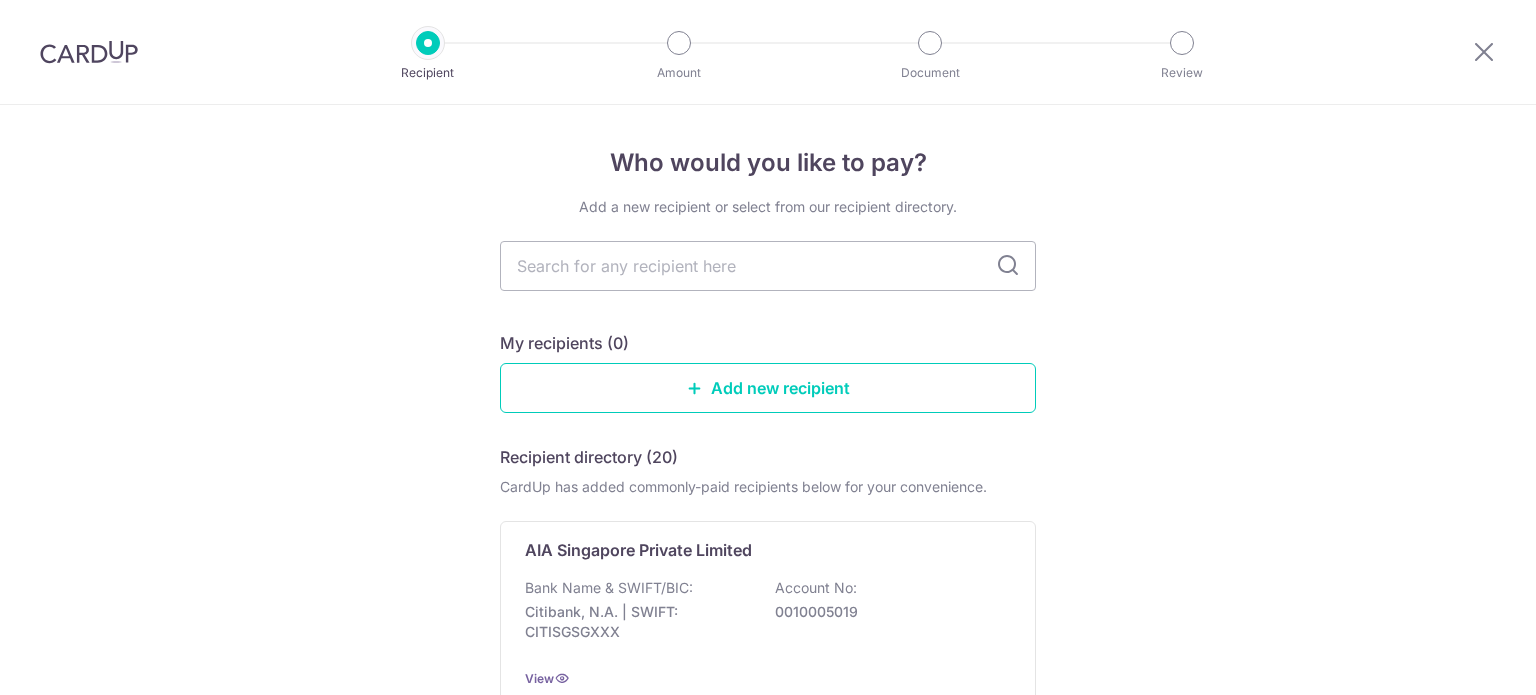 scroll, scrollTop: 0, scrollLeft: 0, axis: both 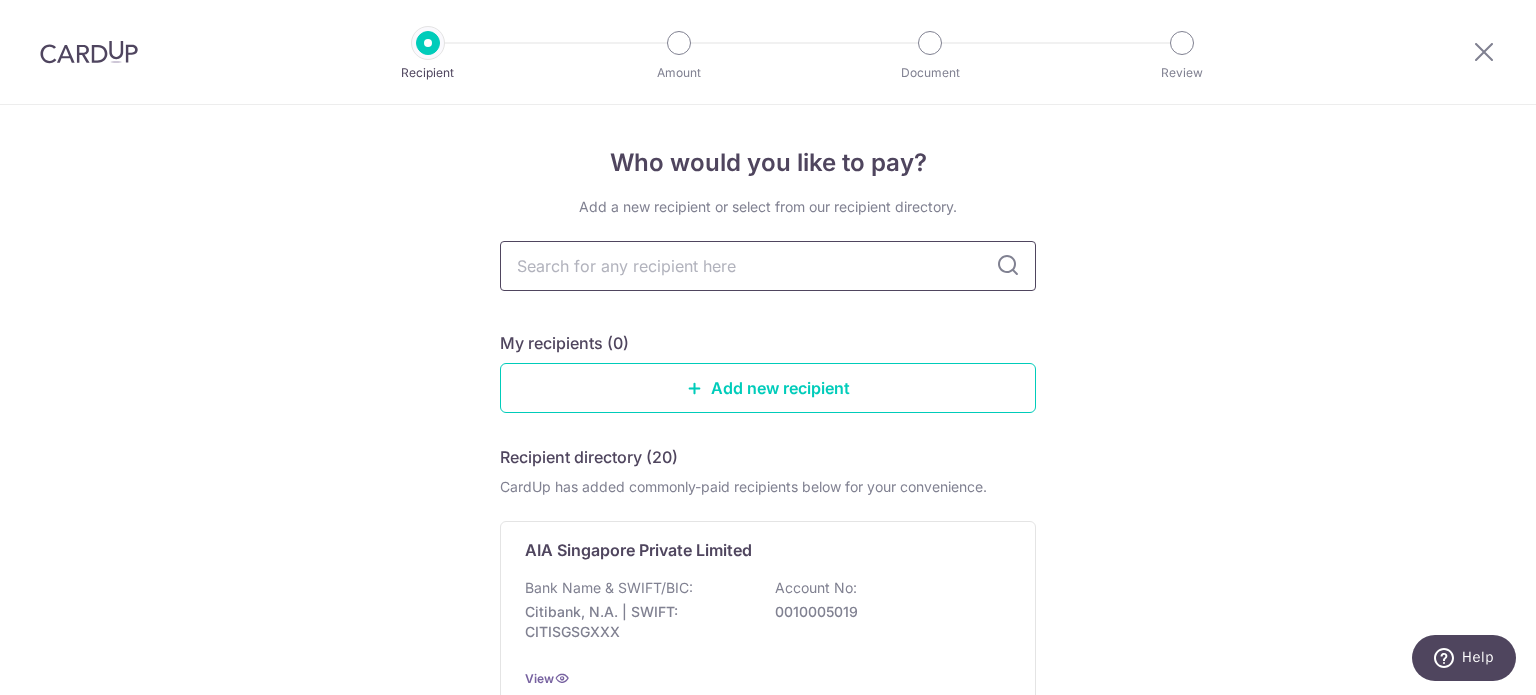 click at bounding box center [768, 266] 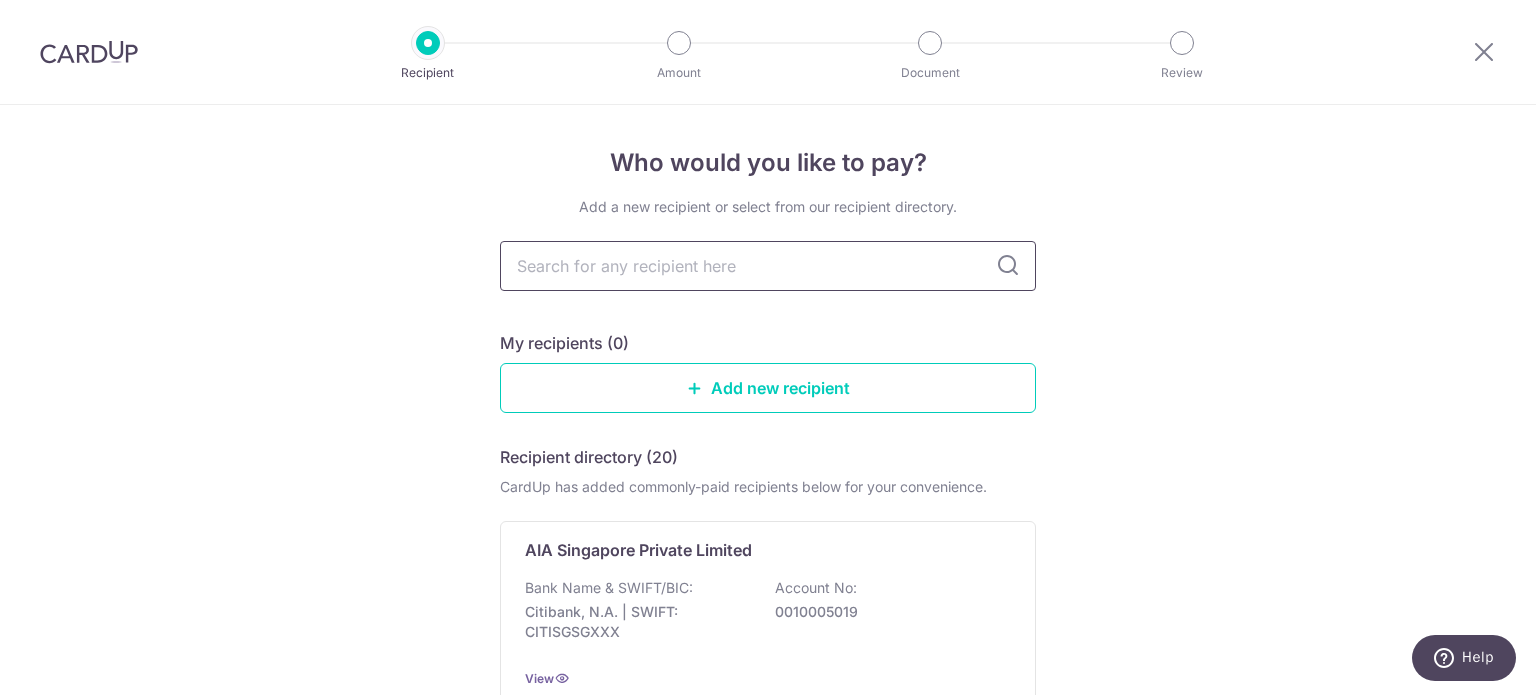type on "prudential" 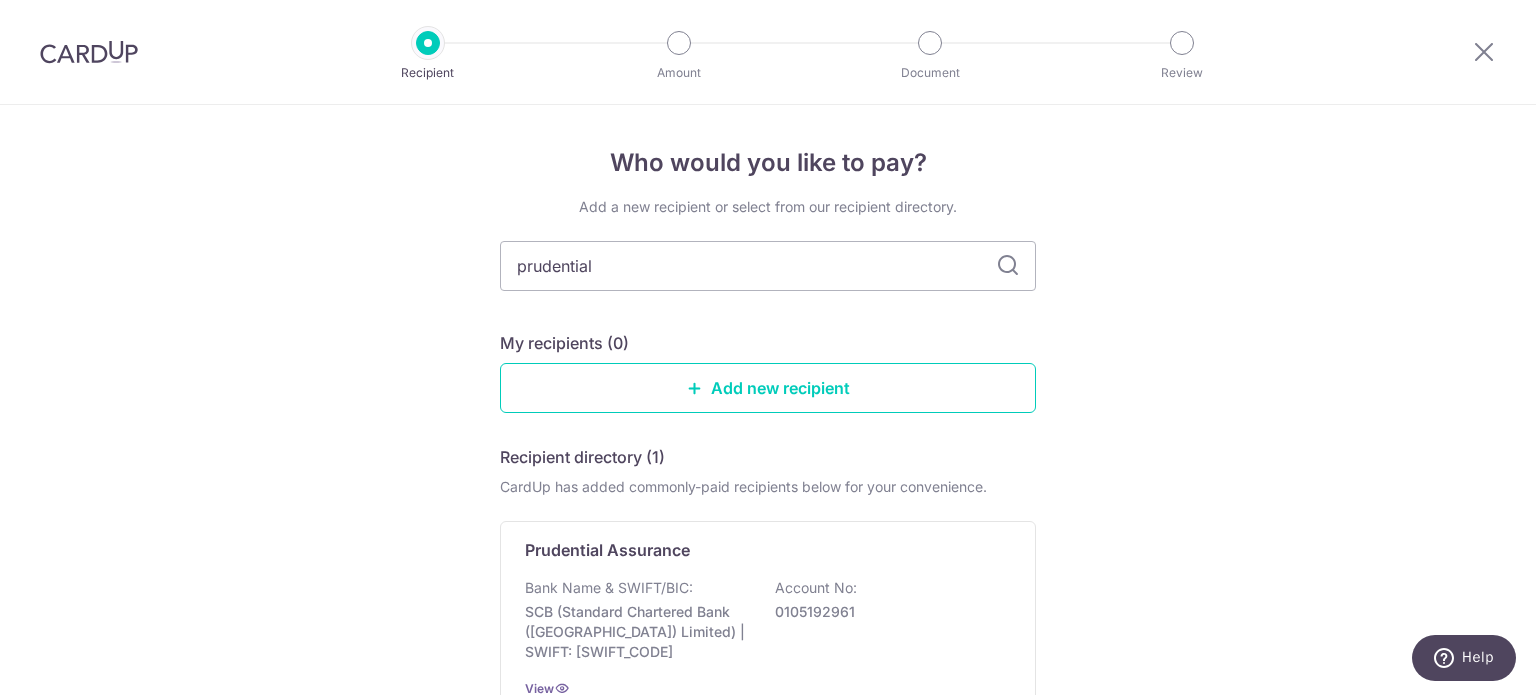 drag, startPoint x: 1201, startPoint y: 219, endPoint x: 1201, endPoint y: -77, distance: 296 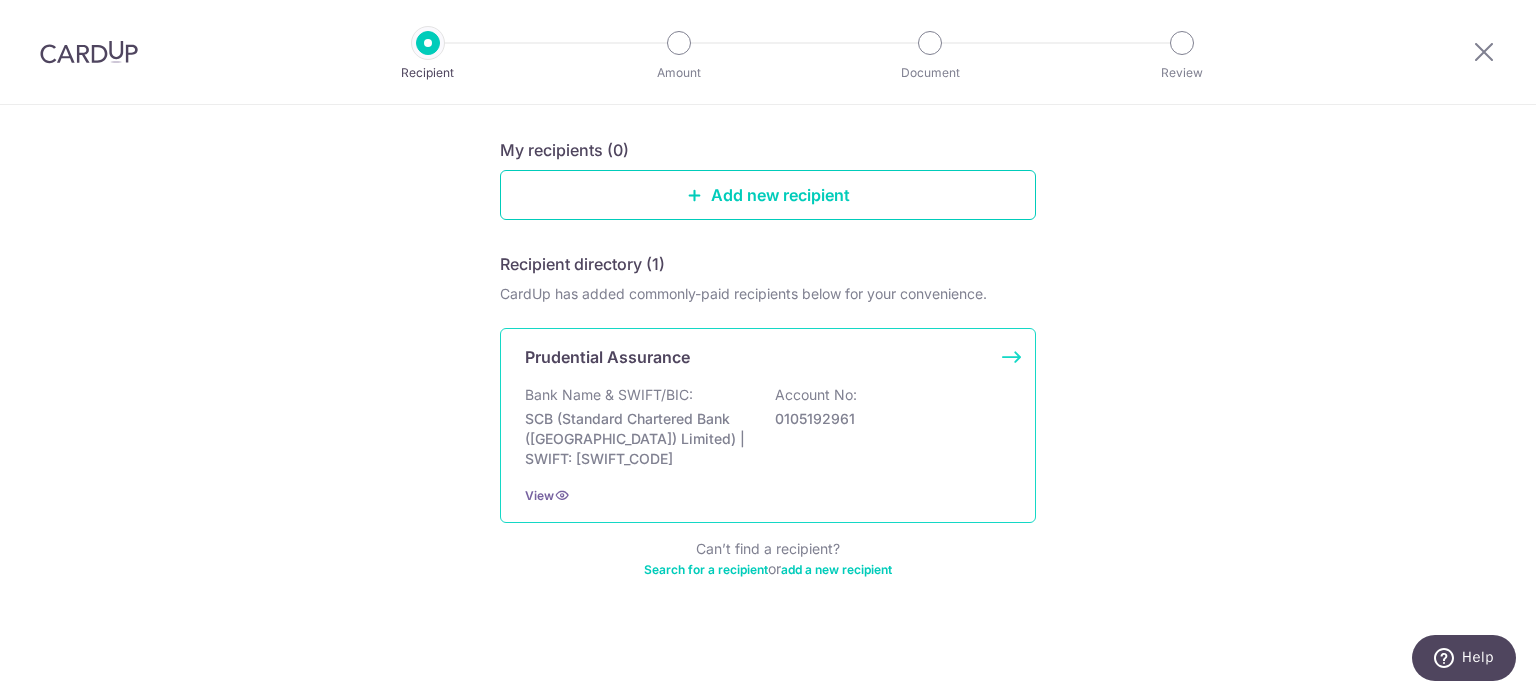 click on "SCB (Standard Chartered Bank (Singapore) Limited) | SWIFT: SCBLSG22XXX" at bounding box center [637, 439] 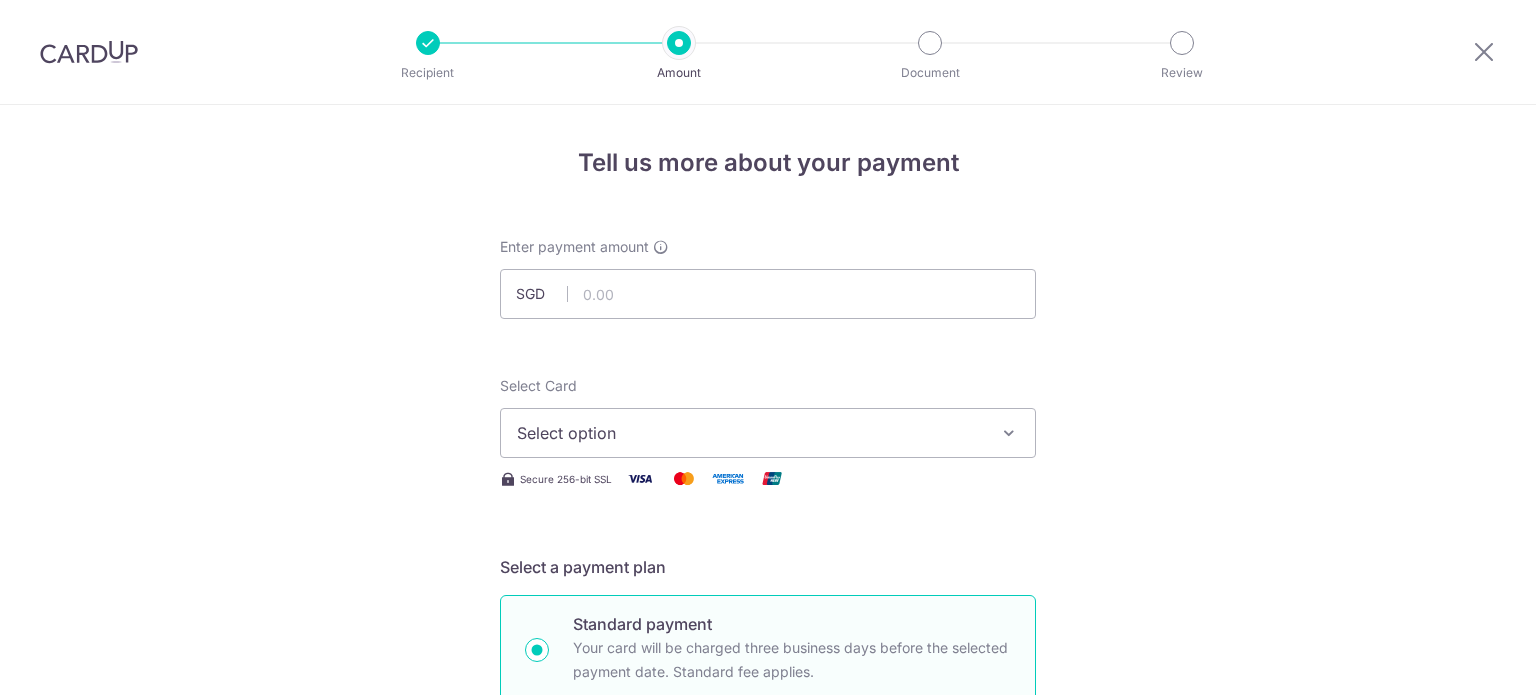 scroll, scrollTop: 0, scrollLeft: 0, axis: both 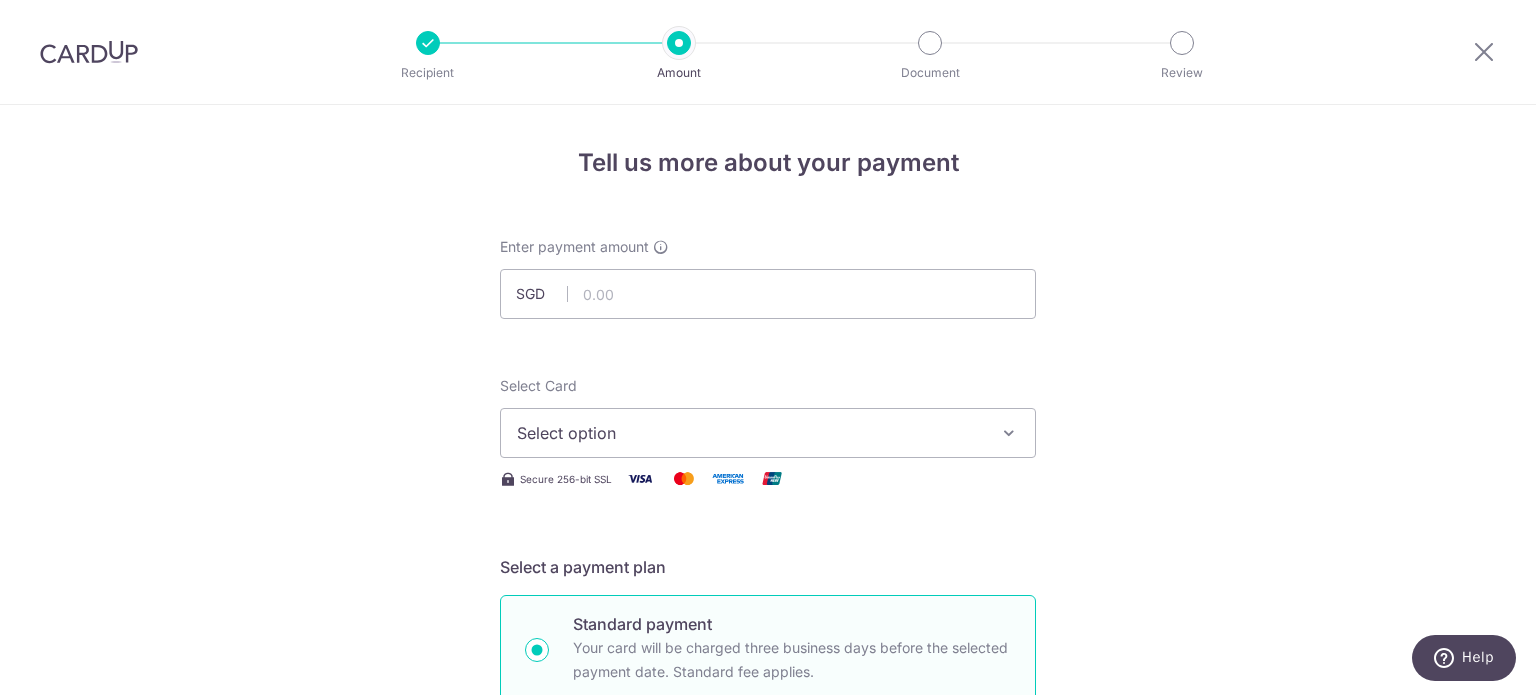 type on "264.00" 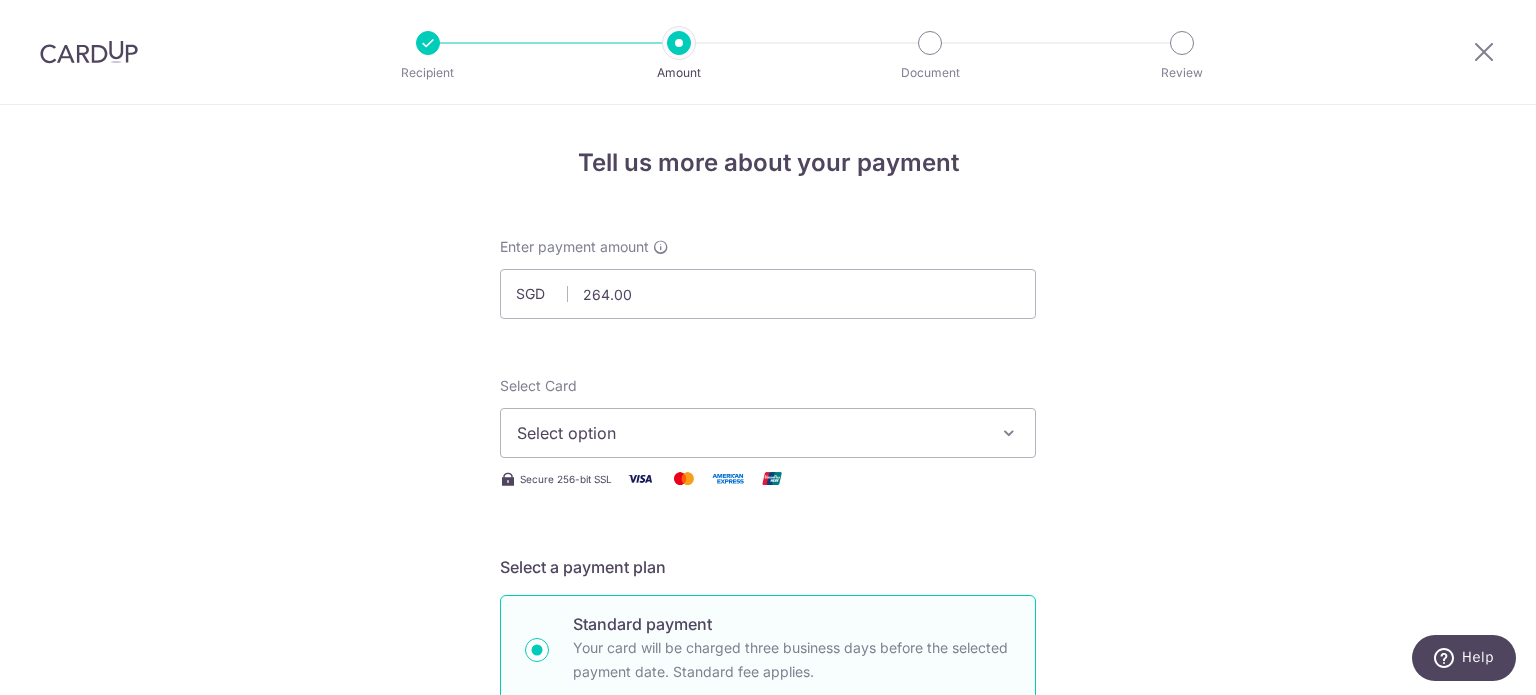 click on "Select option" at bounding box center (750, 433) 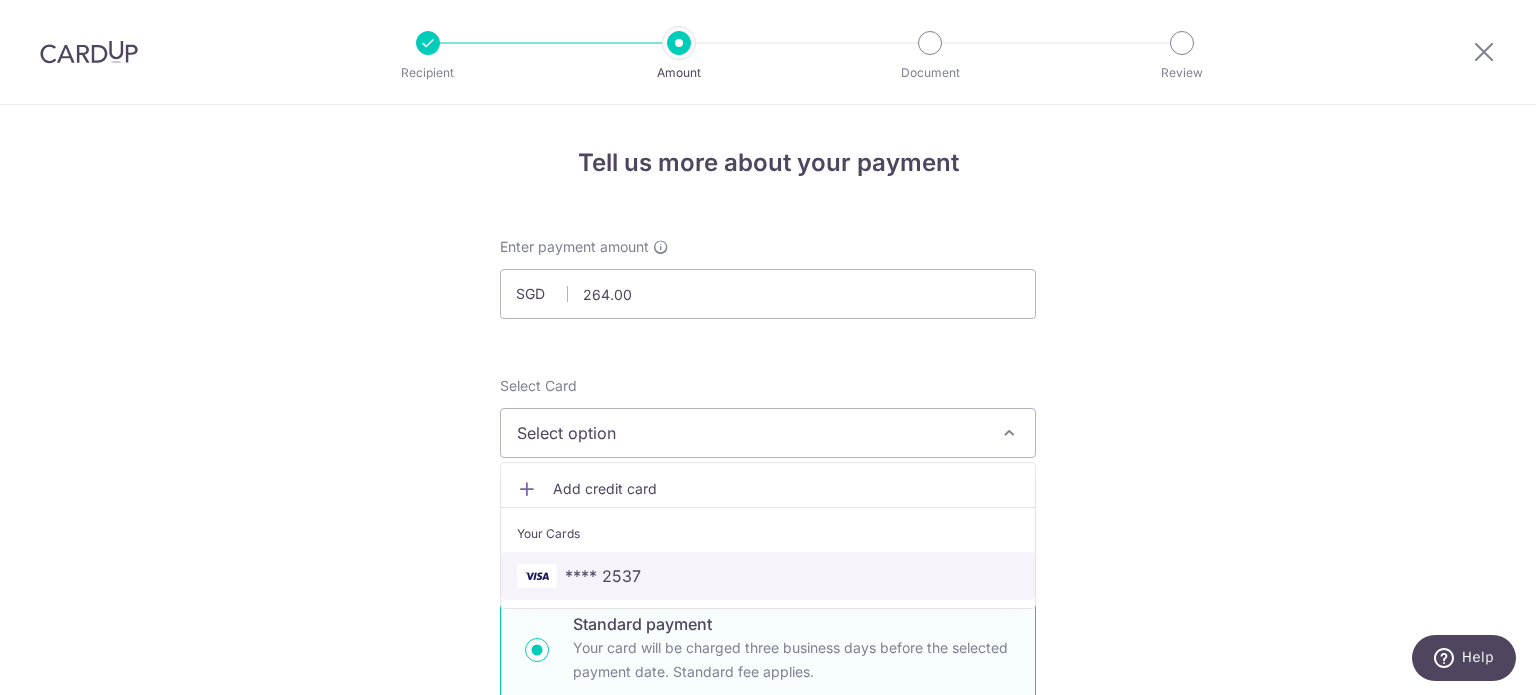 click on "**** 2537" at bounding box center (603, 576) 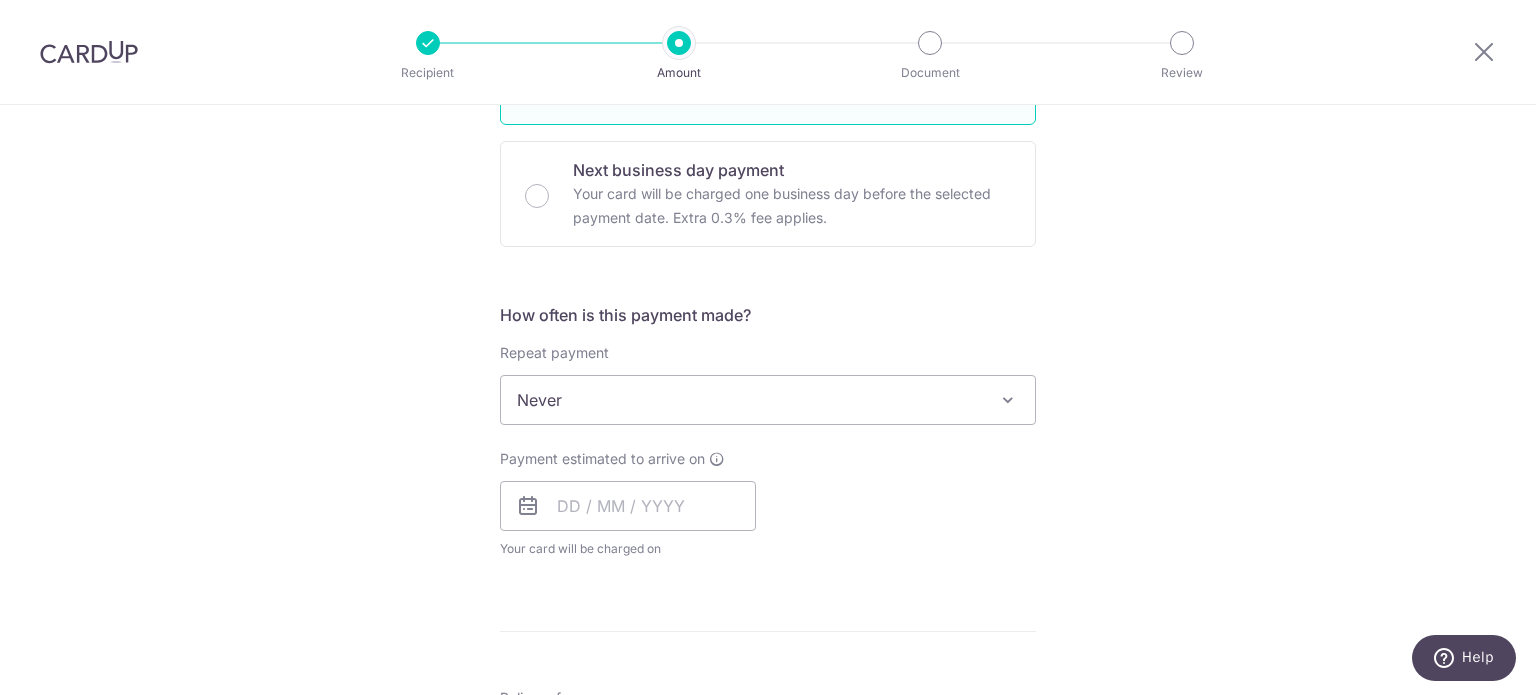 scroll, scrollTop: 578, scrollLeft: 0, axis: vertical 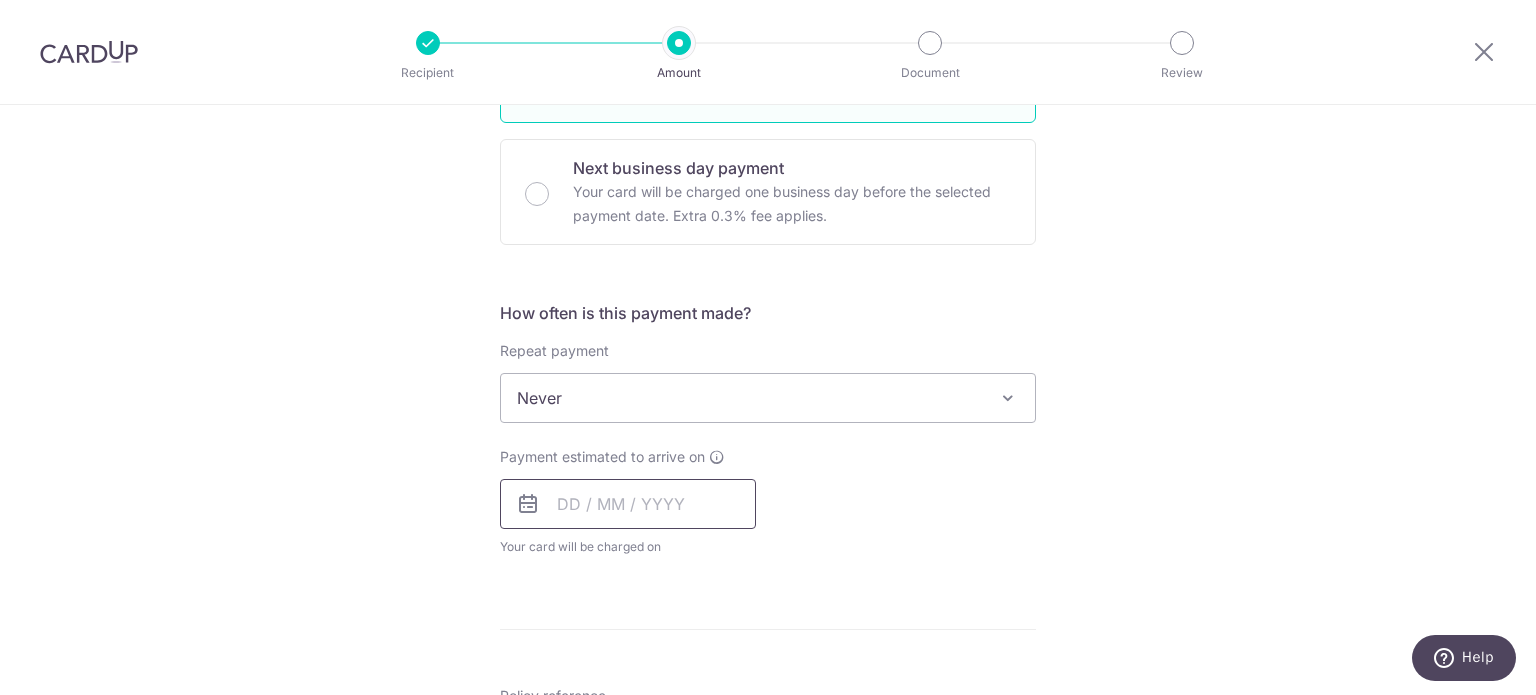 click at bounding box center [628, 504] 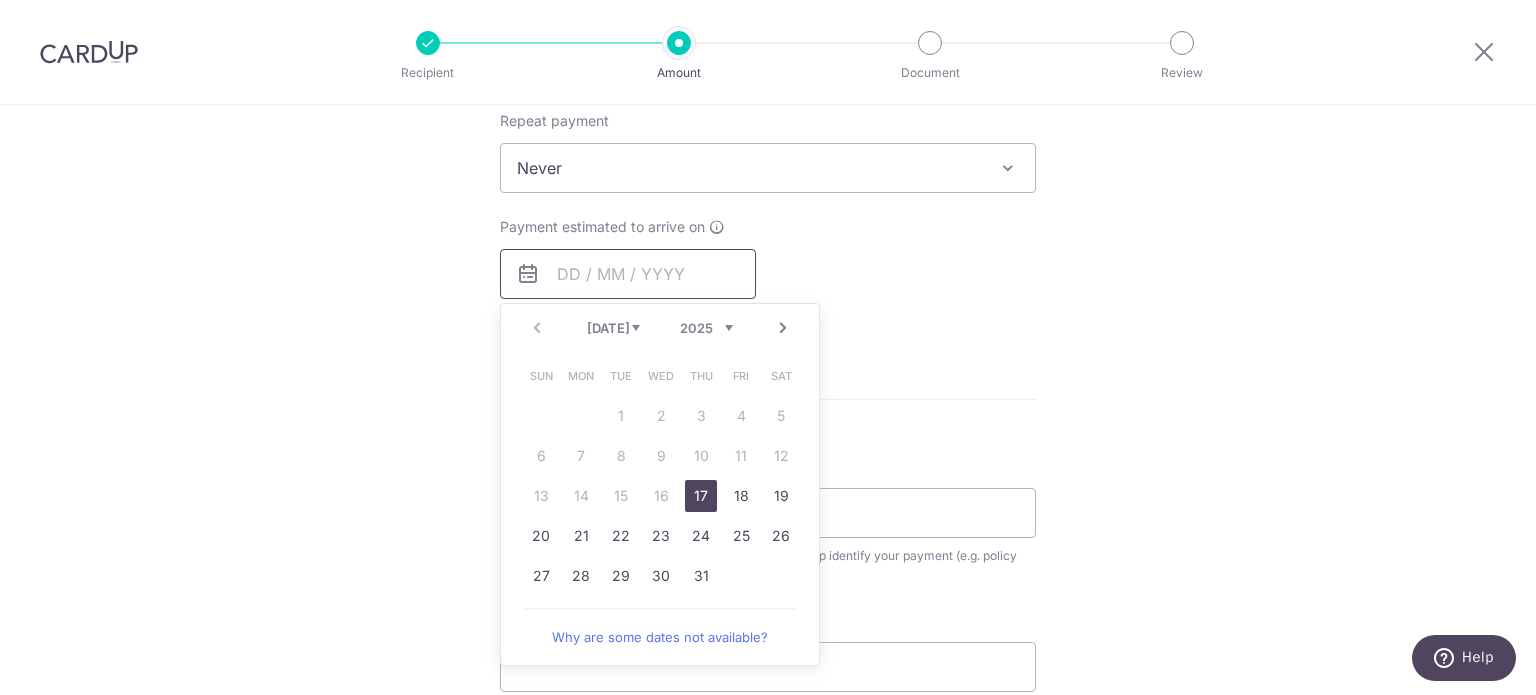 scroll, scrollTop: 810, scrollLeft: 0, axis: vertical 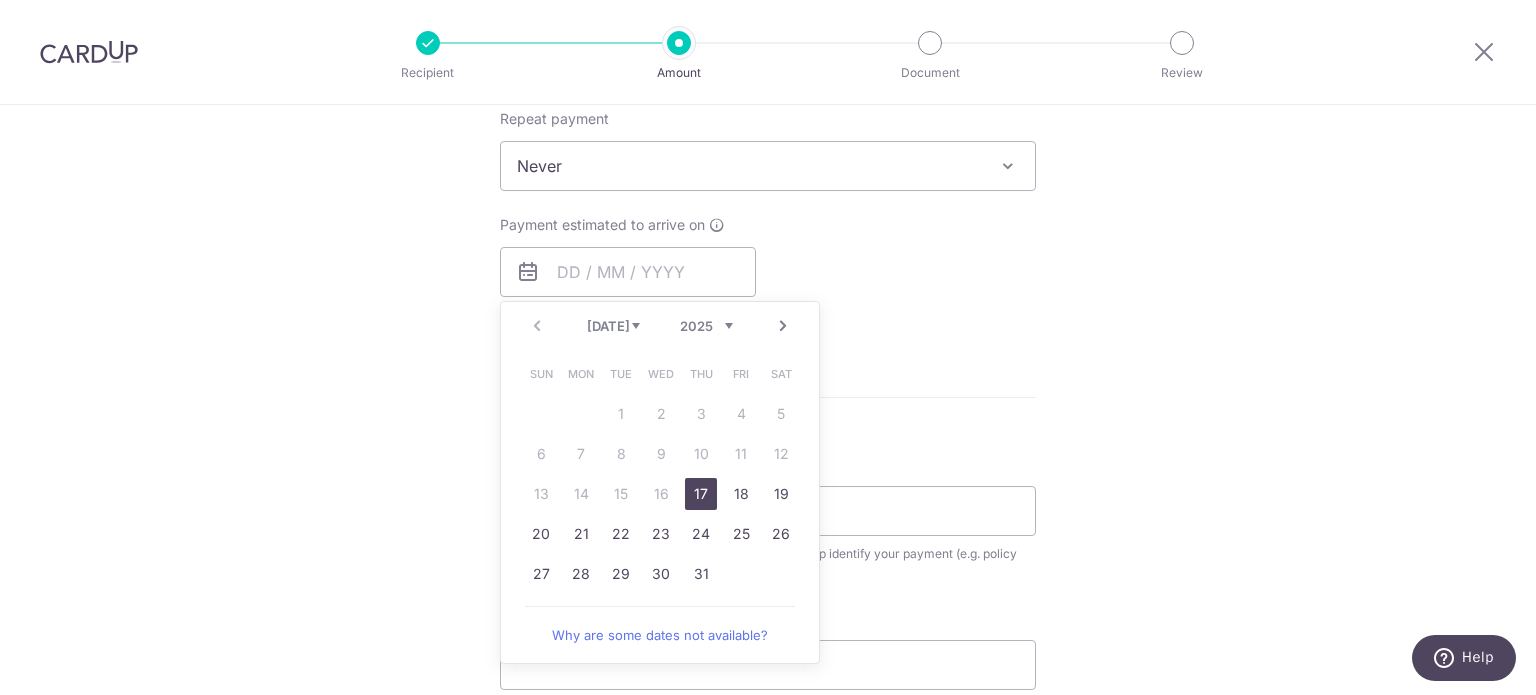 click on "Next" at bounding box center [783, 326] 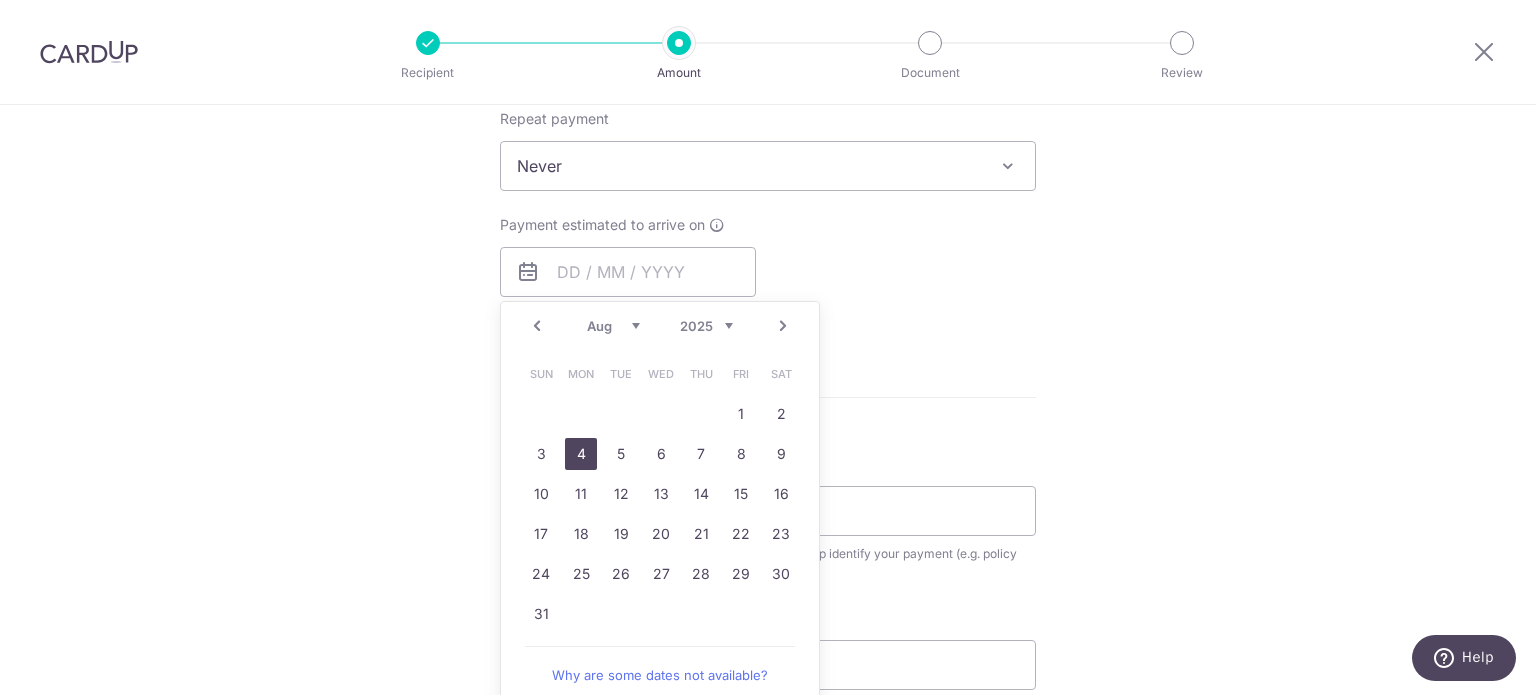 click on "4" at bounding box center (581, 454) 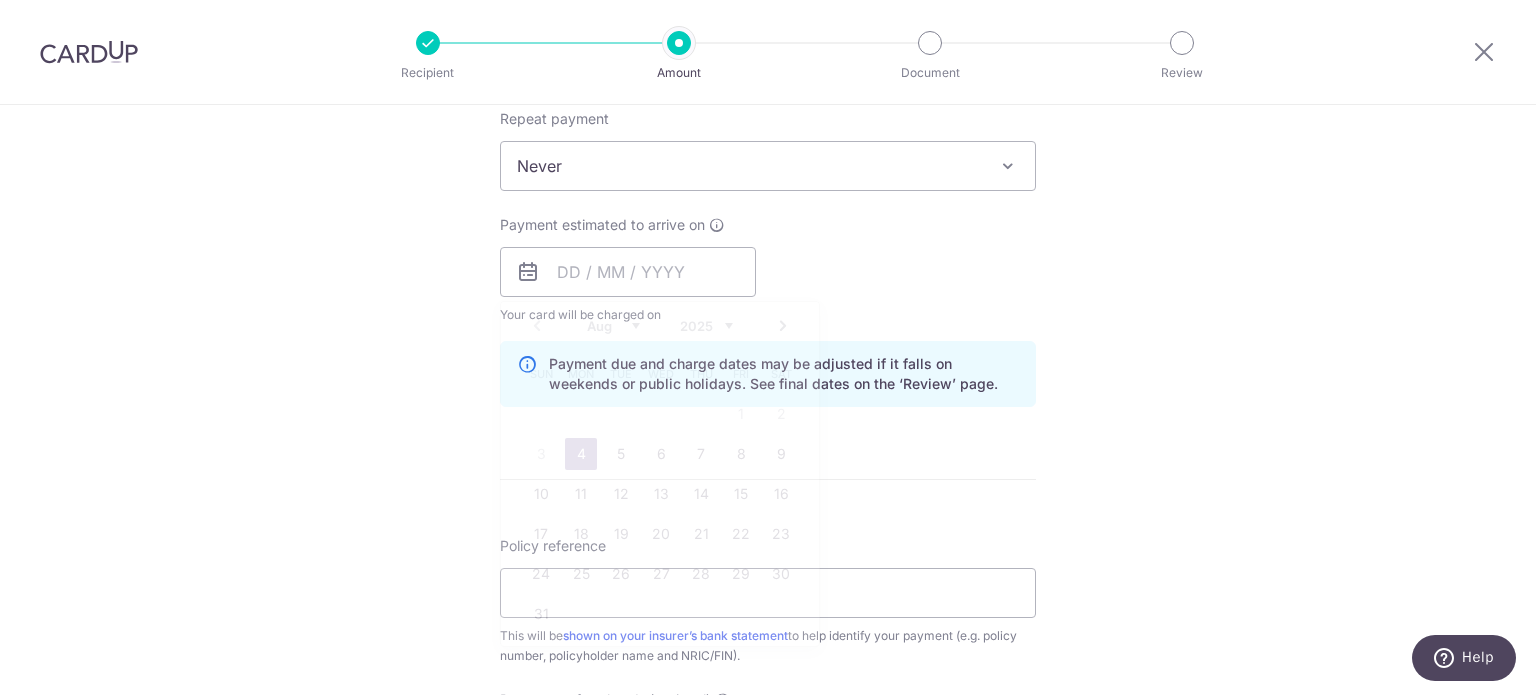 type on "[DATE]" 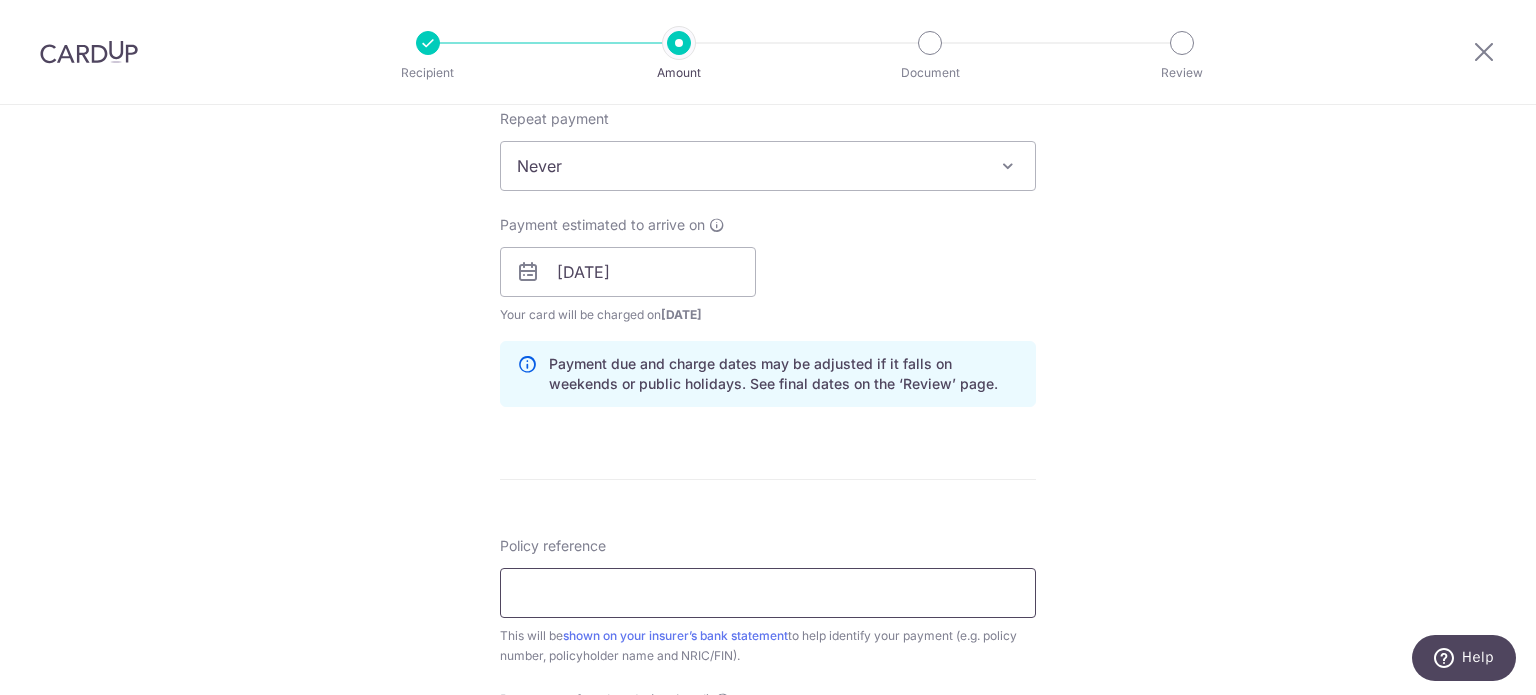 click on "Policy reference" at bounding box center [768, 593] 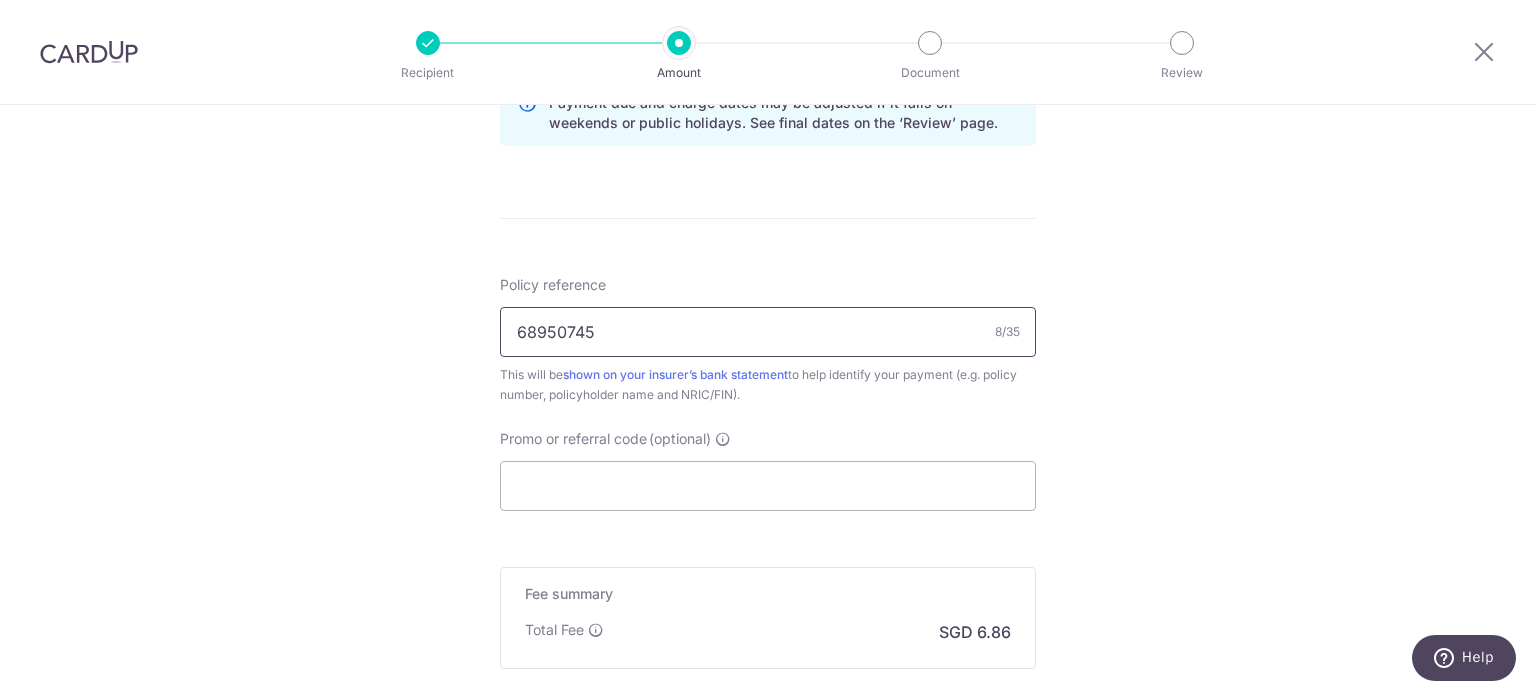 scroll, scrollTop: 1160, scrollLeft: 0, axis: vertical 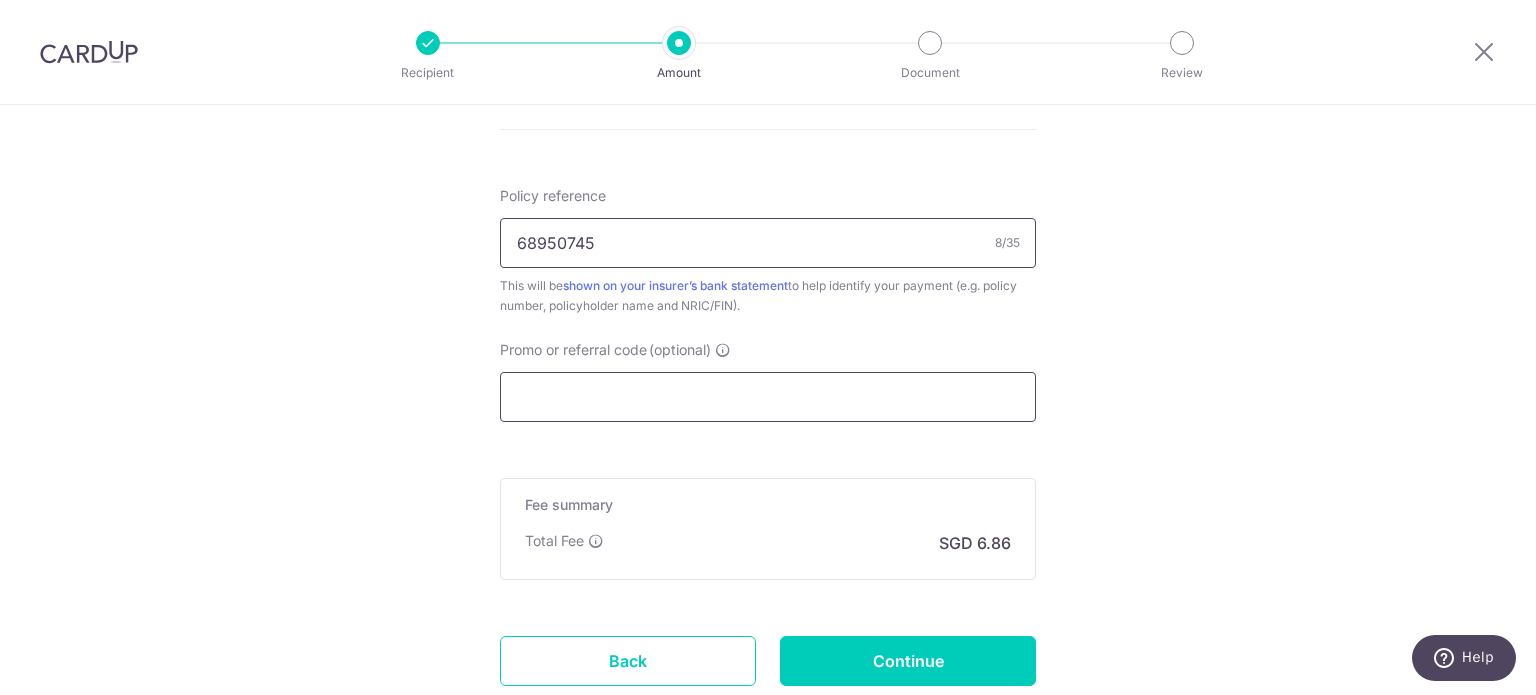 type on "68950745" 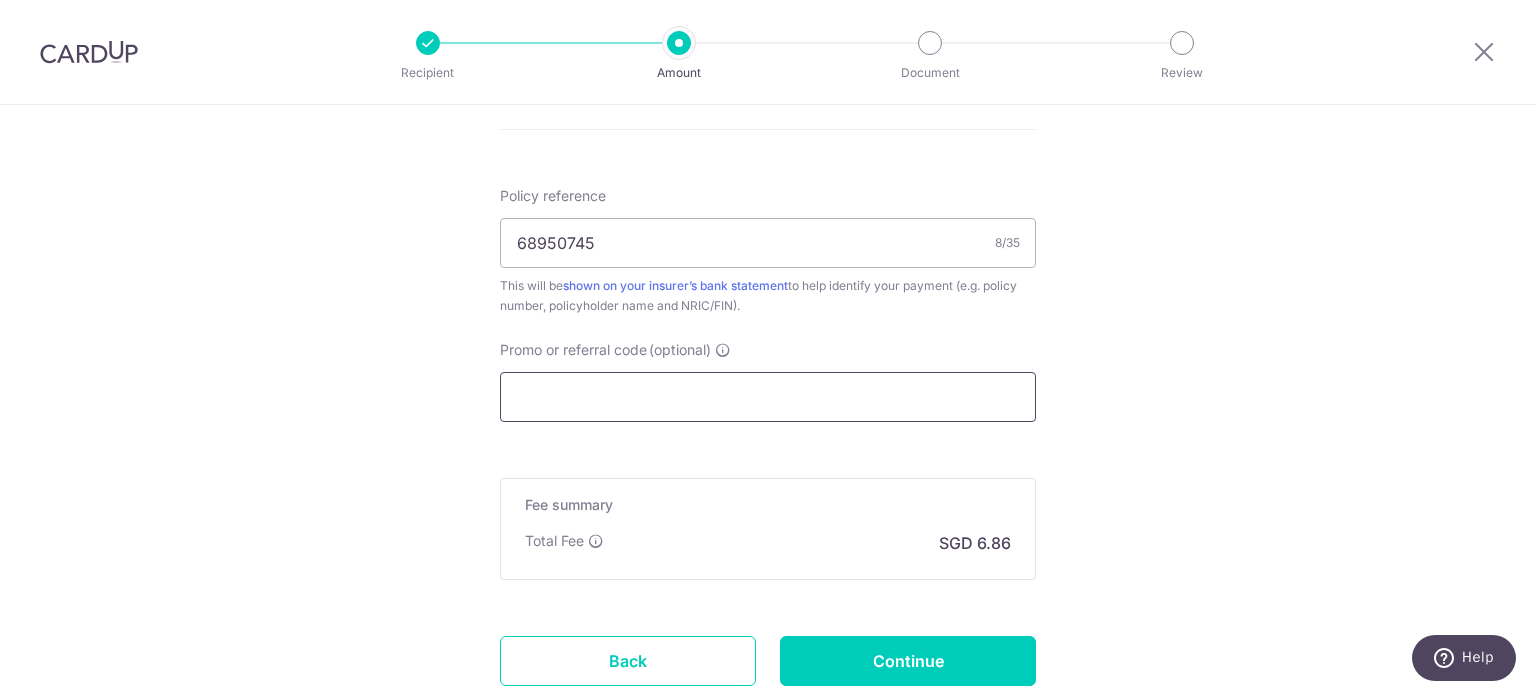 click on "Promo or referral code
(optional)" at bounding box center (768, 397) 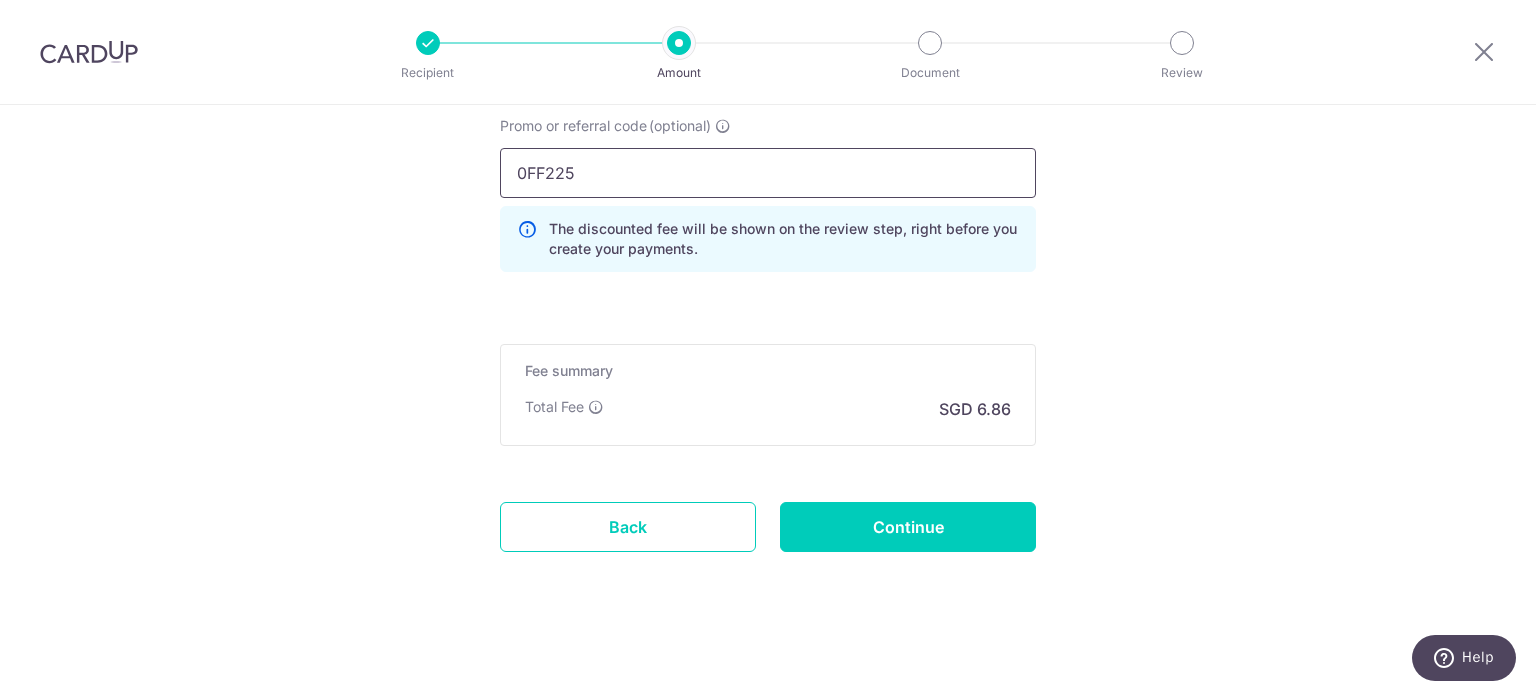 scroll, scrollTop: 1384, scrollLeft: 0, axis: vertical 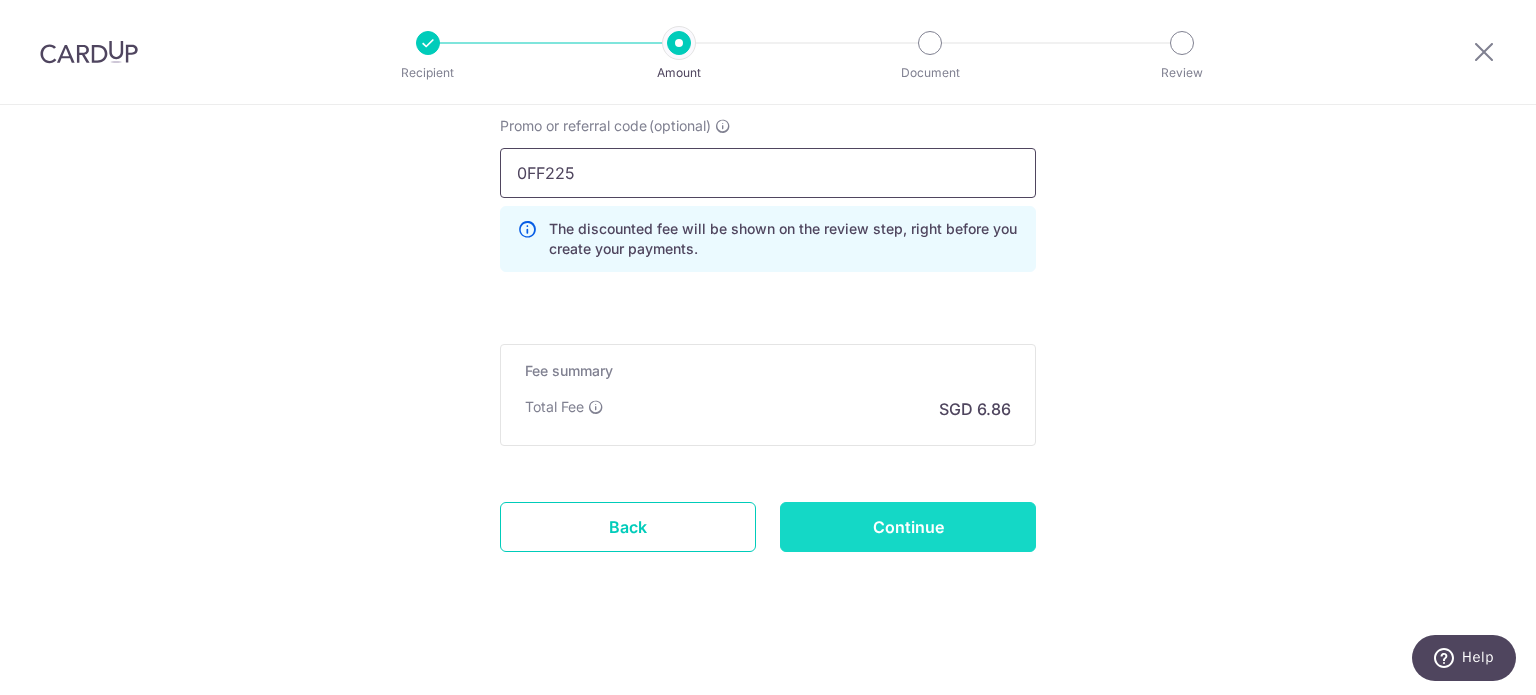 type on "0FF225" 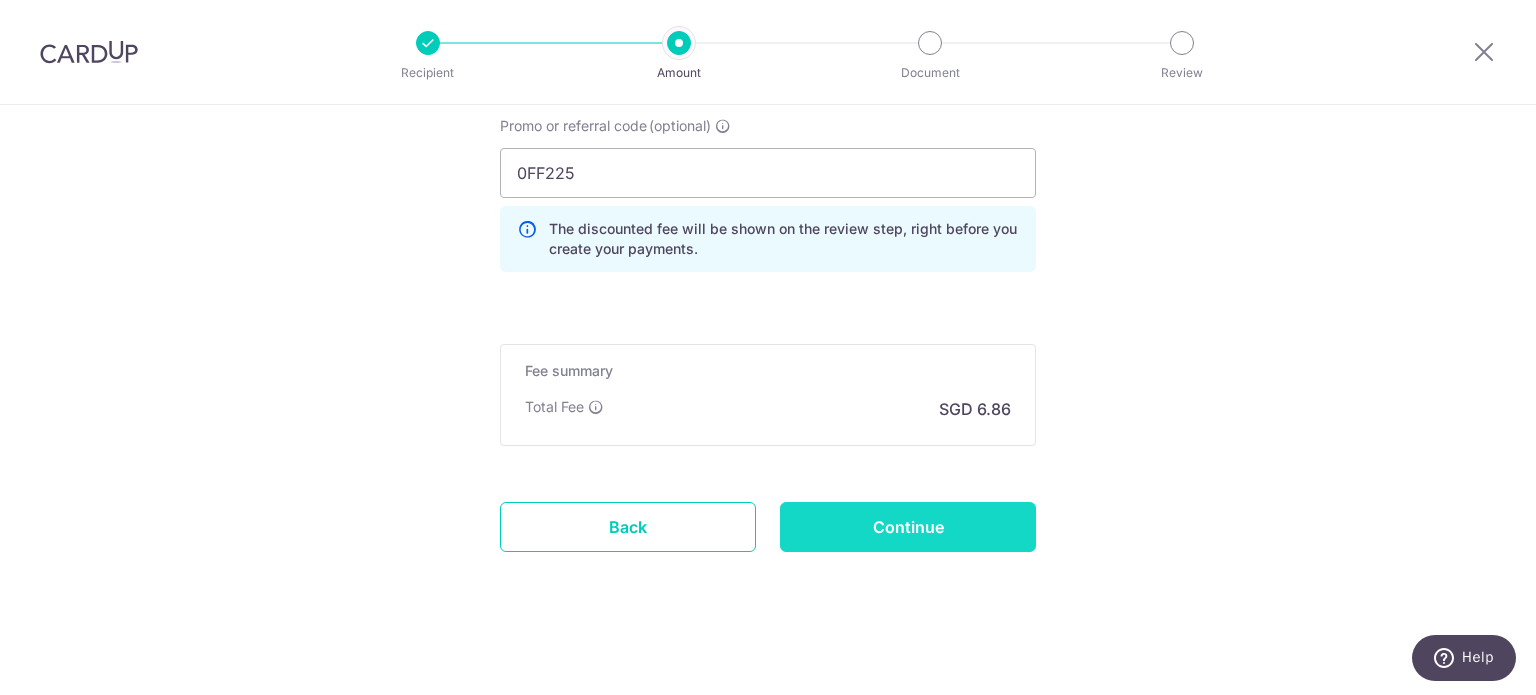 click on "Continue" at bounding box center [908, 527] 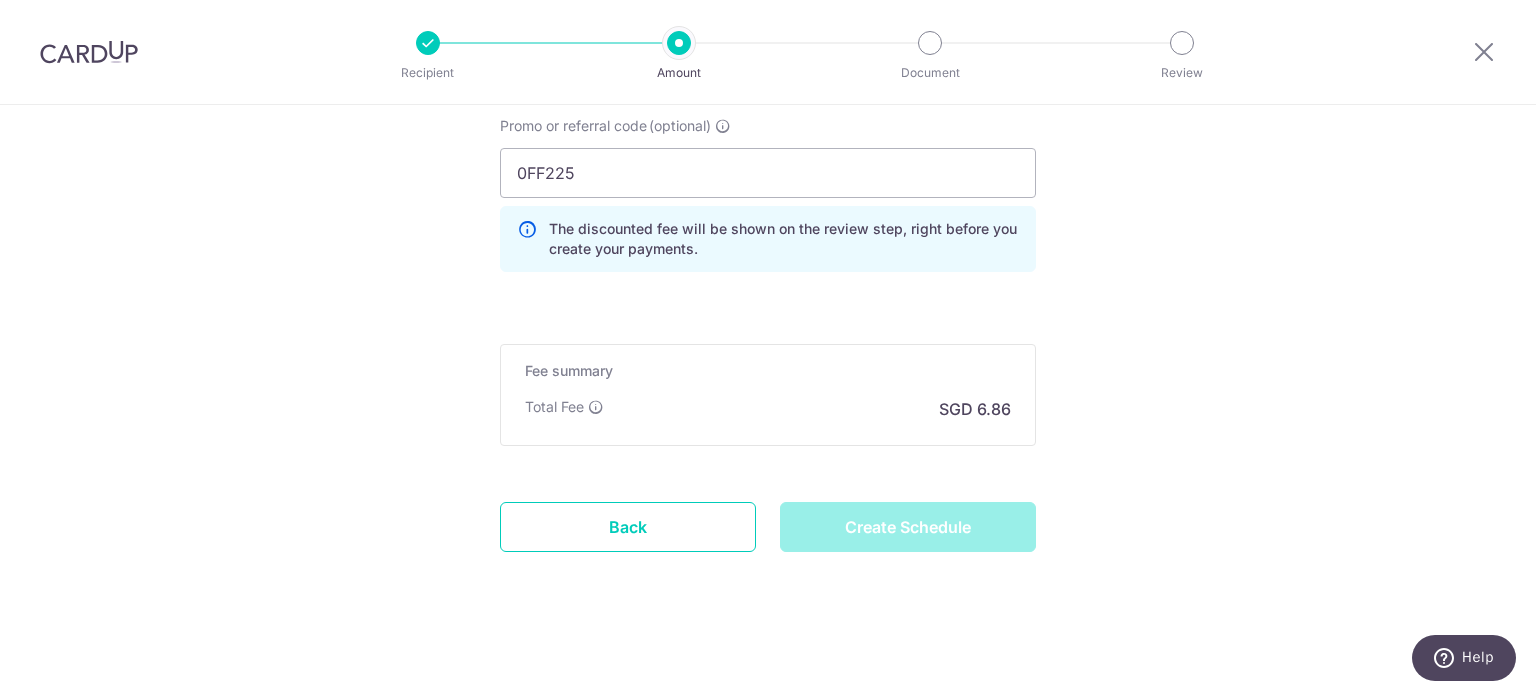 type on "Create Schedule" 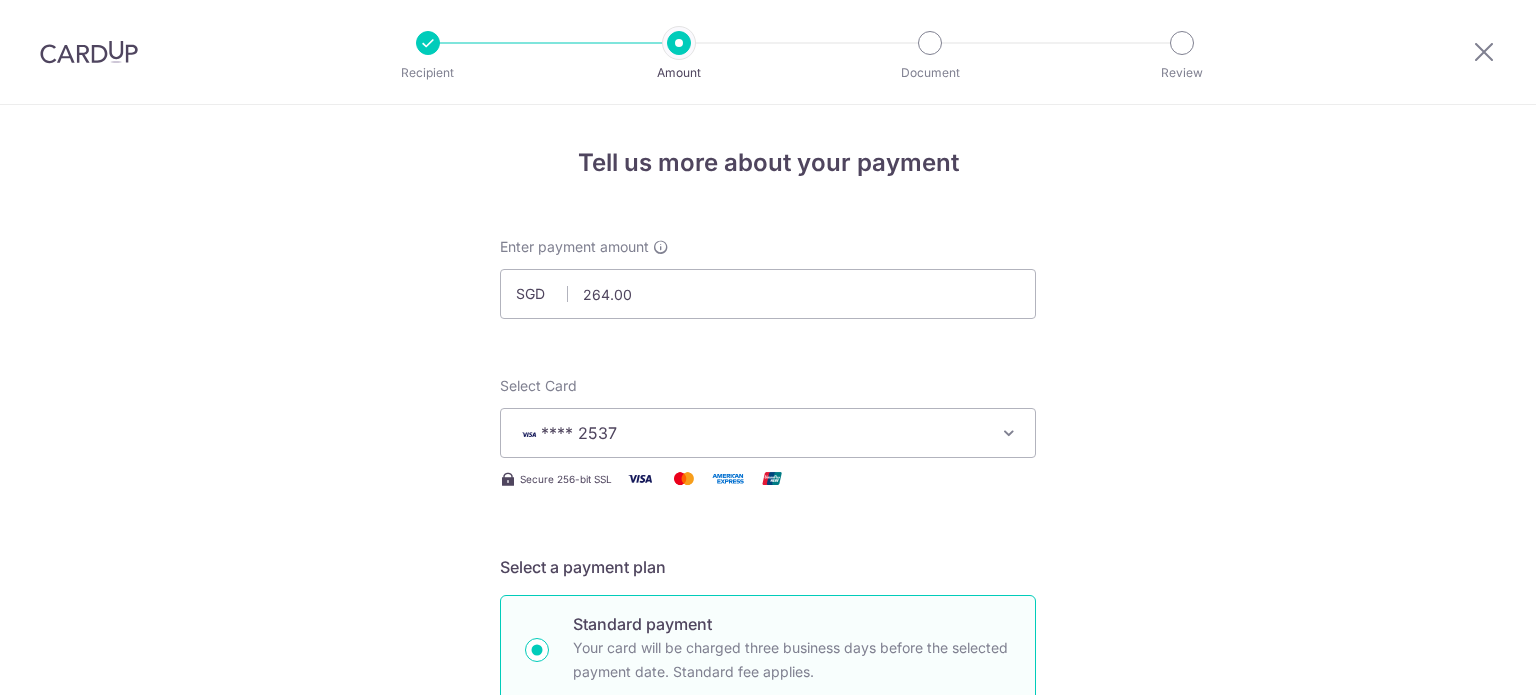 scroll, scrollTop: 0, scrollLeft: 0, axis: both 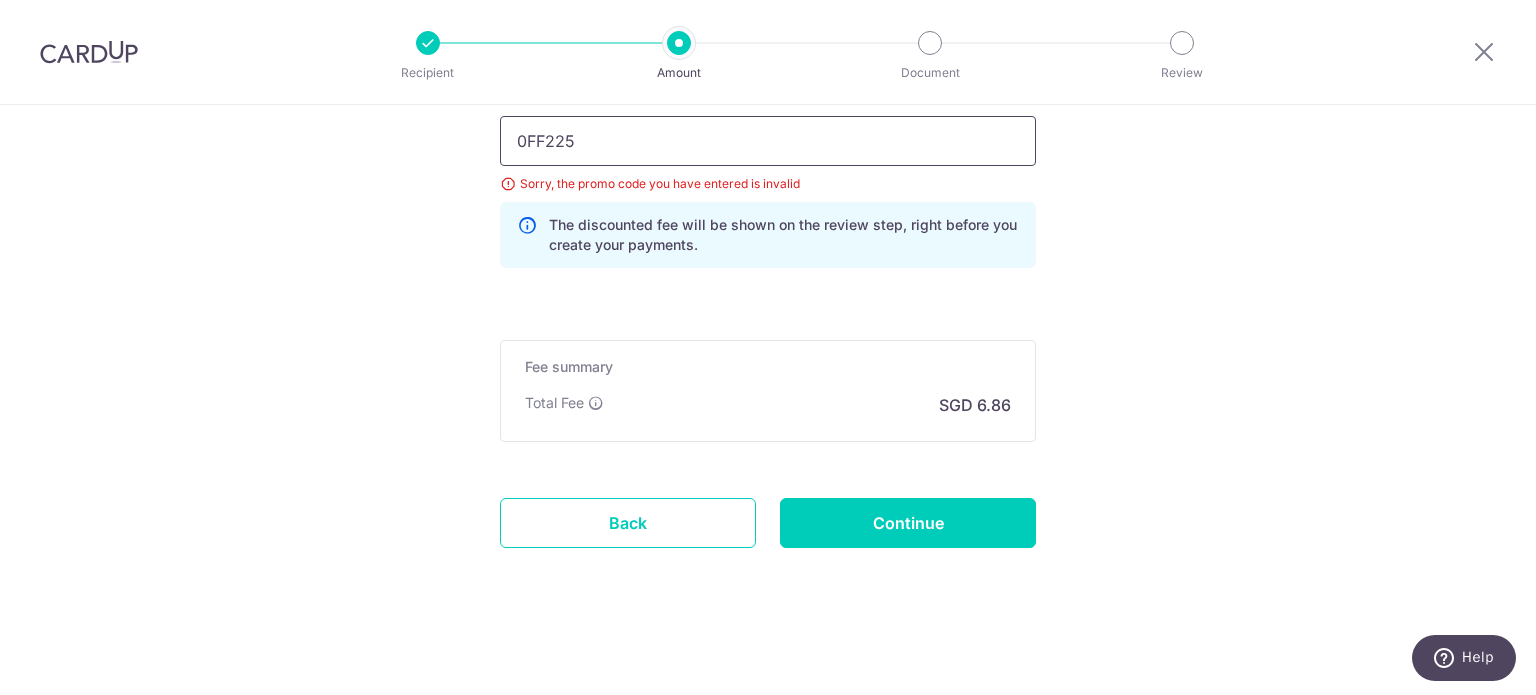 click on "0FF225" at bounding box center (768, 141) 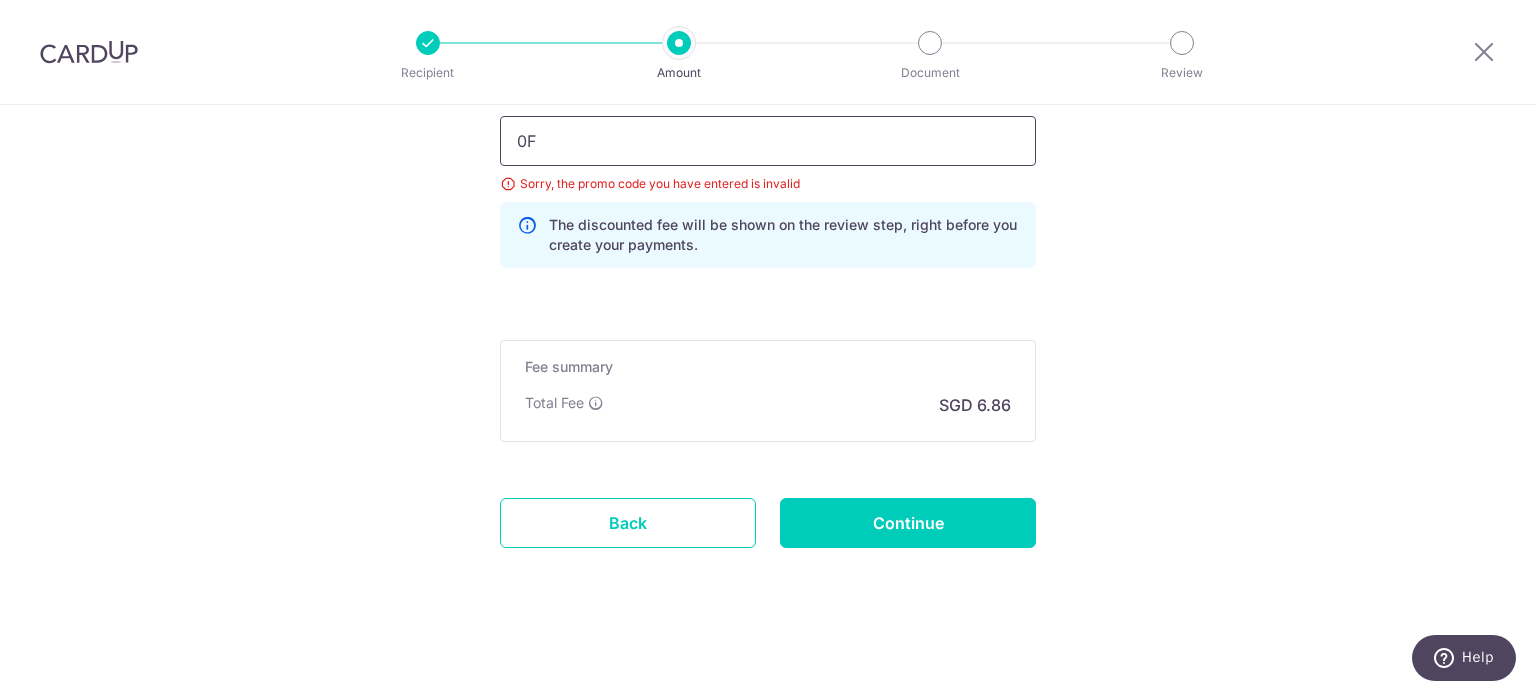 type on "0" 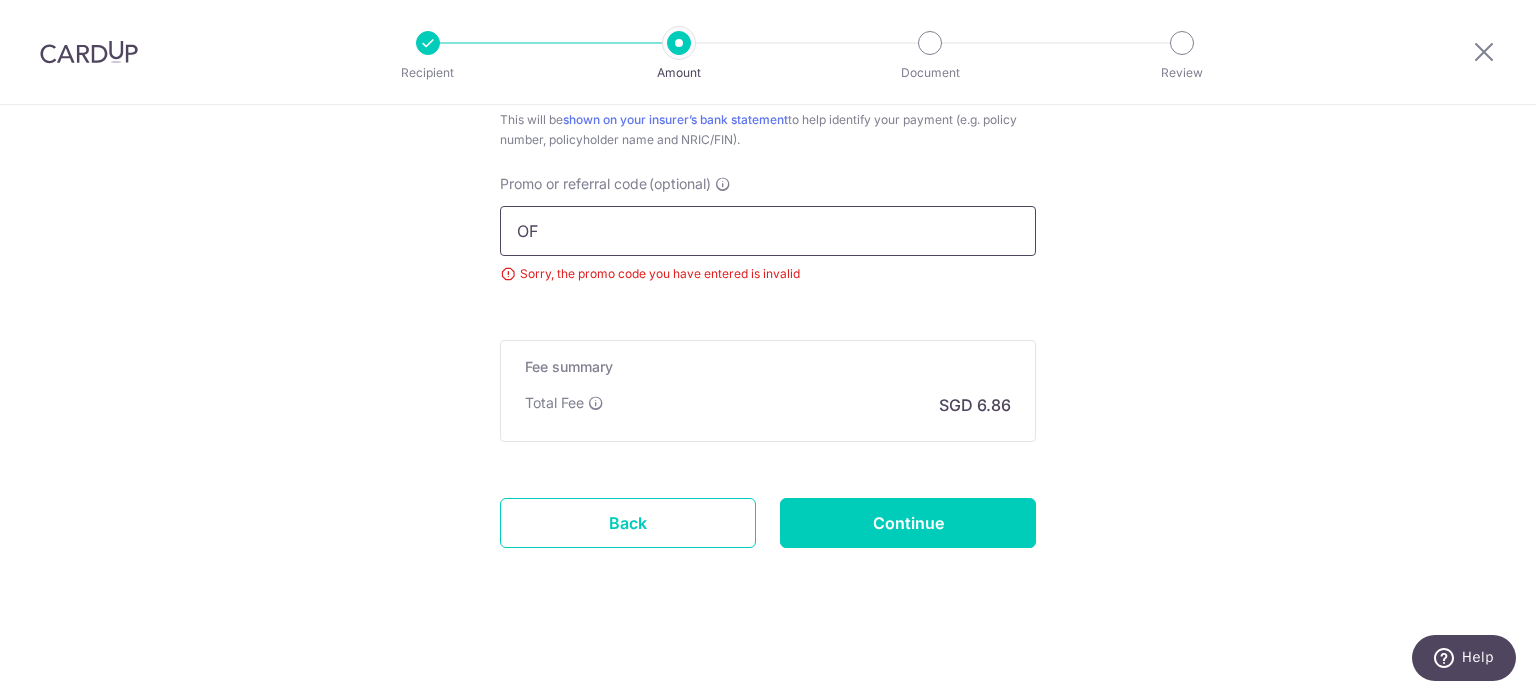 scroll, scrollTop: 1416, scrollLeft: 0, axis: vertical 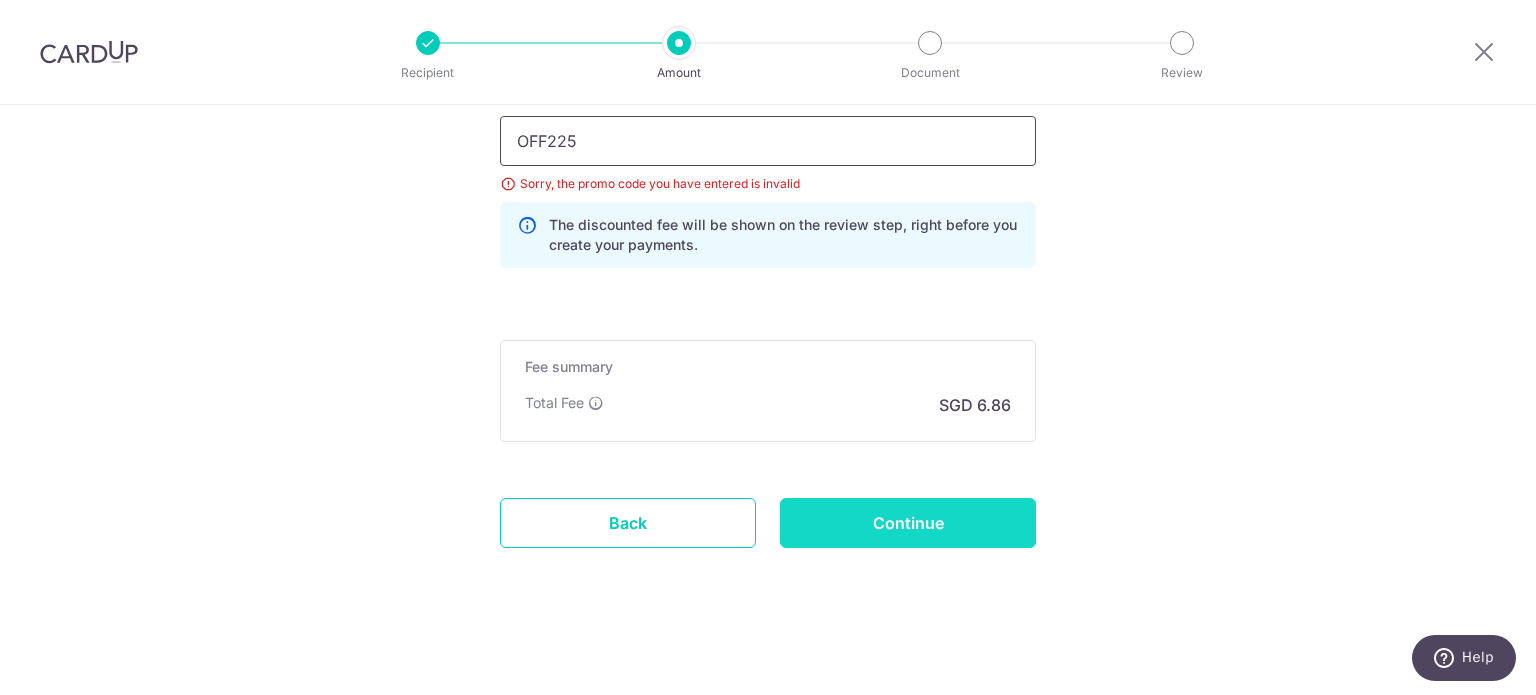 type on "OFF225" 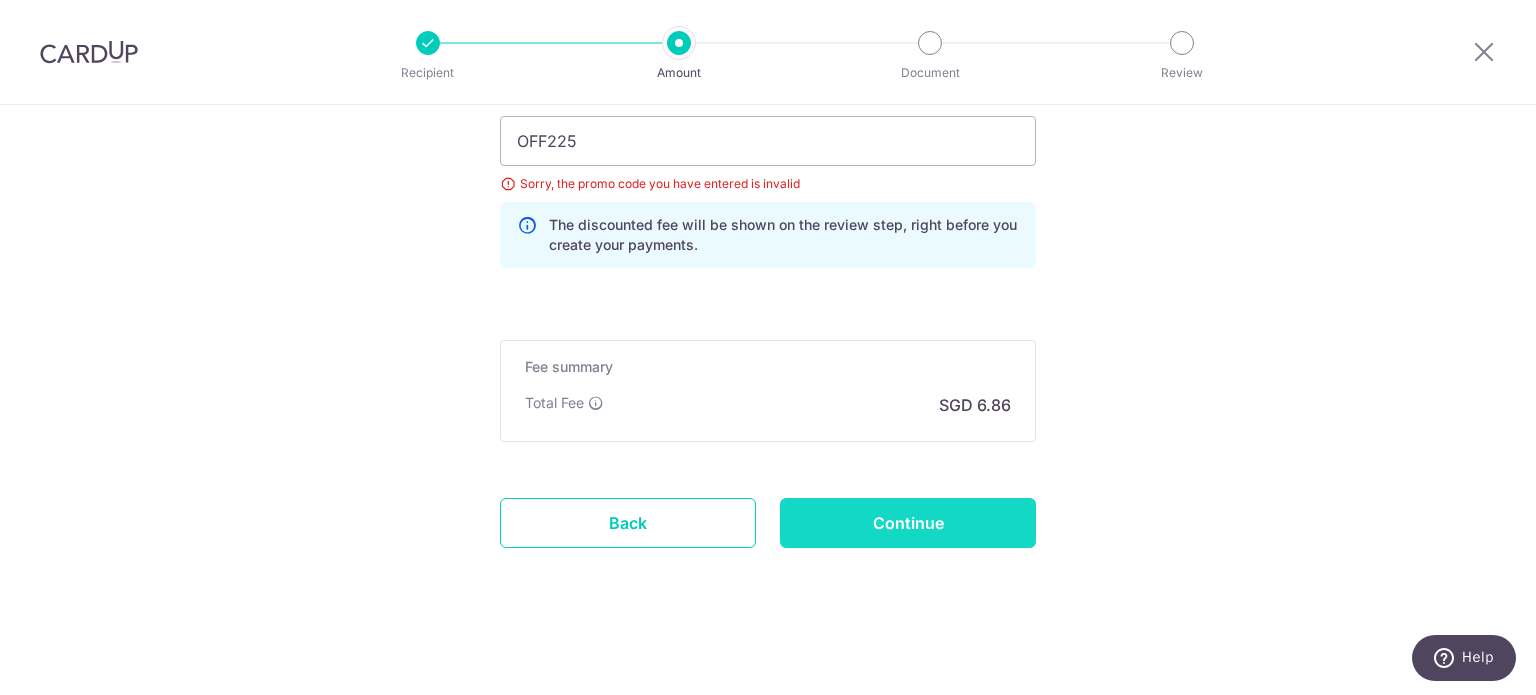 click on "Continue" at bounding box center [908, 523] 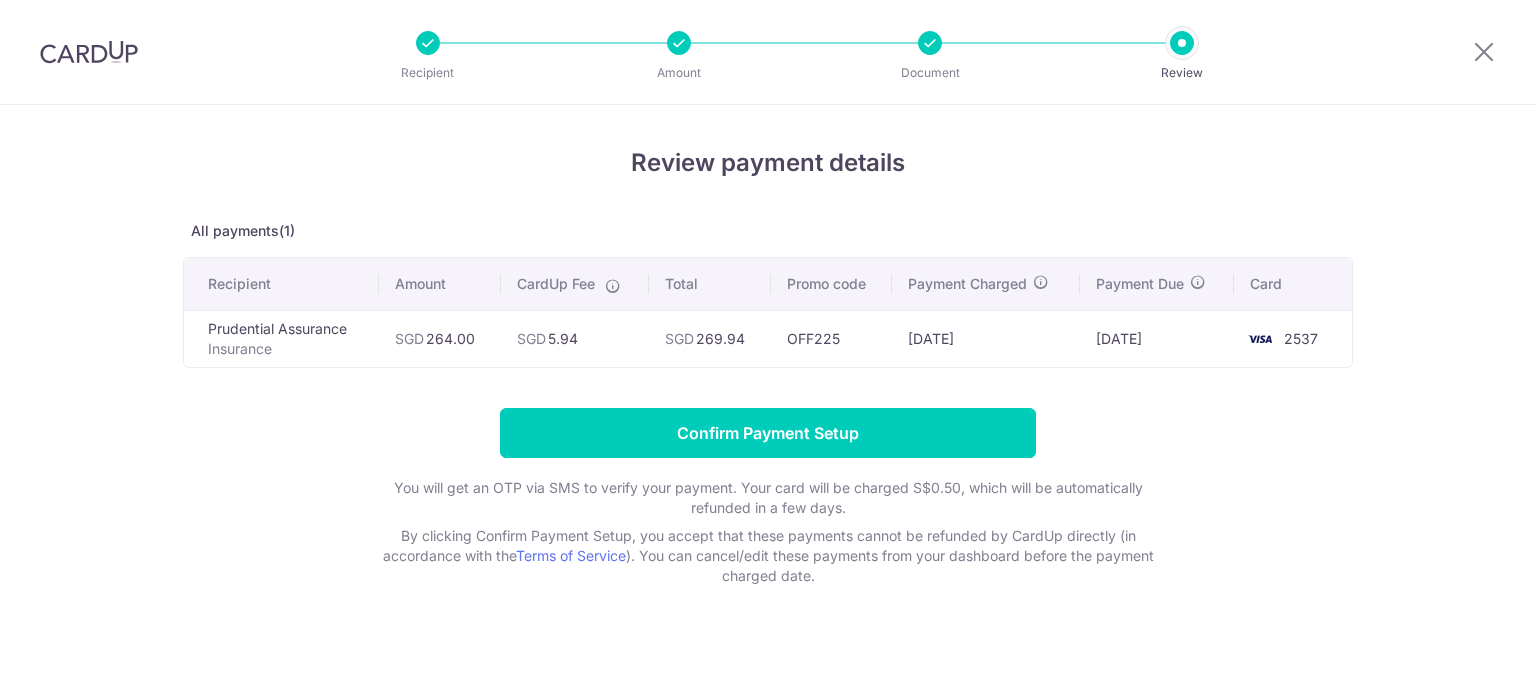 scroll, scrollTop: 0, scrollLeft: 0, axis: both 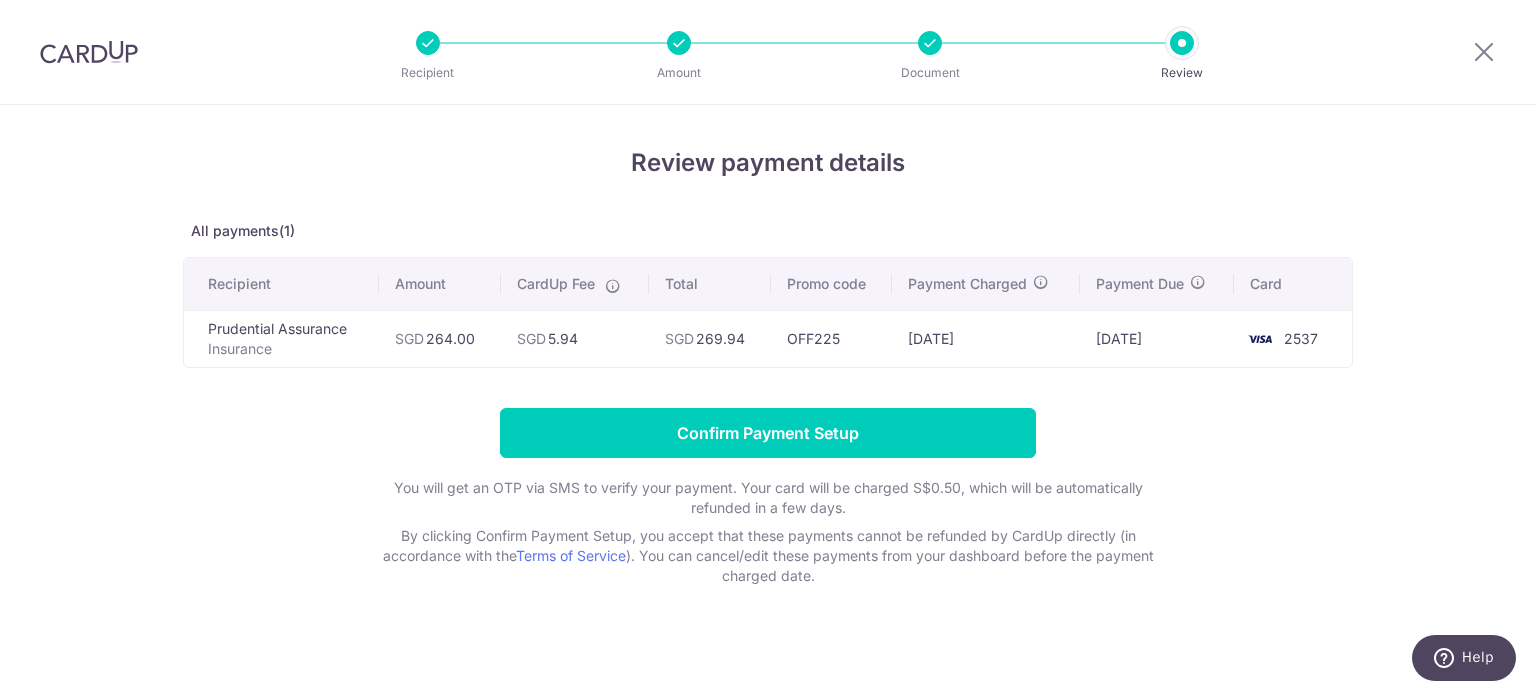 drag, startPoint x: 696, startPoint y: 343, endPoint x: 742, endPoint y: 345, distance: 46.043457 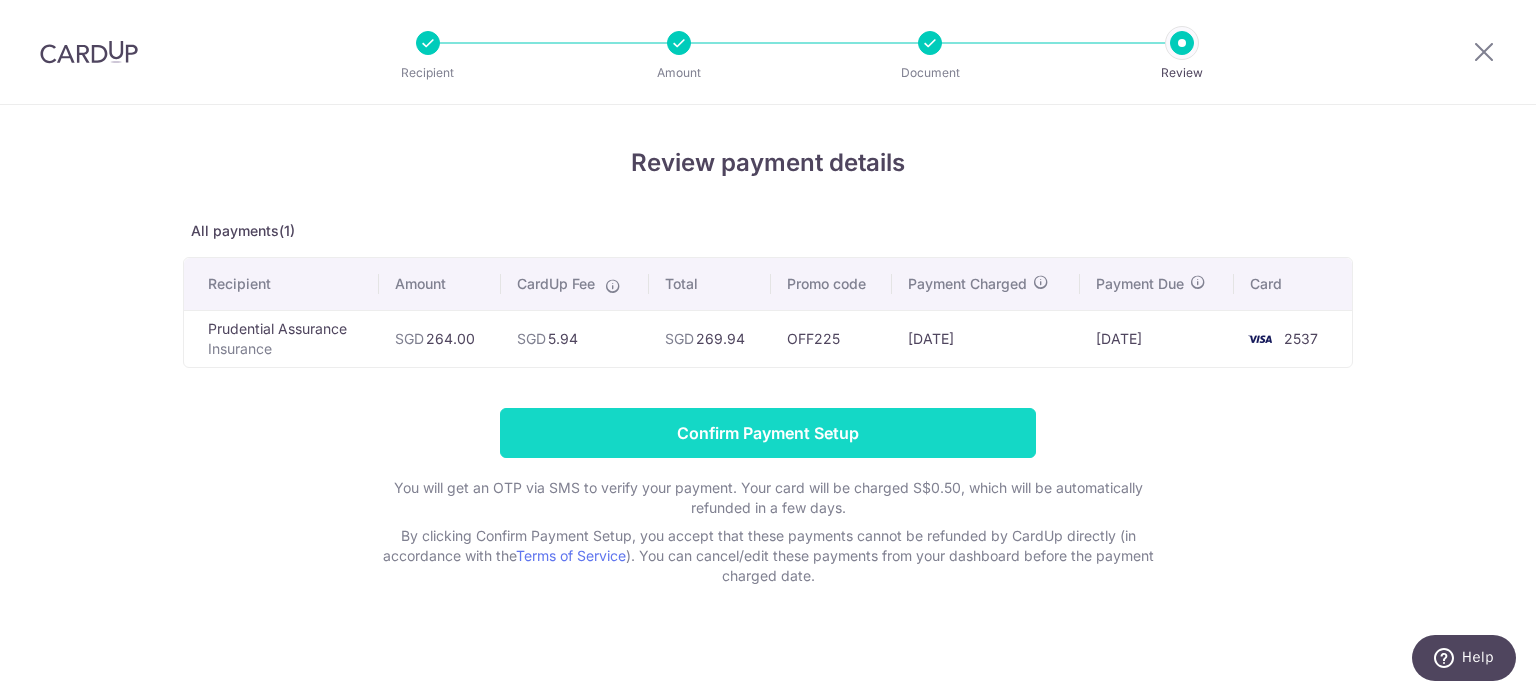 click on "Confirm Payment Setup" at bounding box center [768, 433] 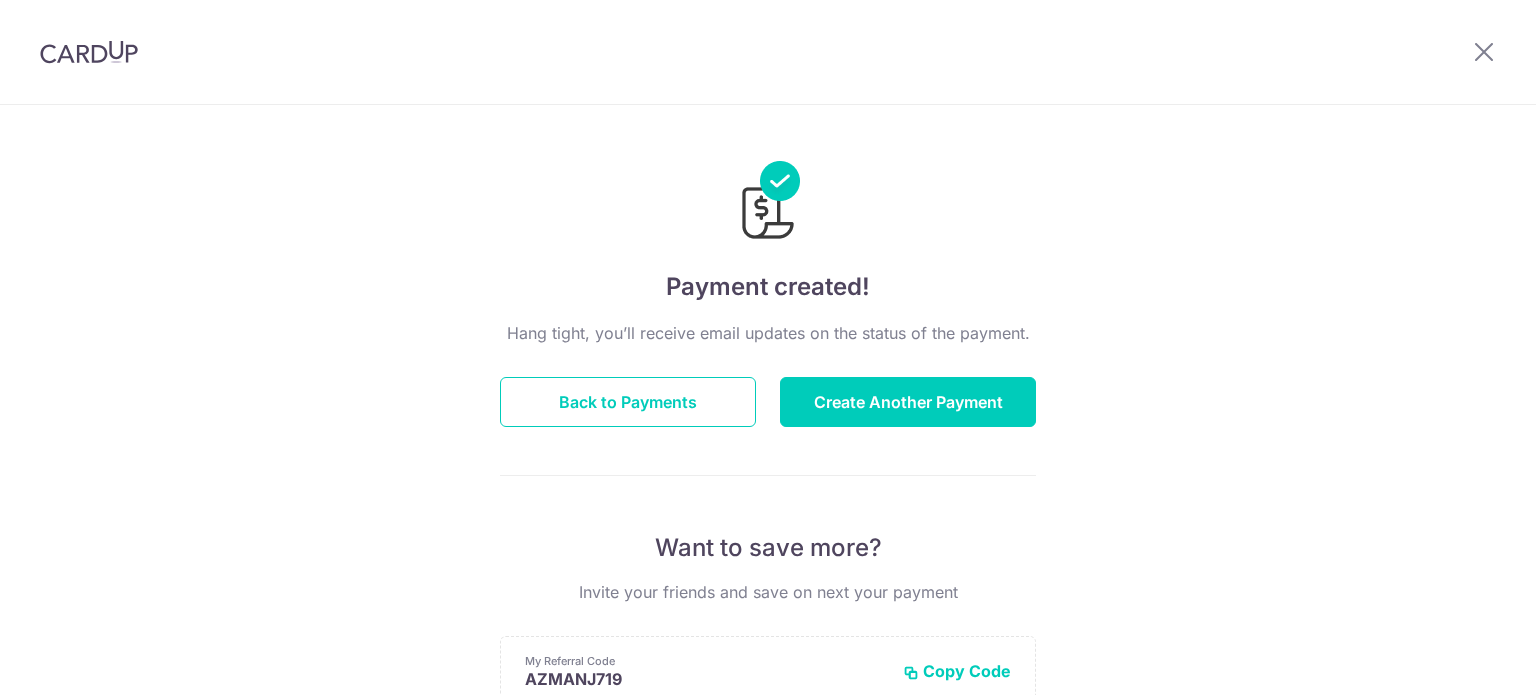 scroll, scrollTop: 0, scrollLeft: 0, axis: both 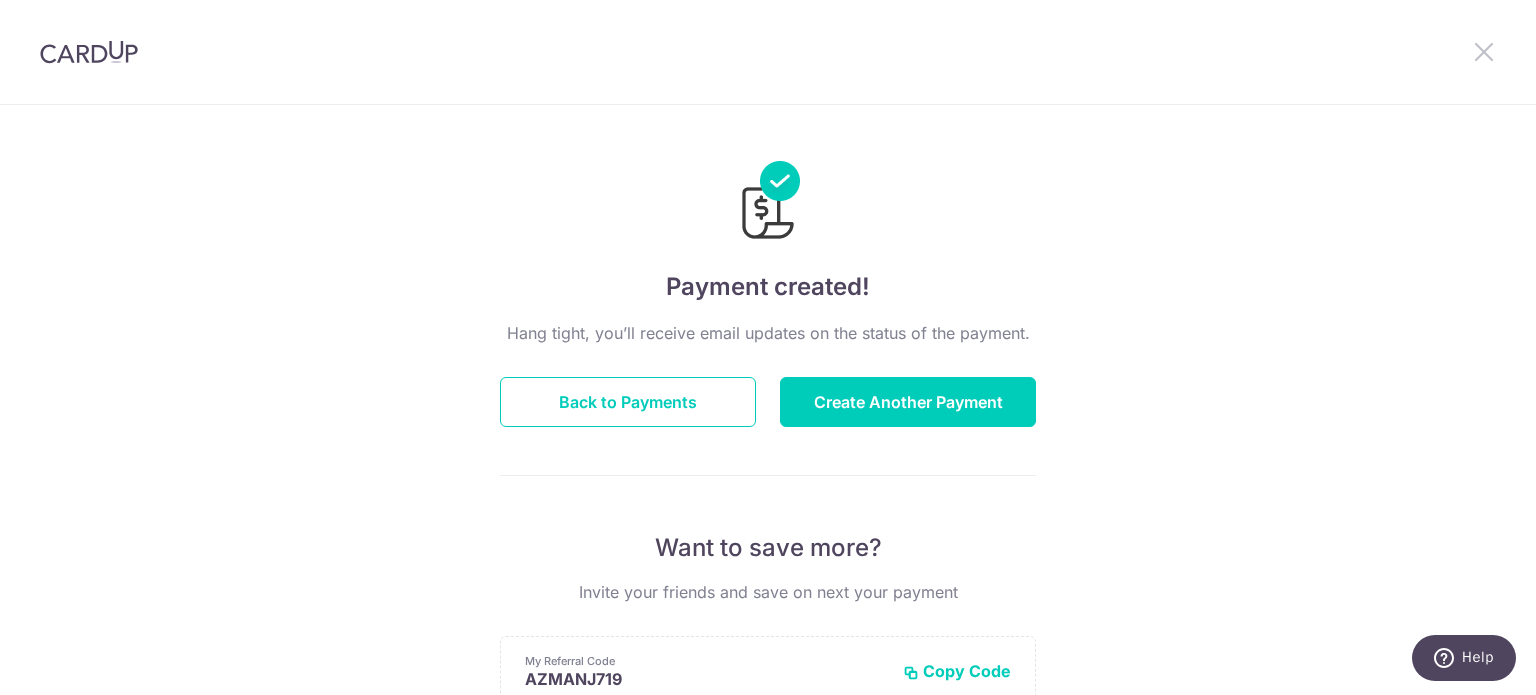 click at bounding box center [1484, 51] 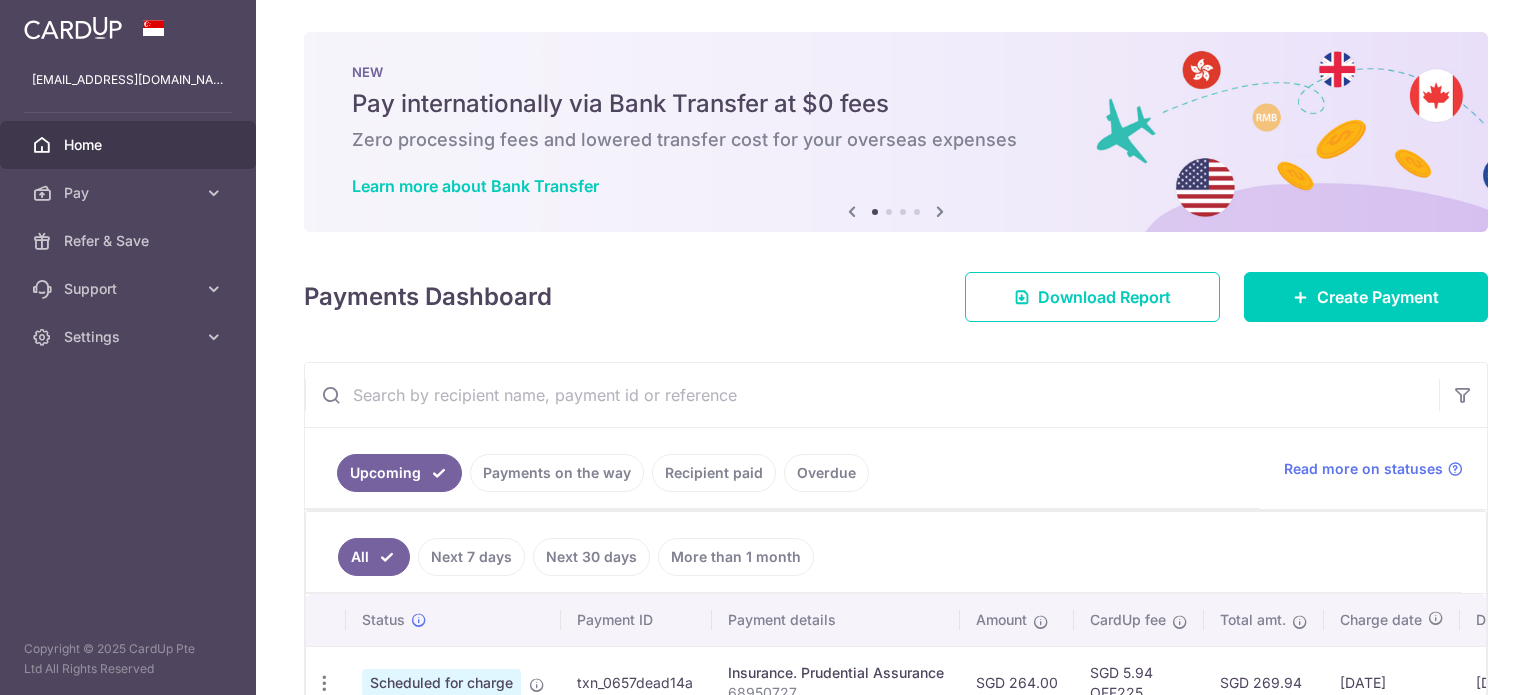 scroll, scrollTop: 0, scrollLeft: 0, axis: both 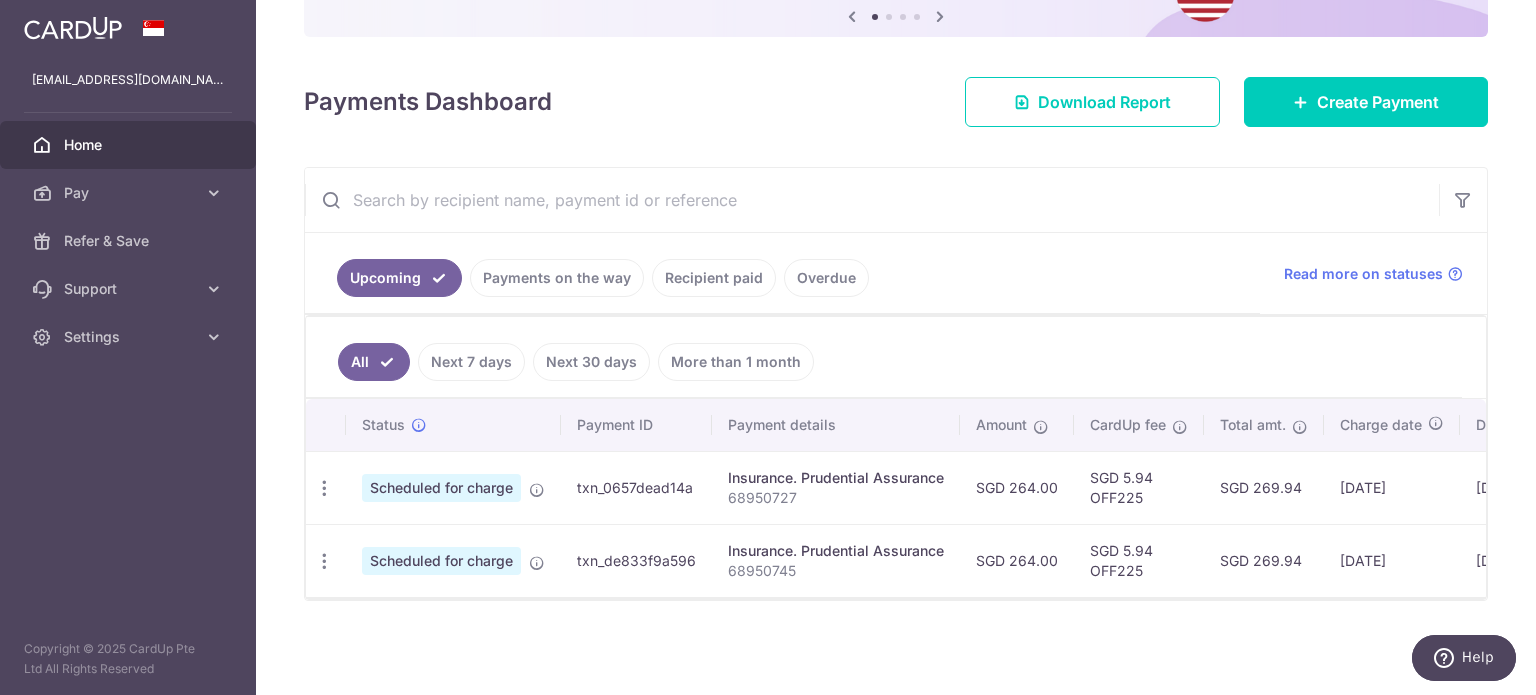 click on "Payments on the way" at bounding box center [557, 278] 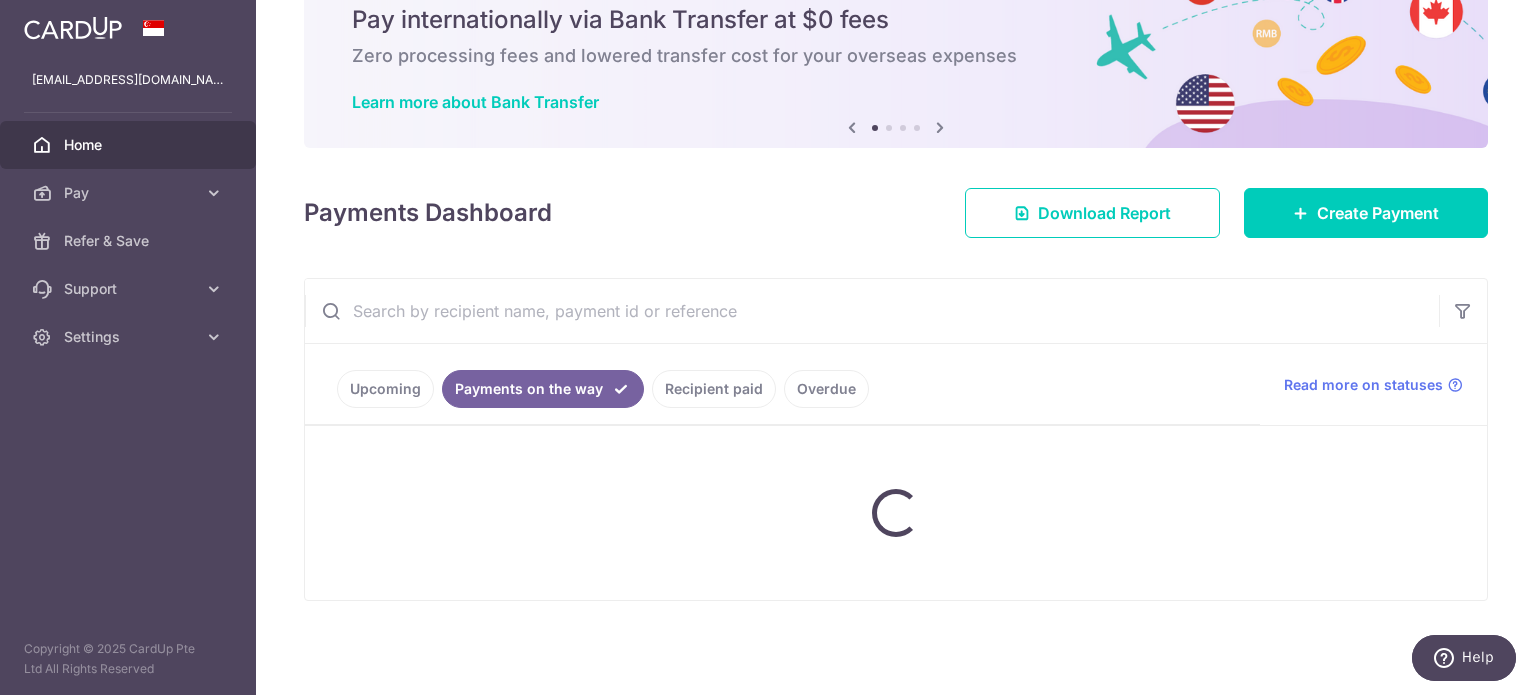 scroll, scrollTop: 170, scrollLeft: 0, axis: vertical 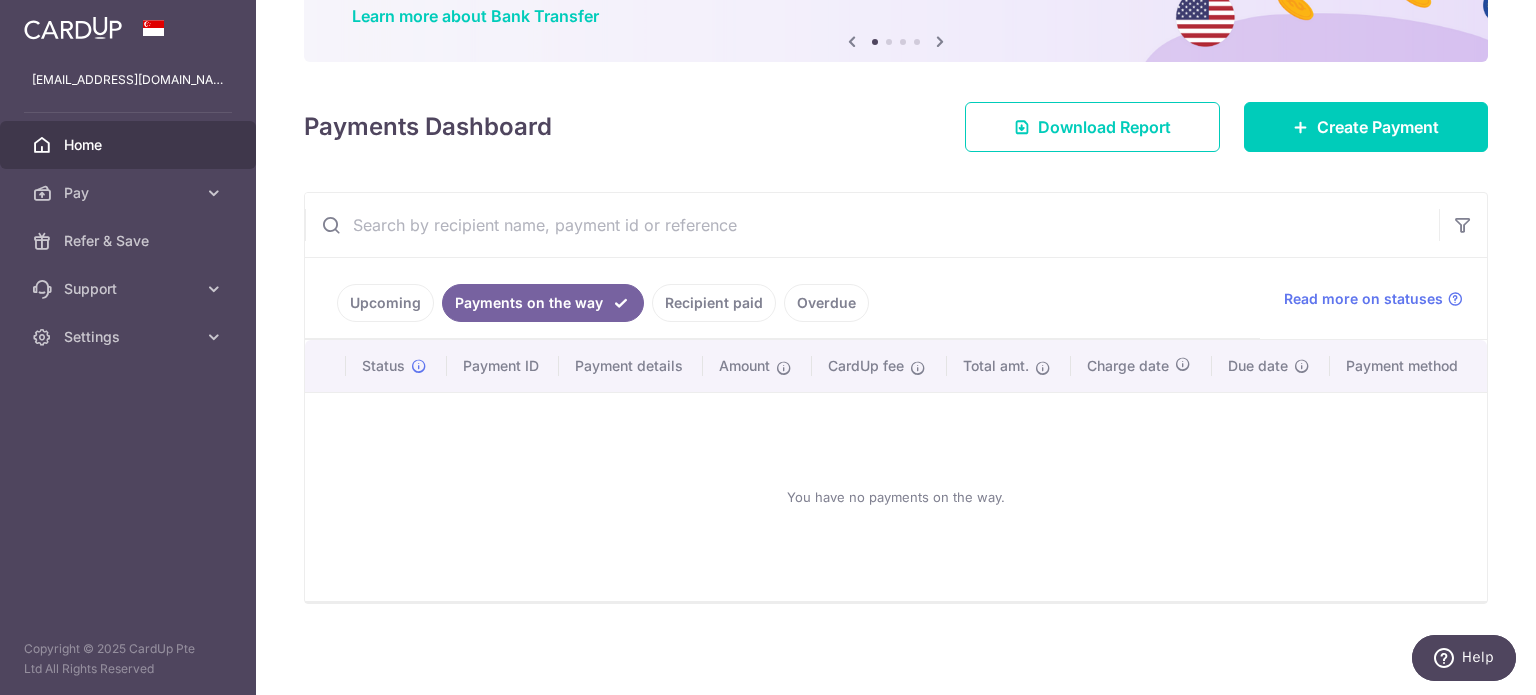 click on "Recipient paid" at bounding box center [714, 303] 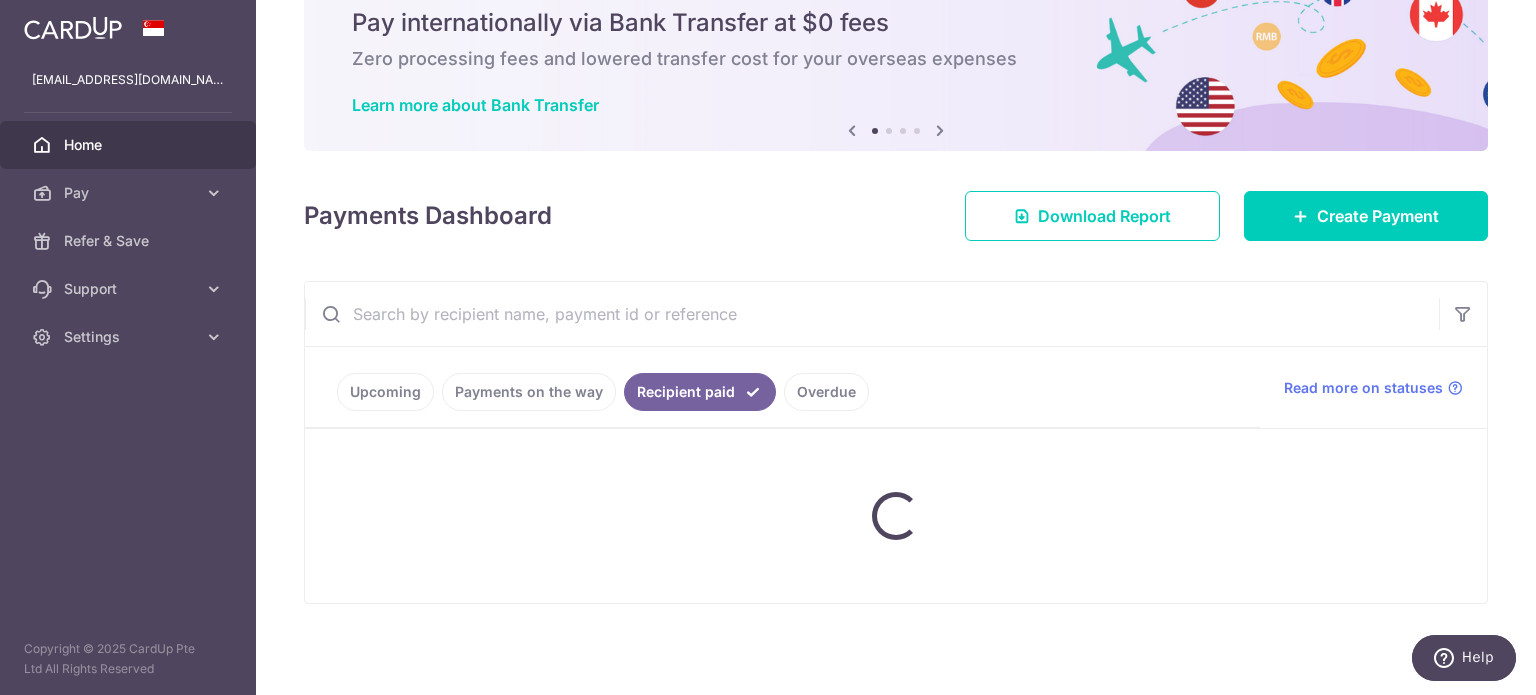 scroll, scrollTop: 117, scrollLeft: 0, axis: vertical 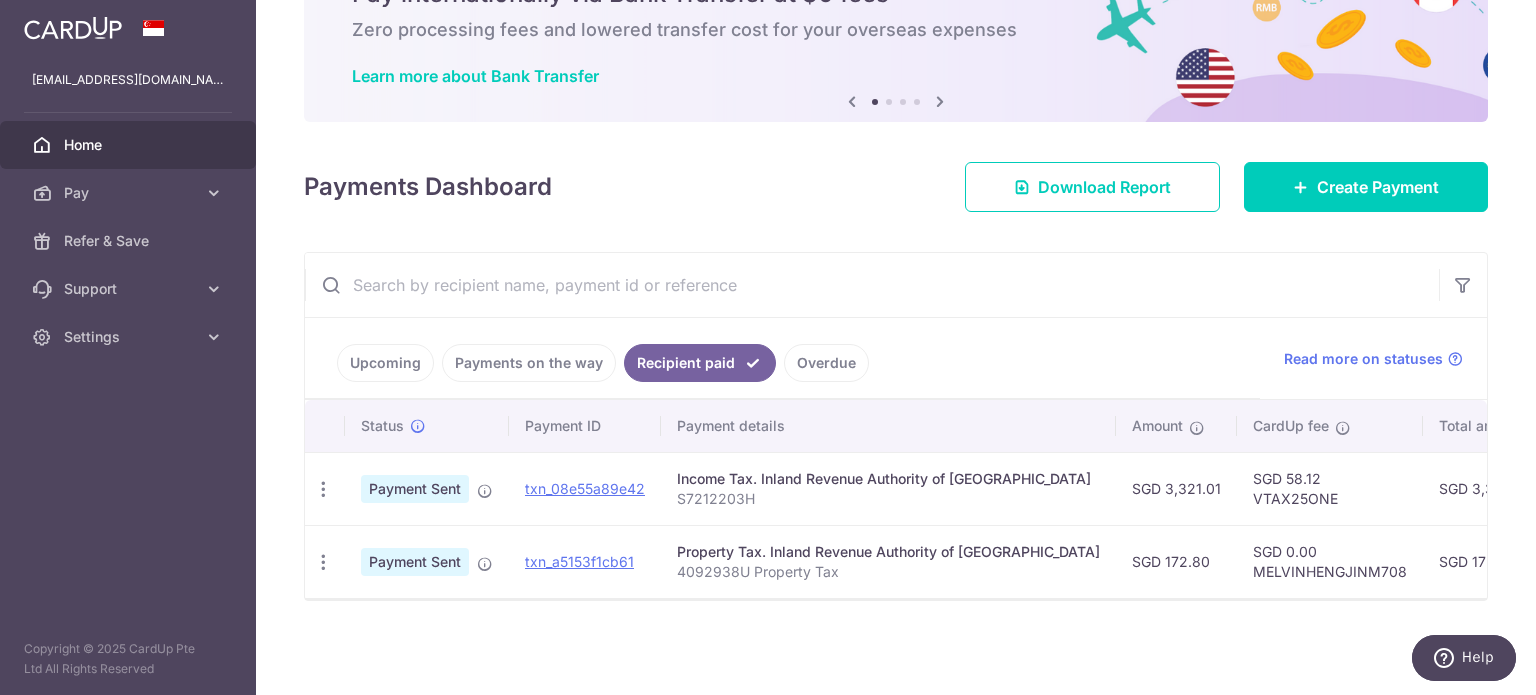 click on "Overdue" at bounding box center (826, 363) 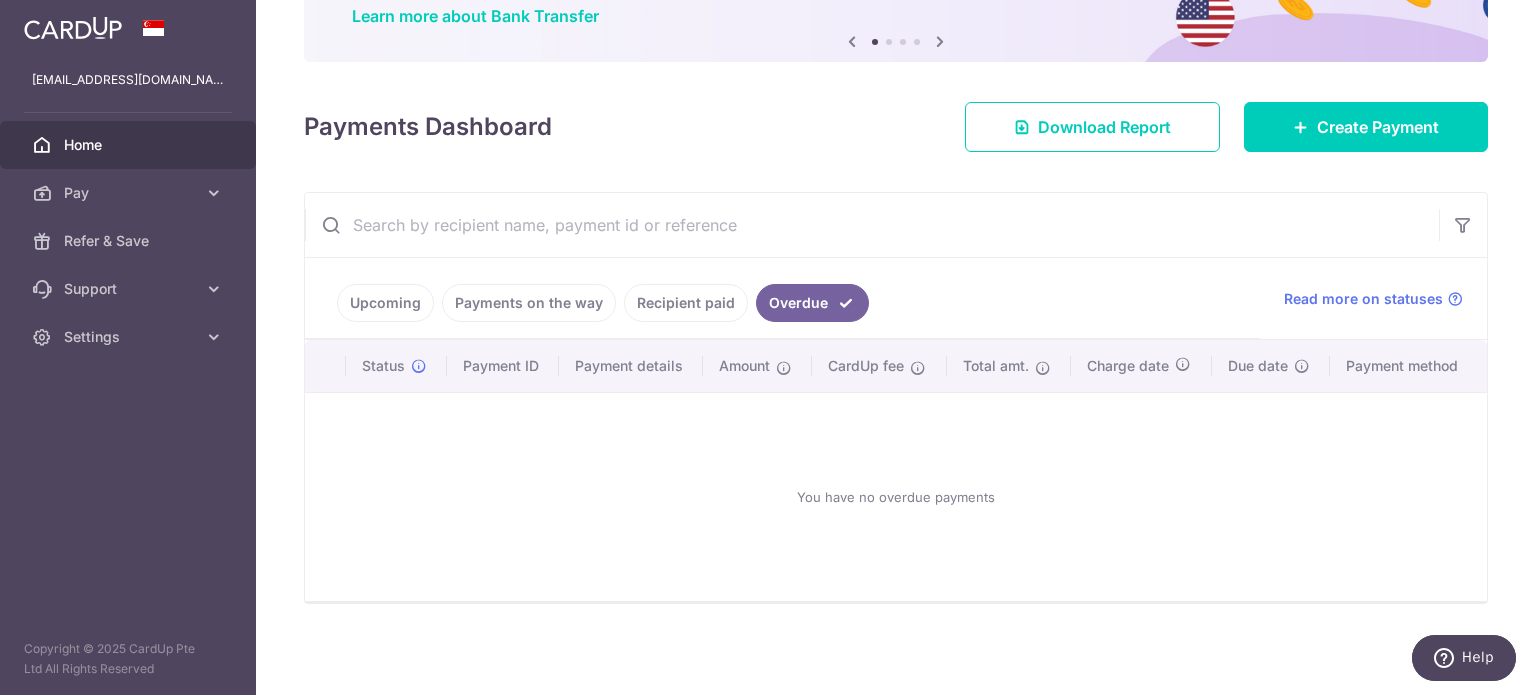 click on "Payments on the way" at bounding box center [529, 303] 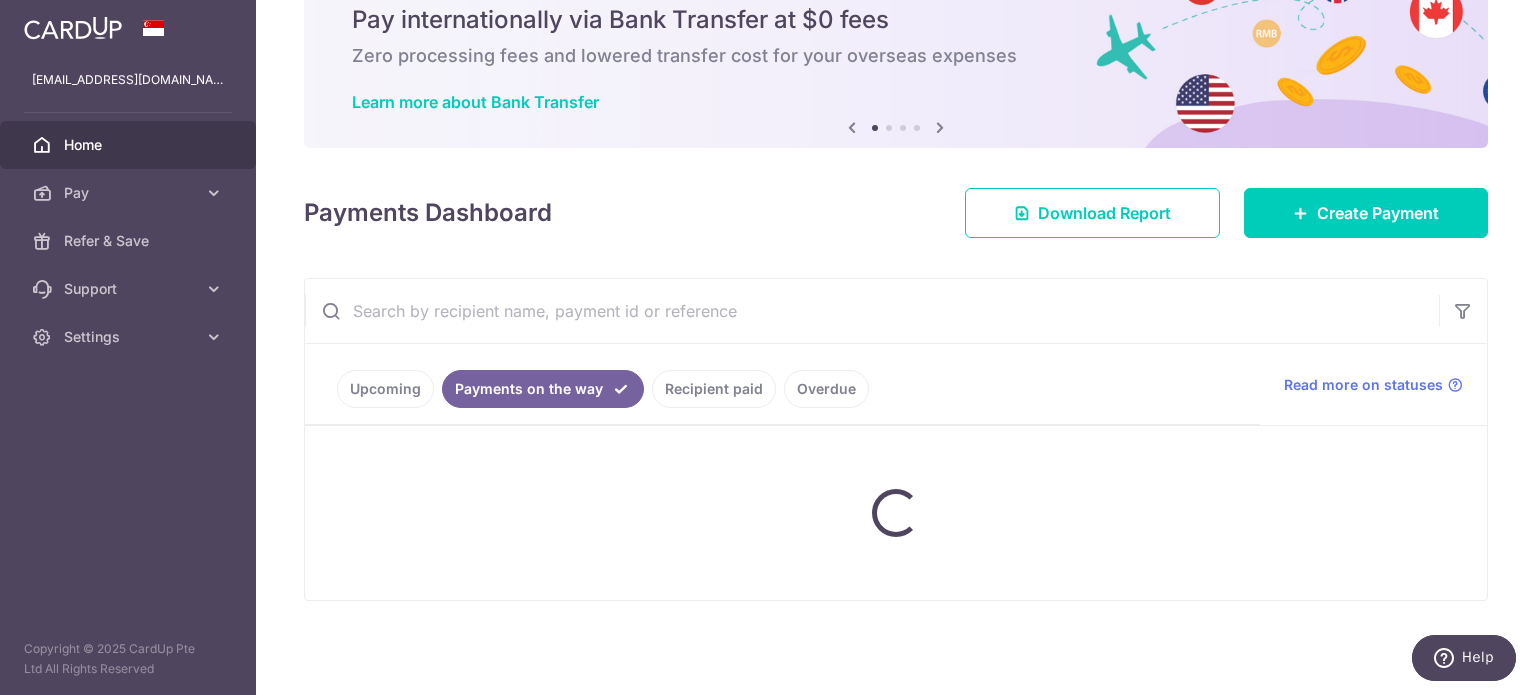 scroll, scrollTop: 170, scrollLeft: 0, axis: vertical 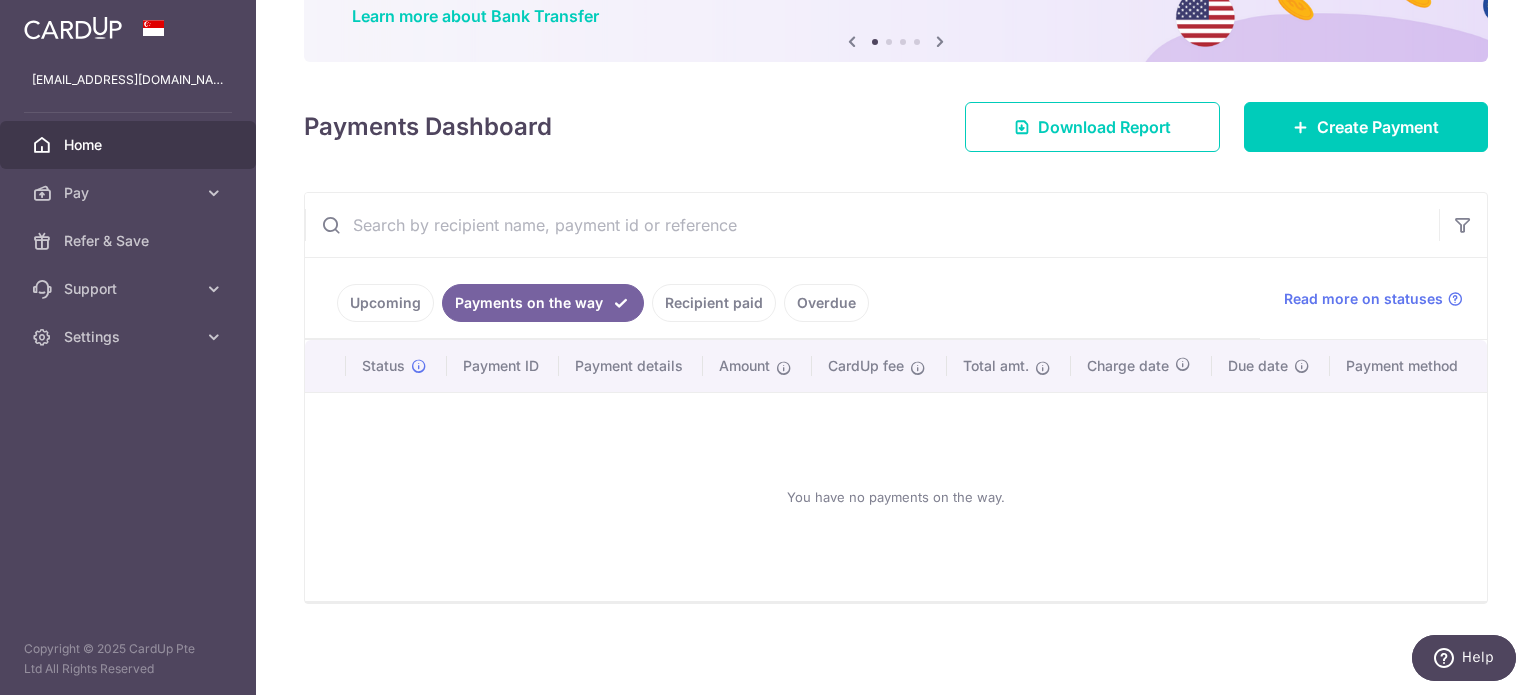click on "Recipient paid" at bounding box center (714, 303) 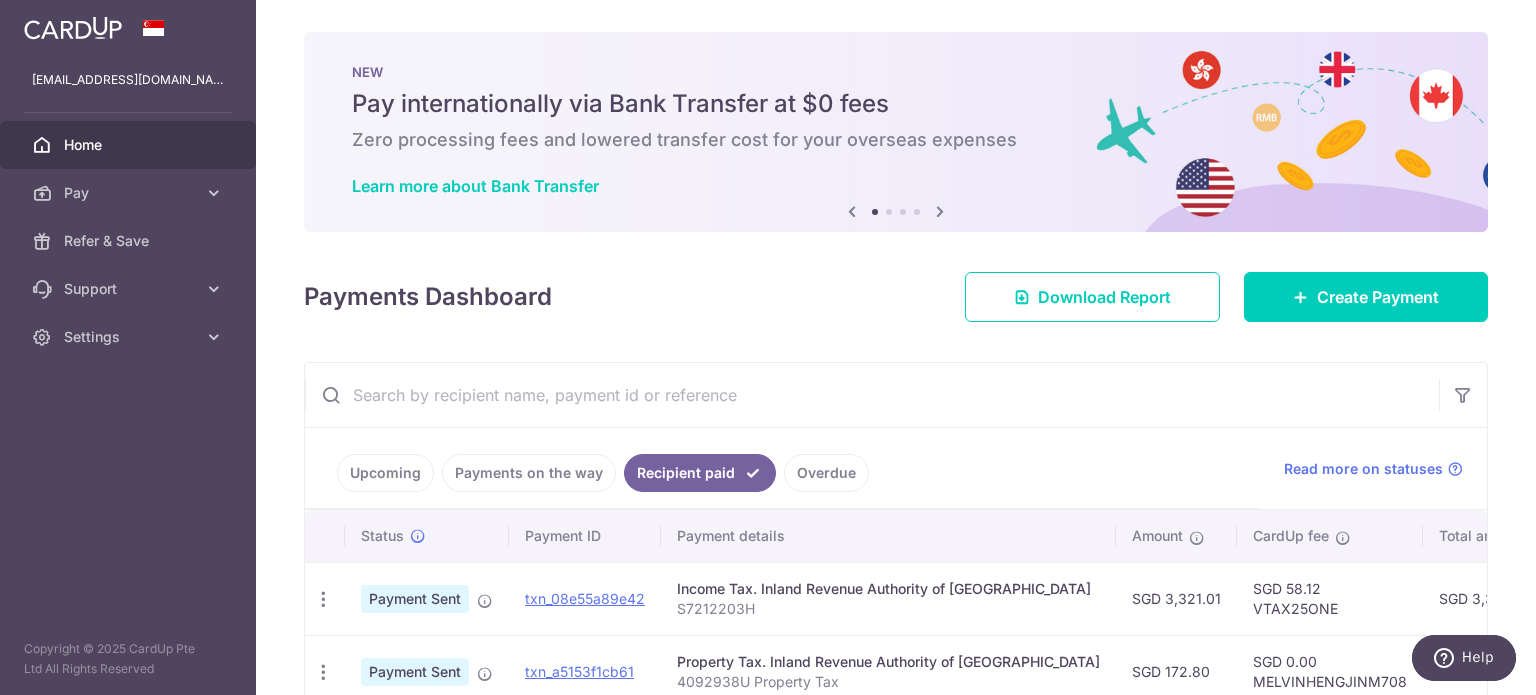 scroll, scrollTop: 117, scrollLeft: 0, axis: vertical 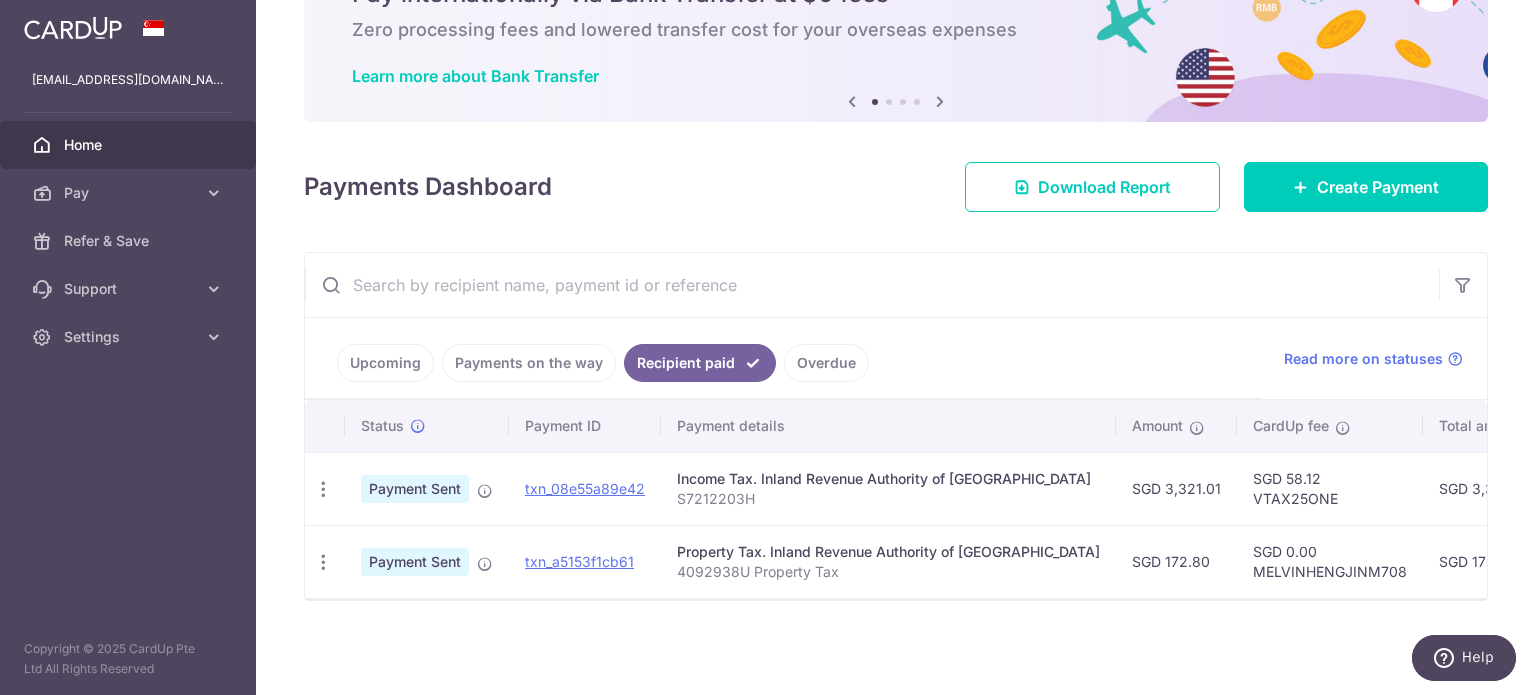 click on "Upcoming" at bounding box center [385, 363] 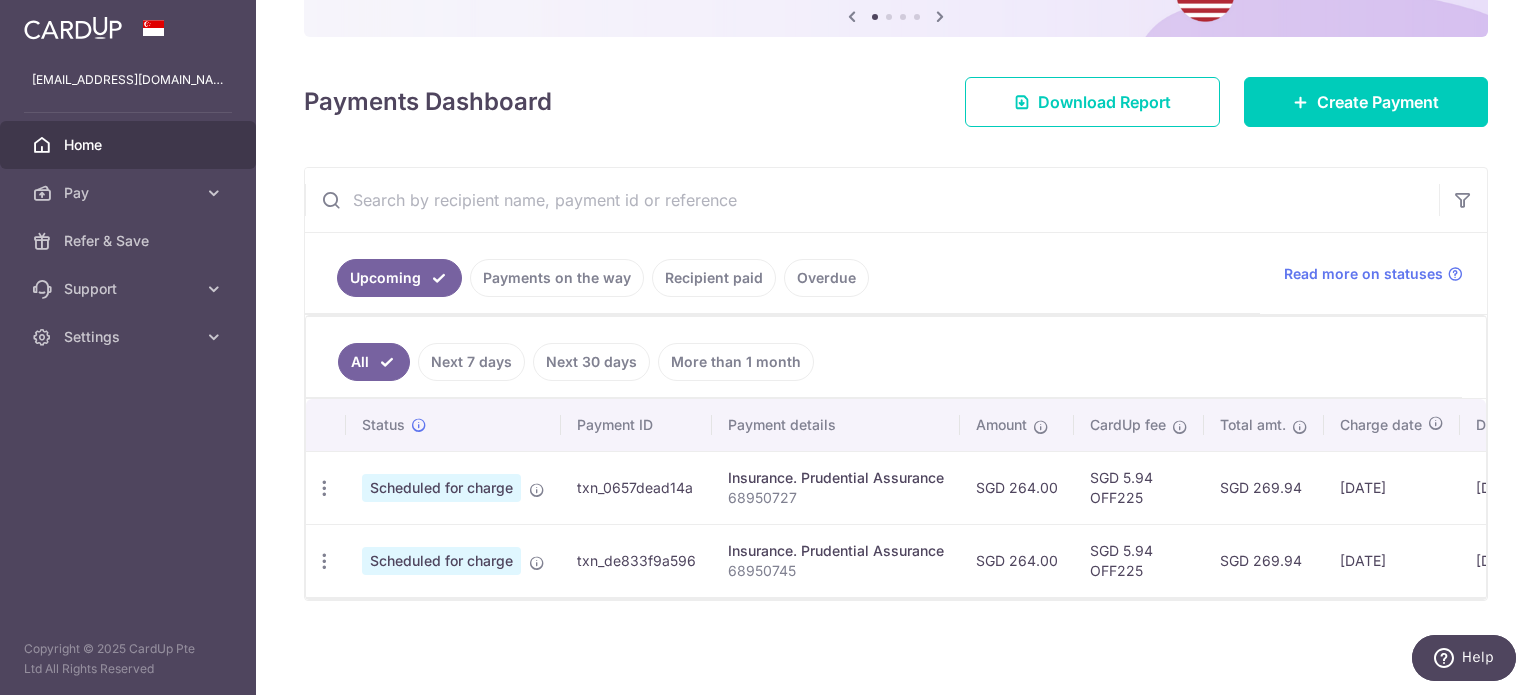 scroll, scrollTop: 0, scrollLeft: 0, axis: both 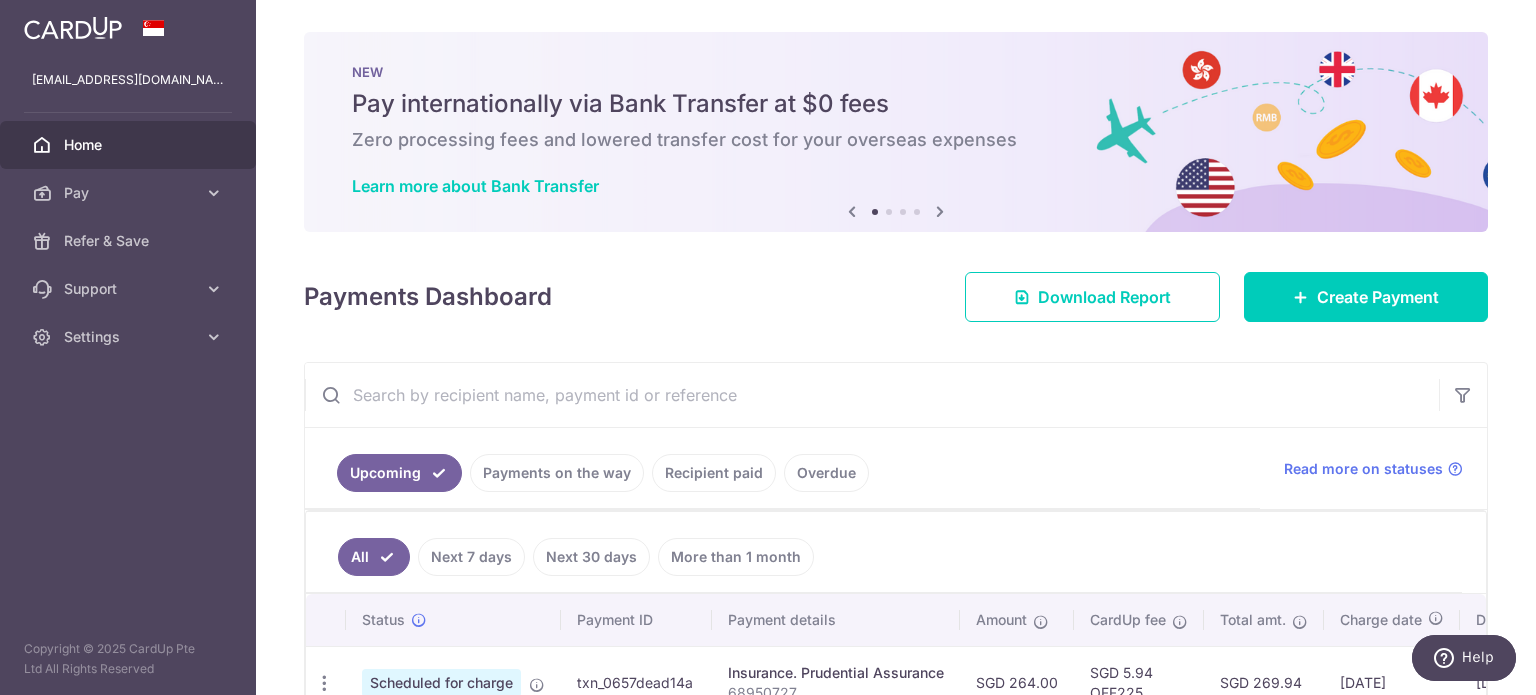 click at bounding box center (73, 28) 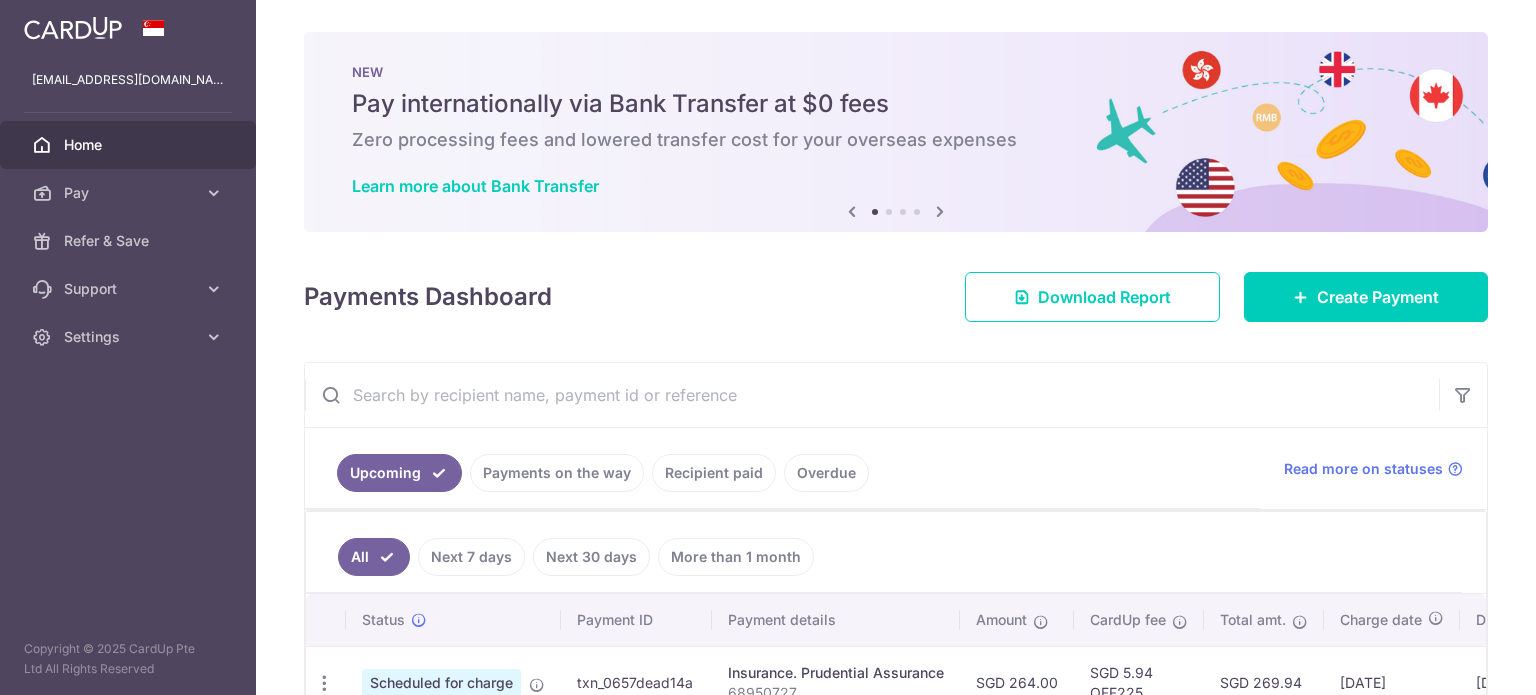 scroll, scrollTop: 0, scrollLeft: 0, axis: both 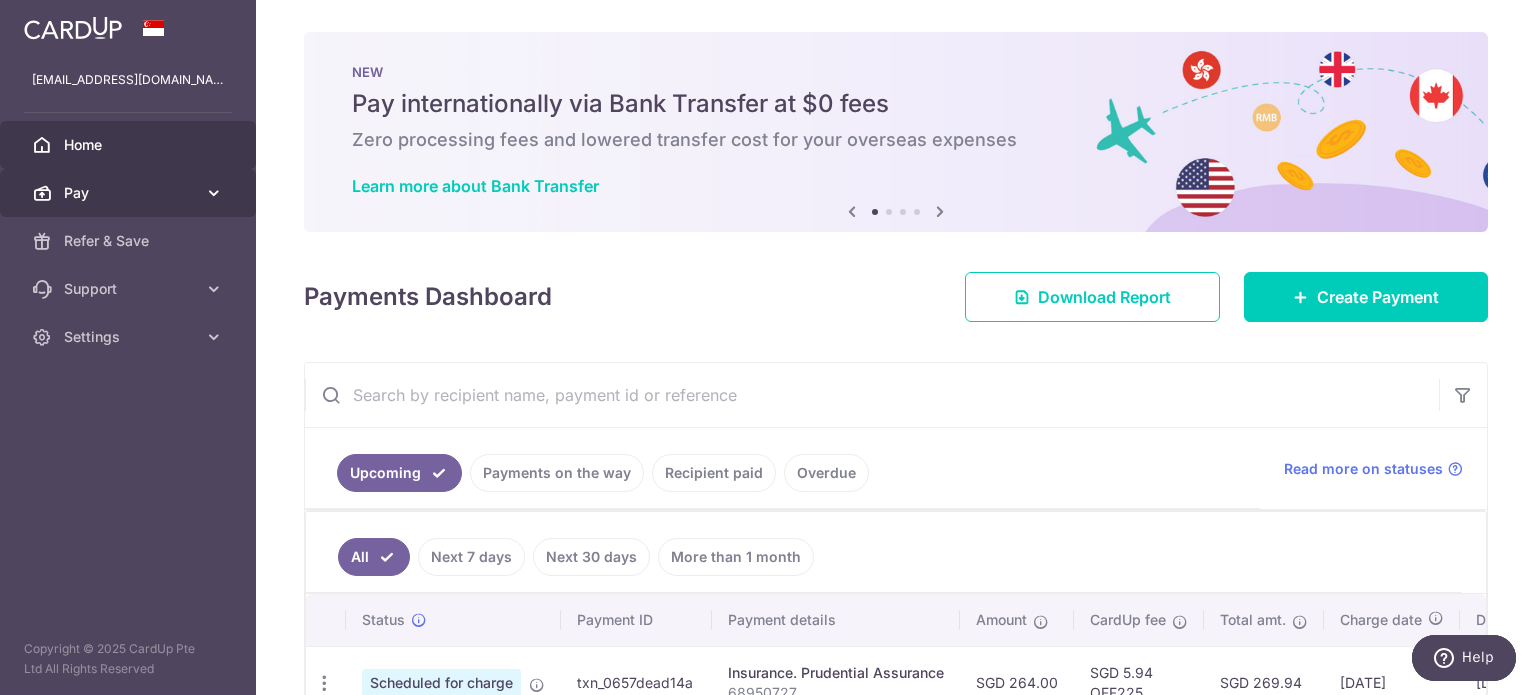 click on "Pay" at bounding box center (130, 193) 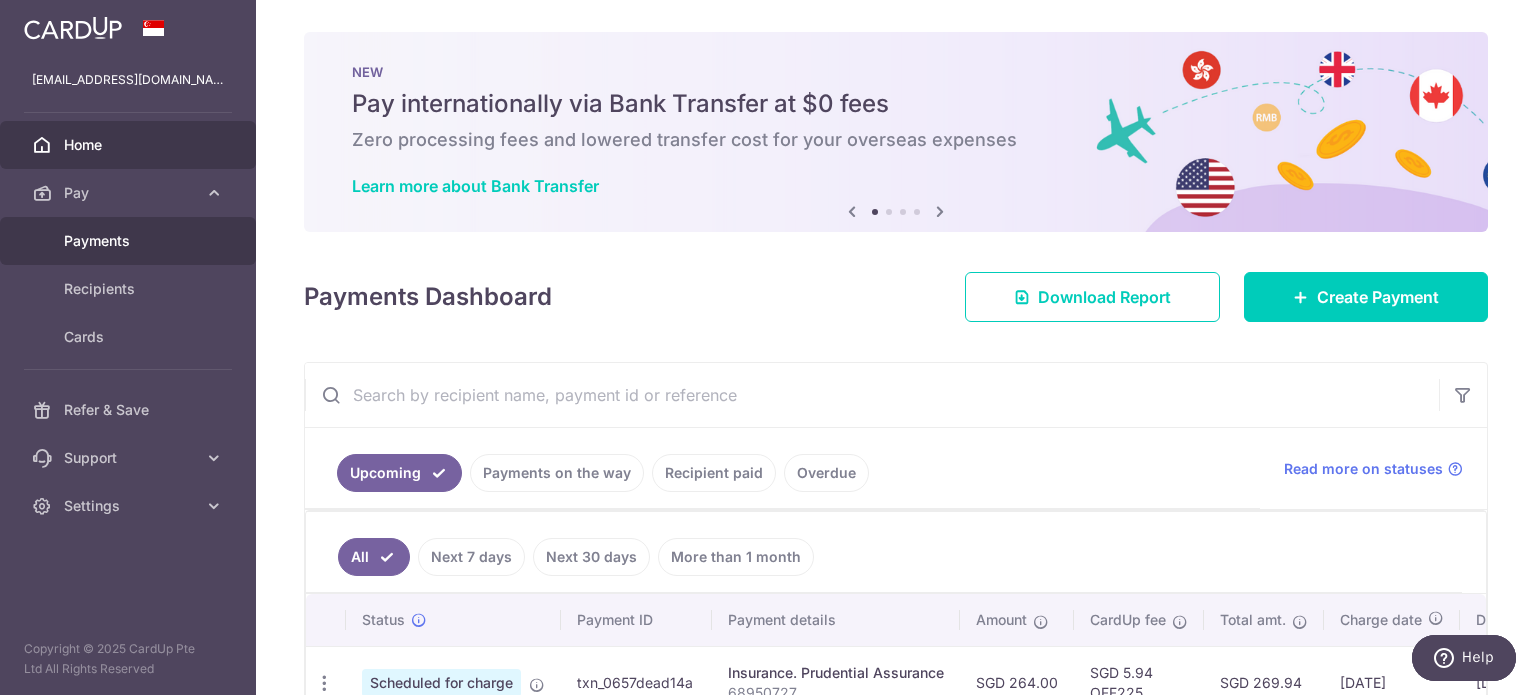 click on "Payments" at bounding box center [130, 241] 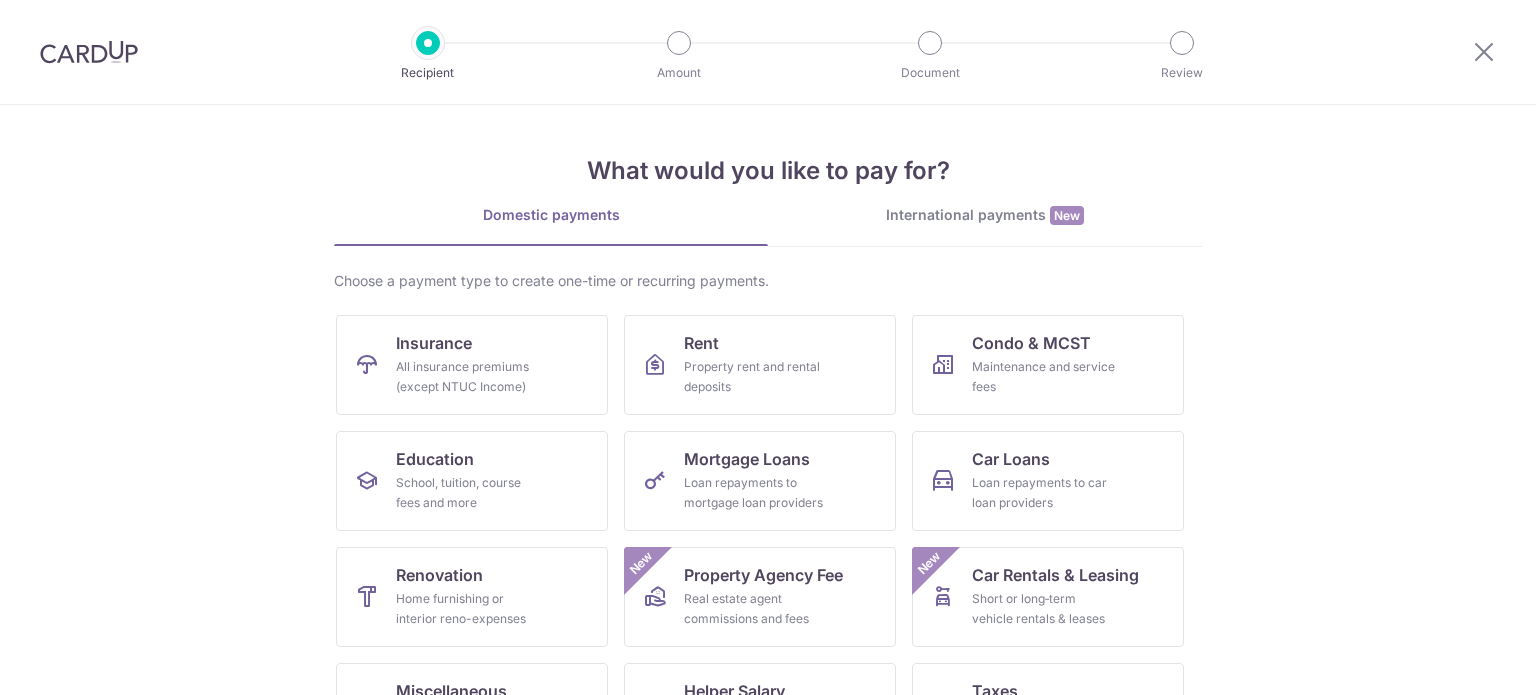 scroll, scrollTop: 0, scrollLeft: 0, axis: both 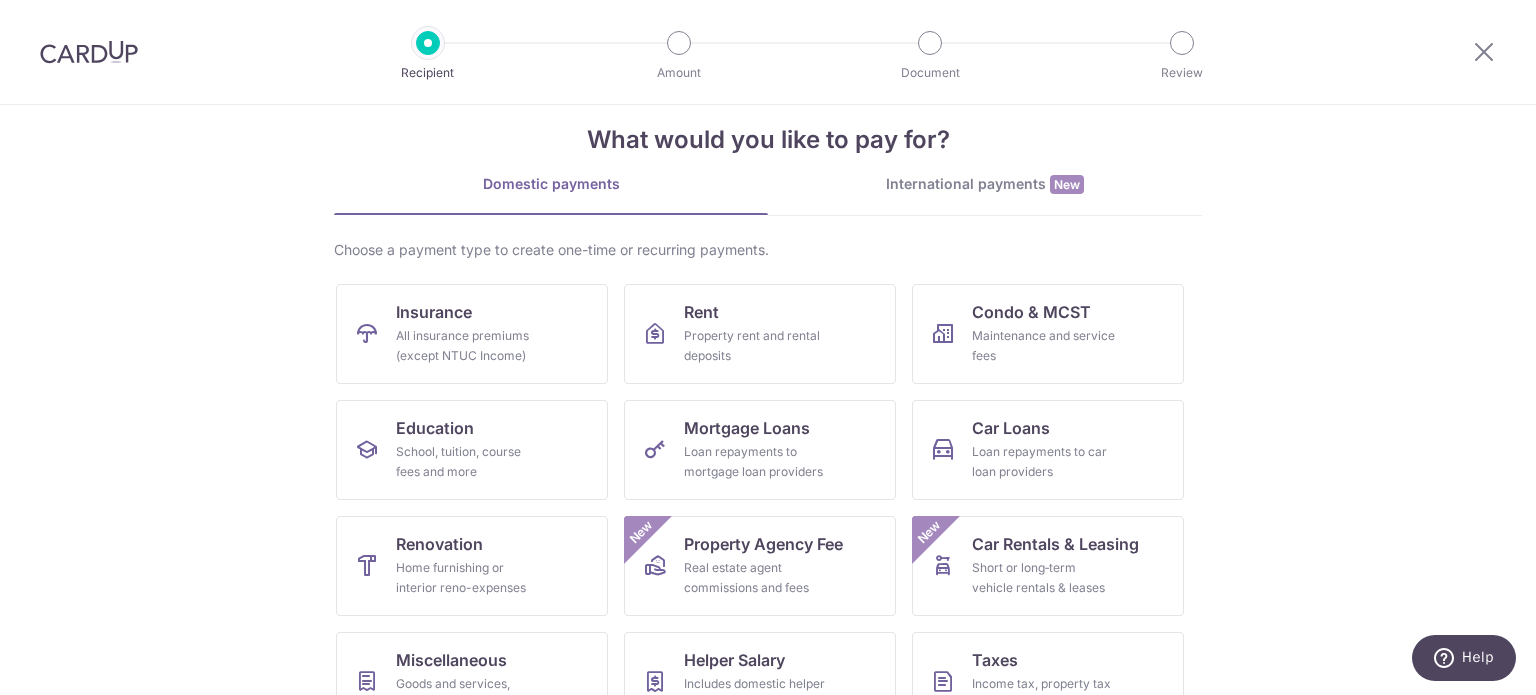 click on "International payments
New" at bounding box center (985, 184) 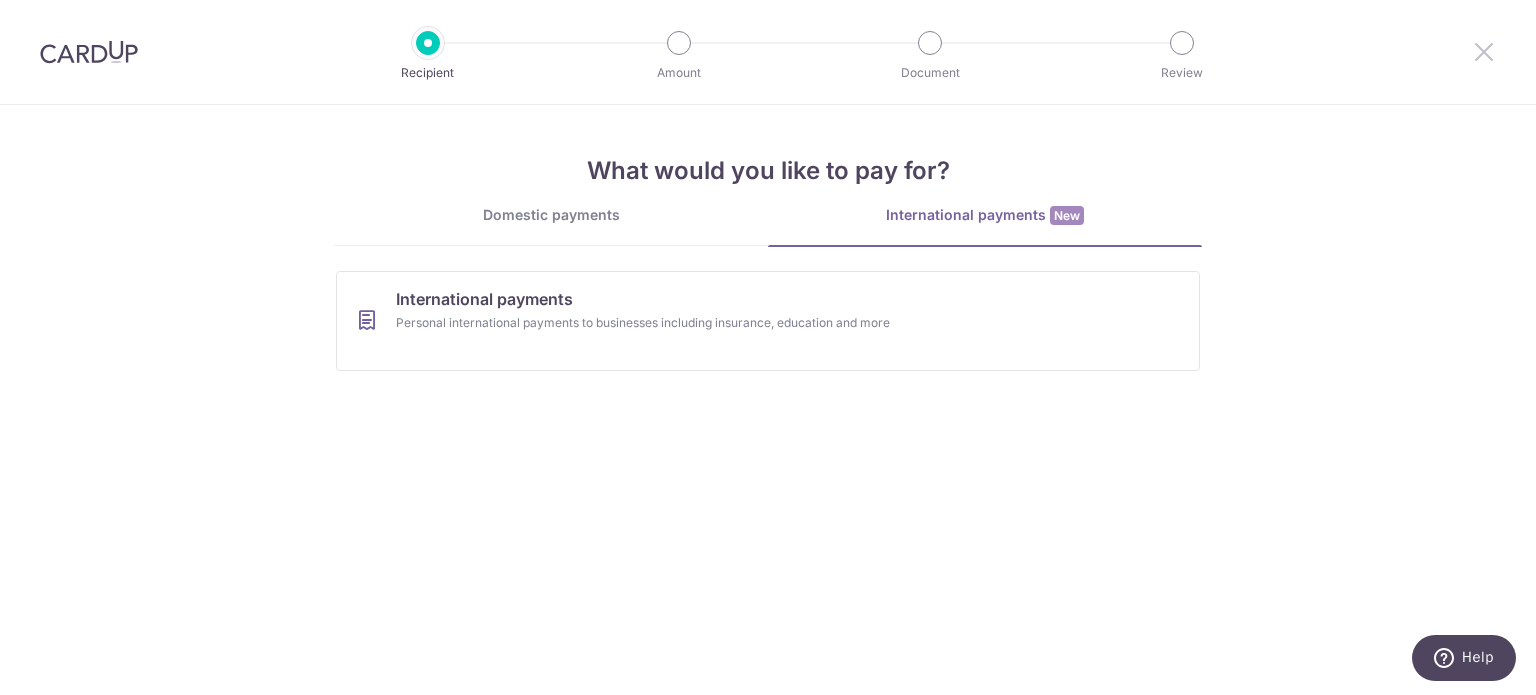 click at bounding box center [1484, 51] 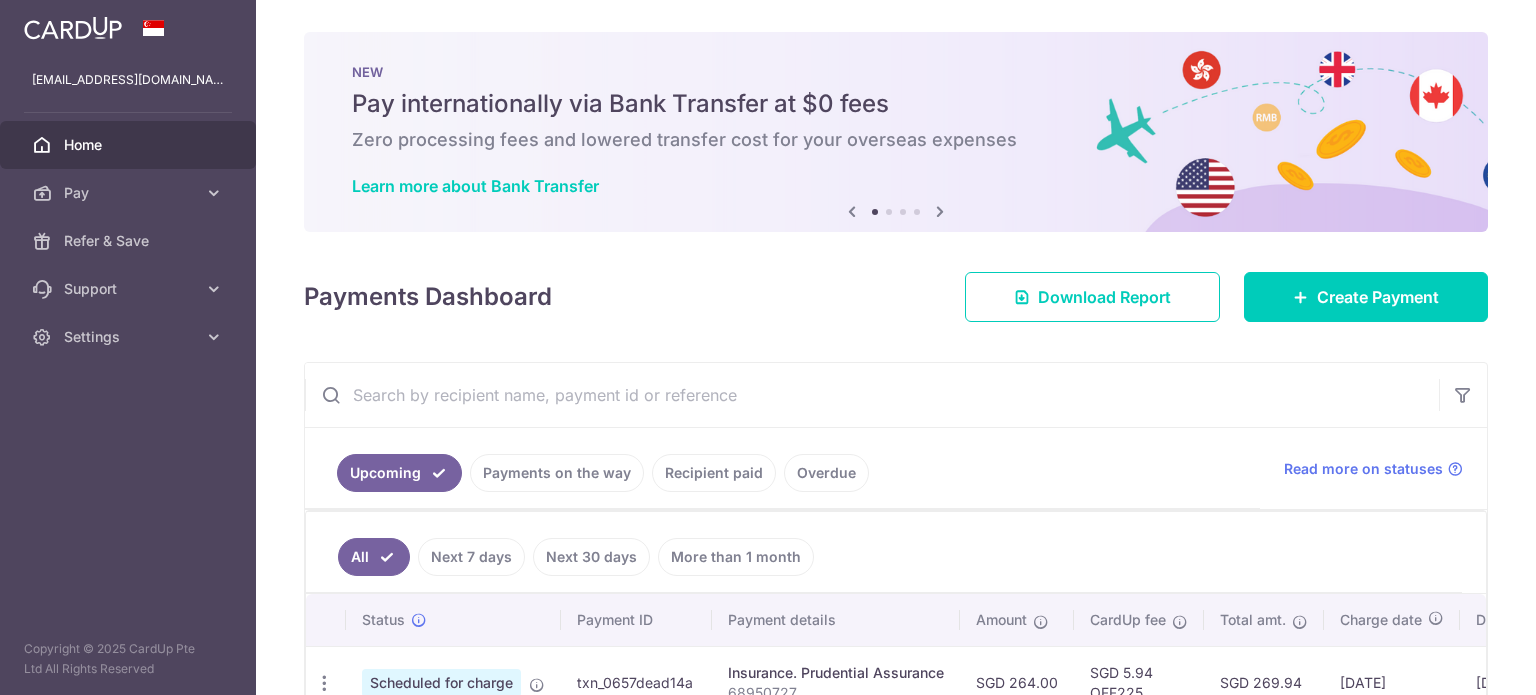 scroll, scrollTop: 0, scrollLeft: 0, axis: both 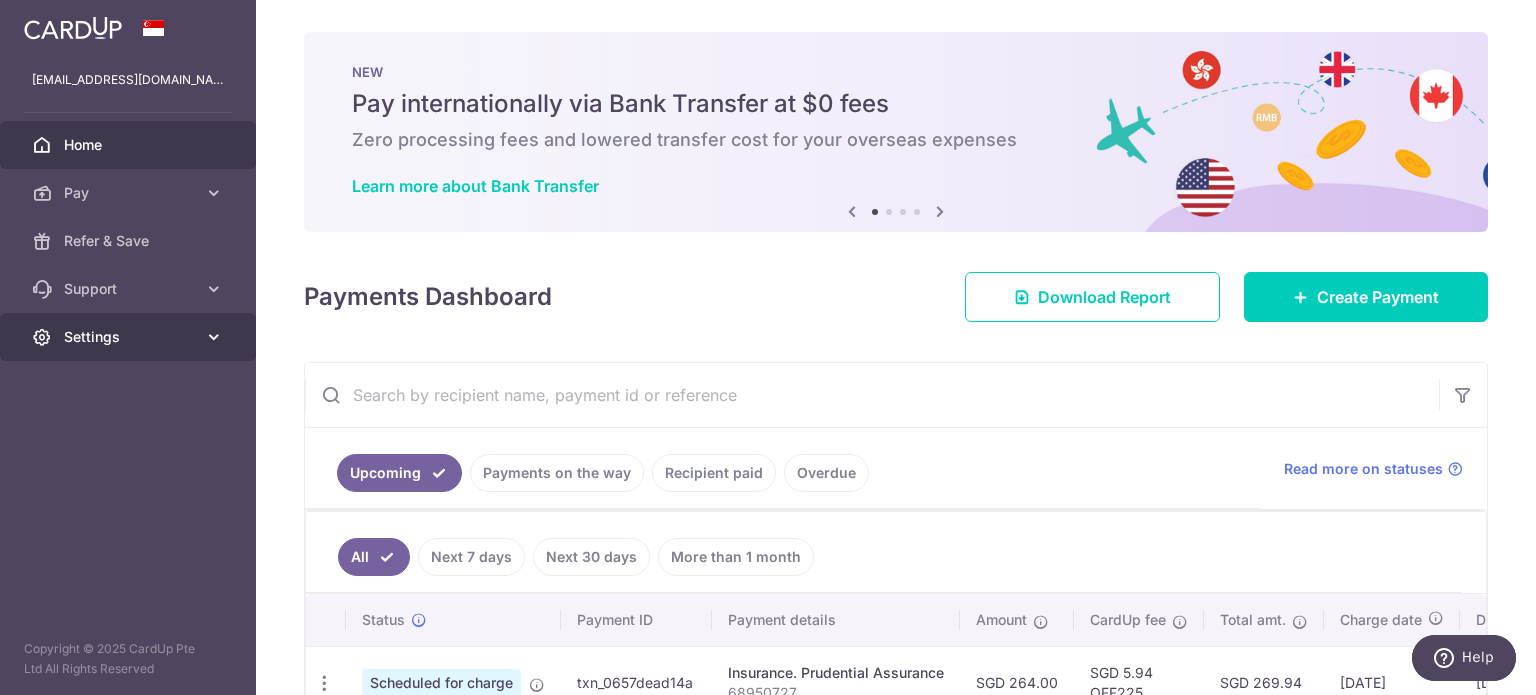 click on "Settings" at bounding box center [128, 337] 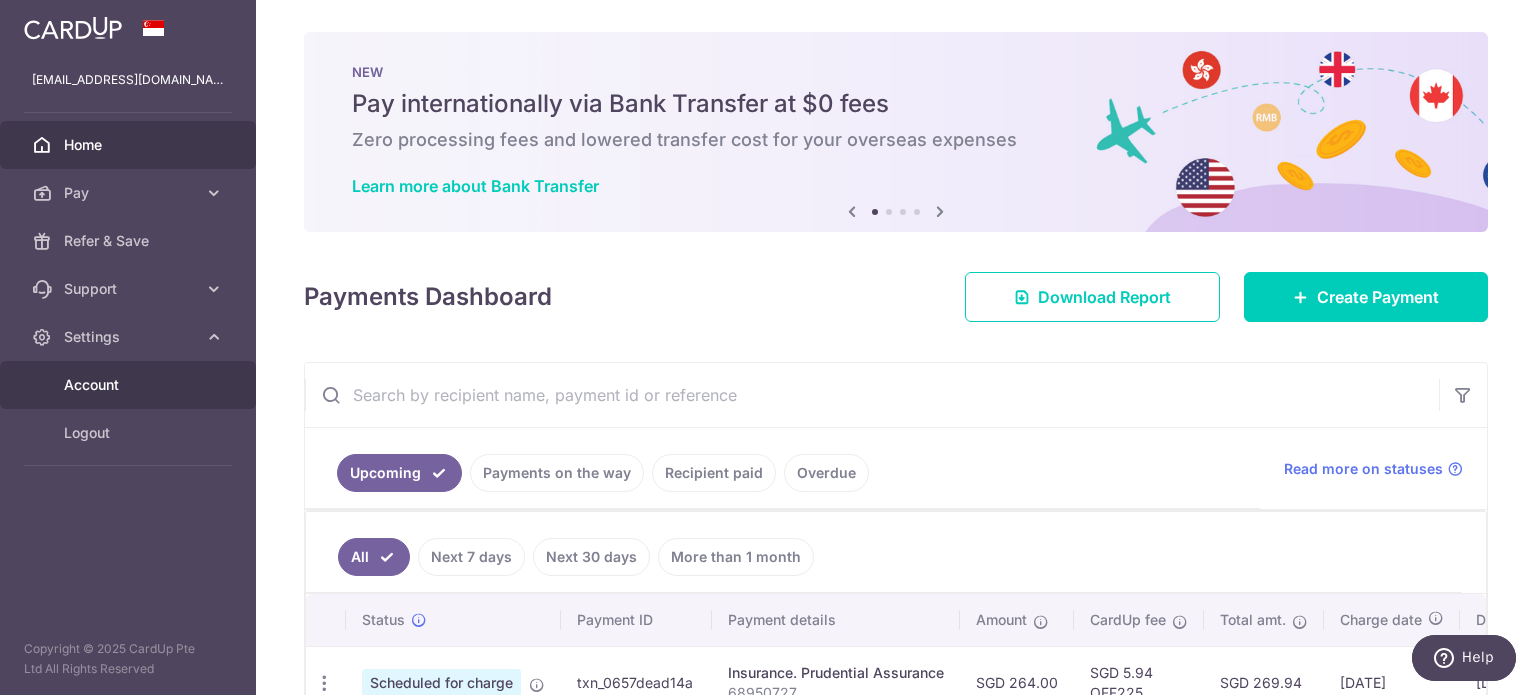 click on "Account" at bounding box center (130, 385) 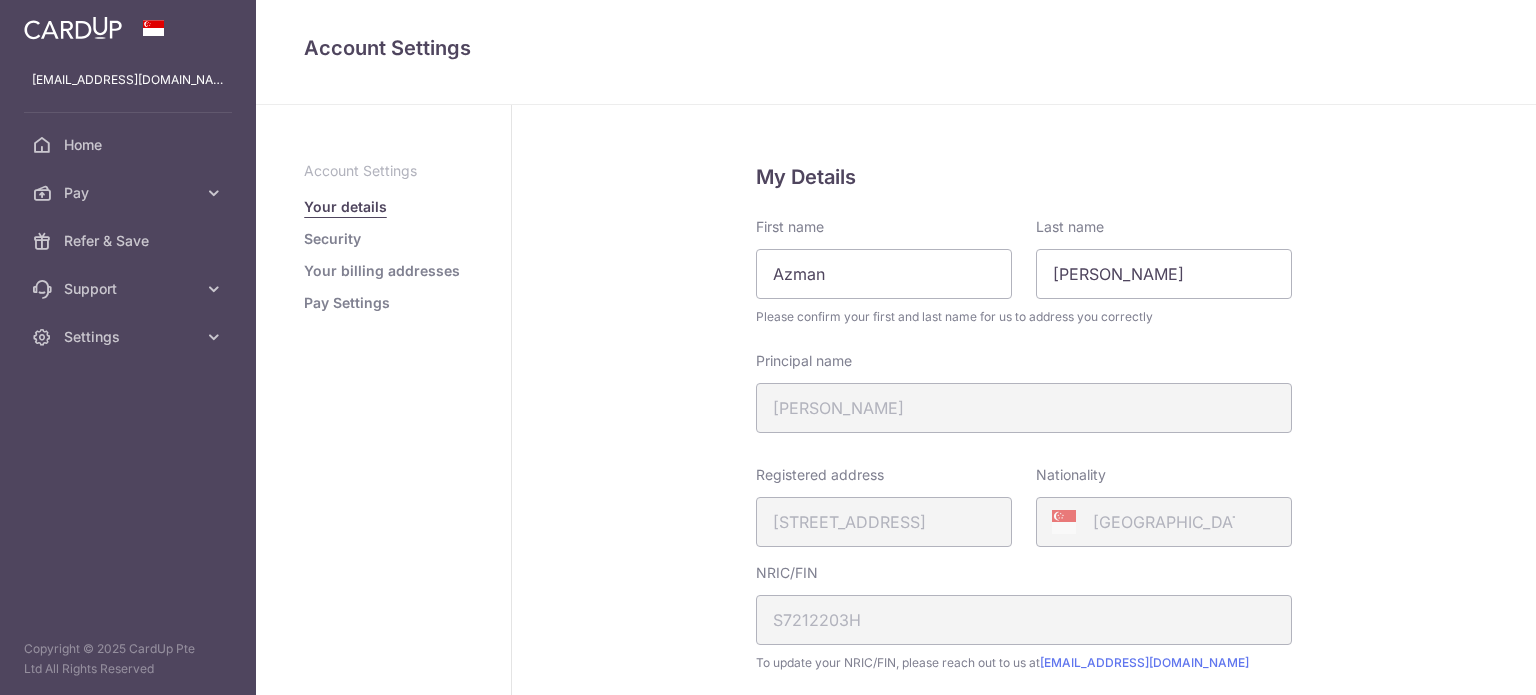 scroll, scrollTop: 0, scrollLeft: 0, axis: both 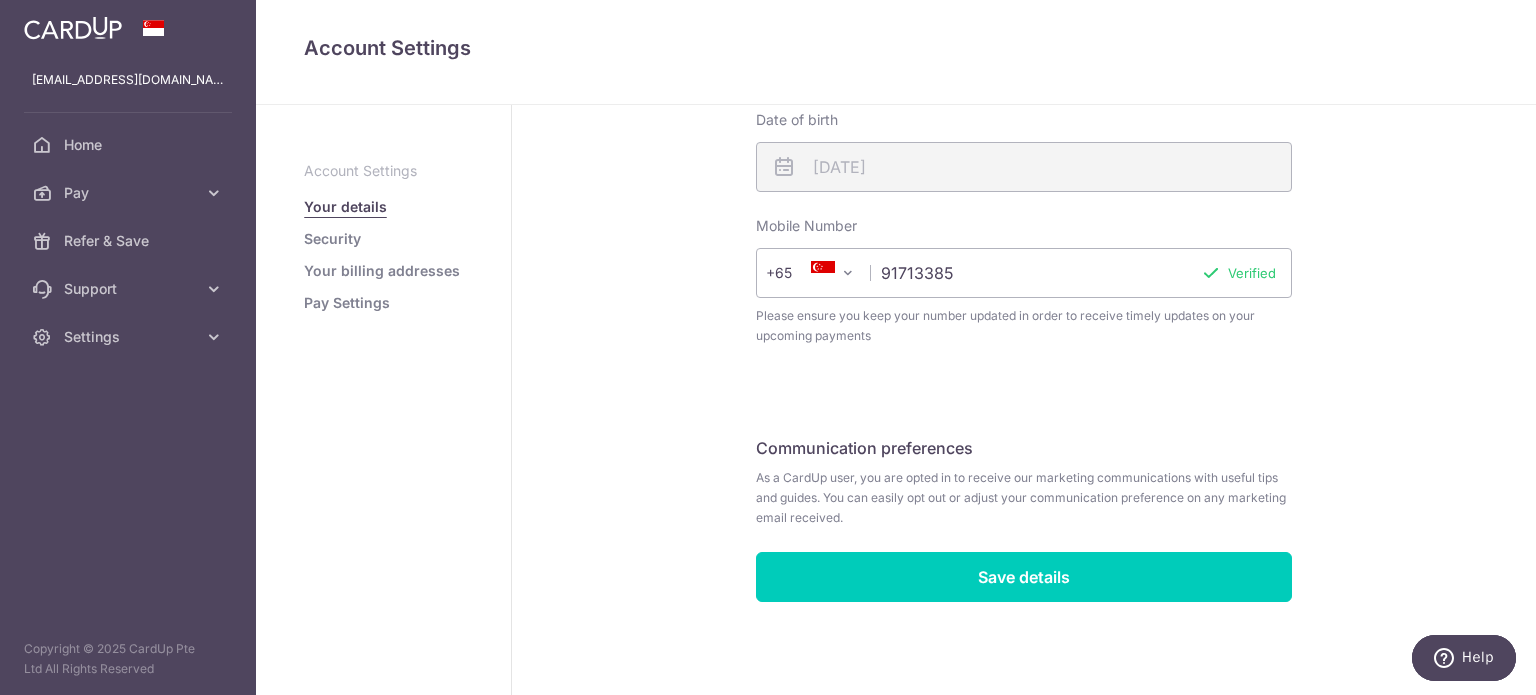 click on "Your billing addresses" at bounding box center [382, 271] 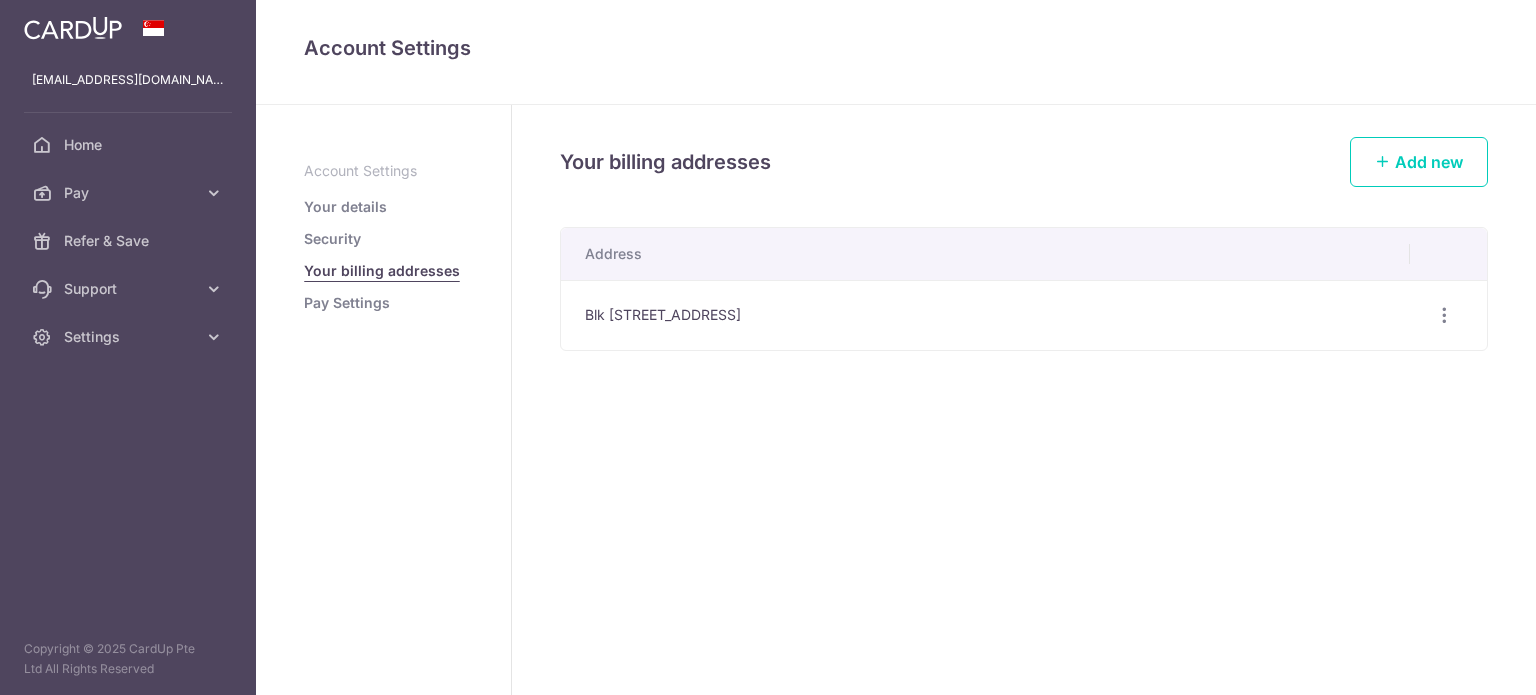 scroll, scrollTop: 0, scrollLeft: 0, axis: both 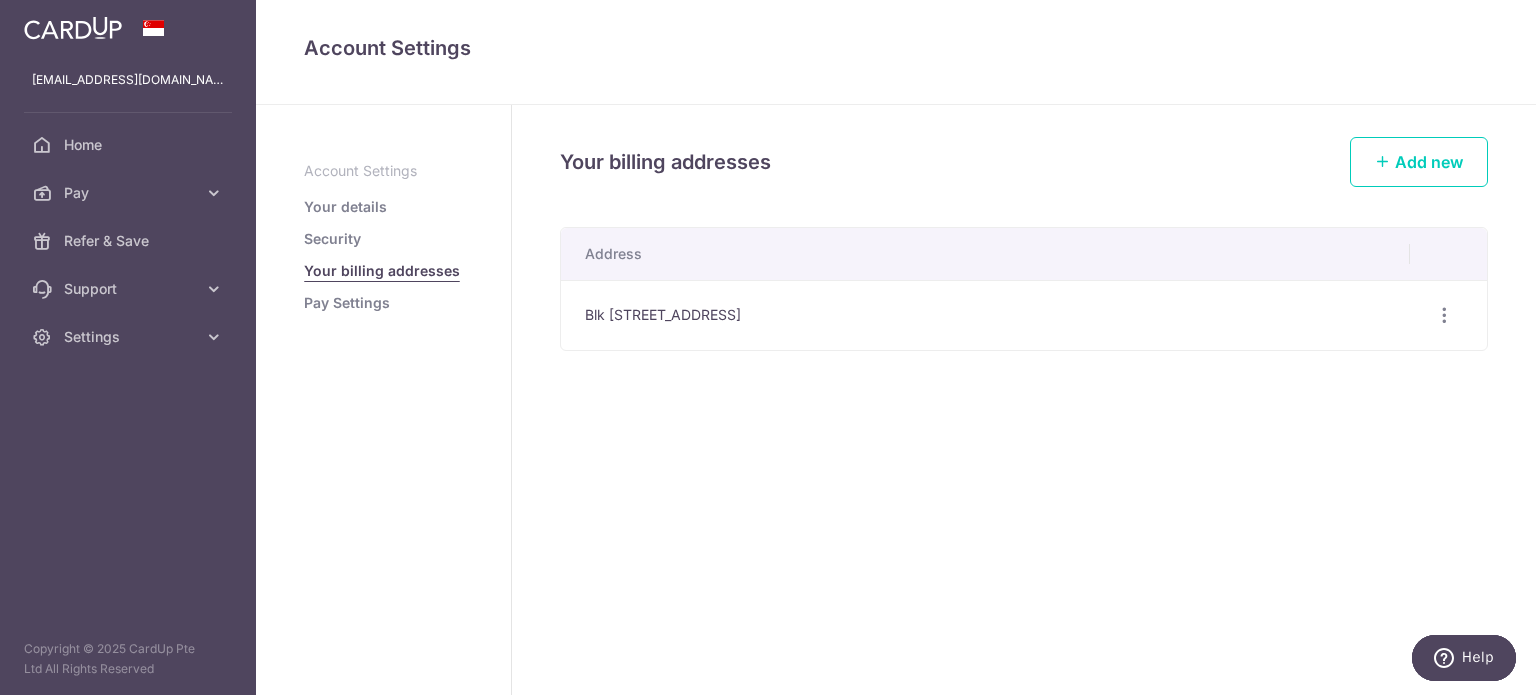 click on "Security" at bounding box center [332, 239] 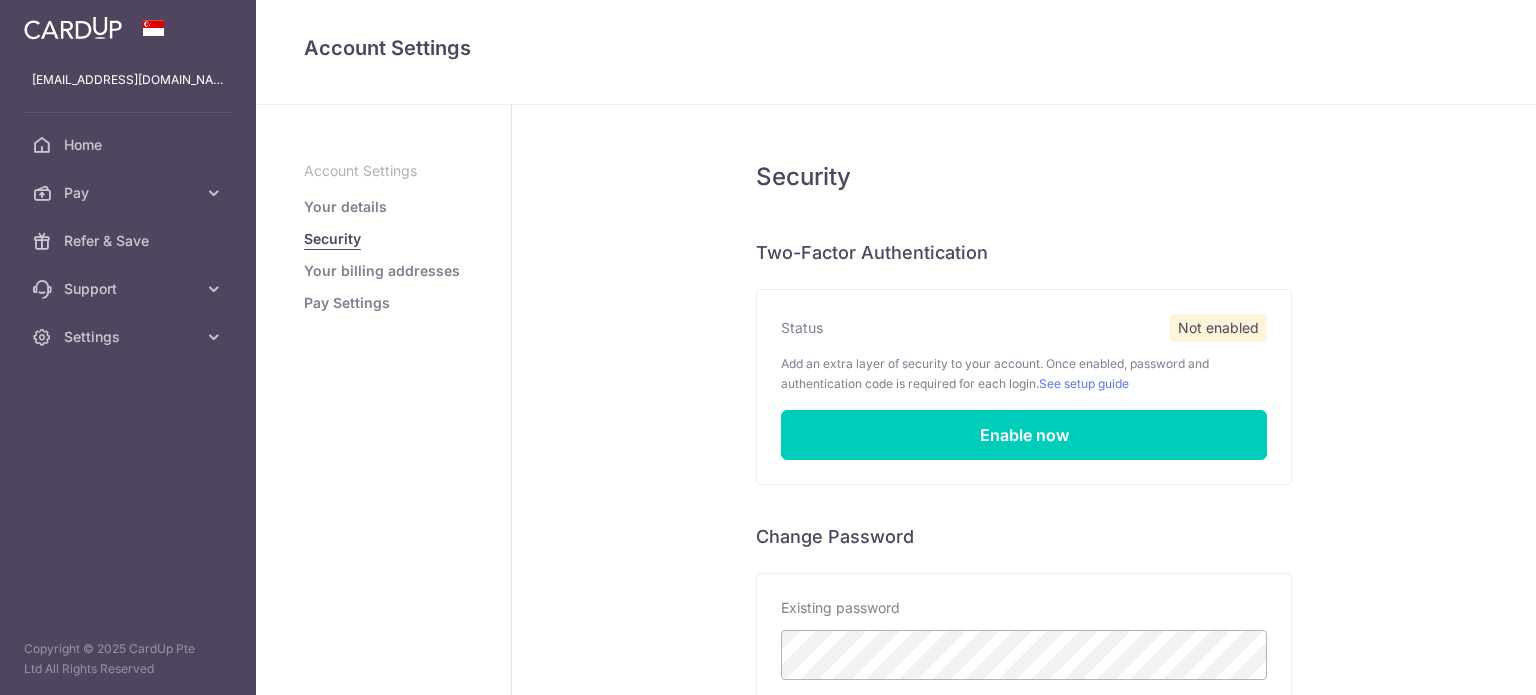 scroll, scrollTop: 0, scrollLeft: 0, axis: both 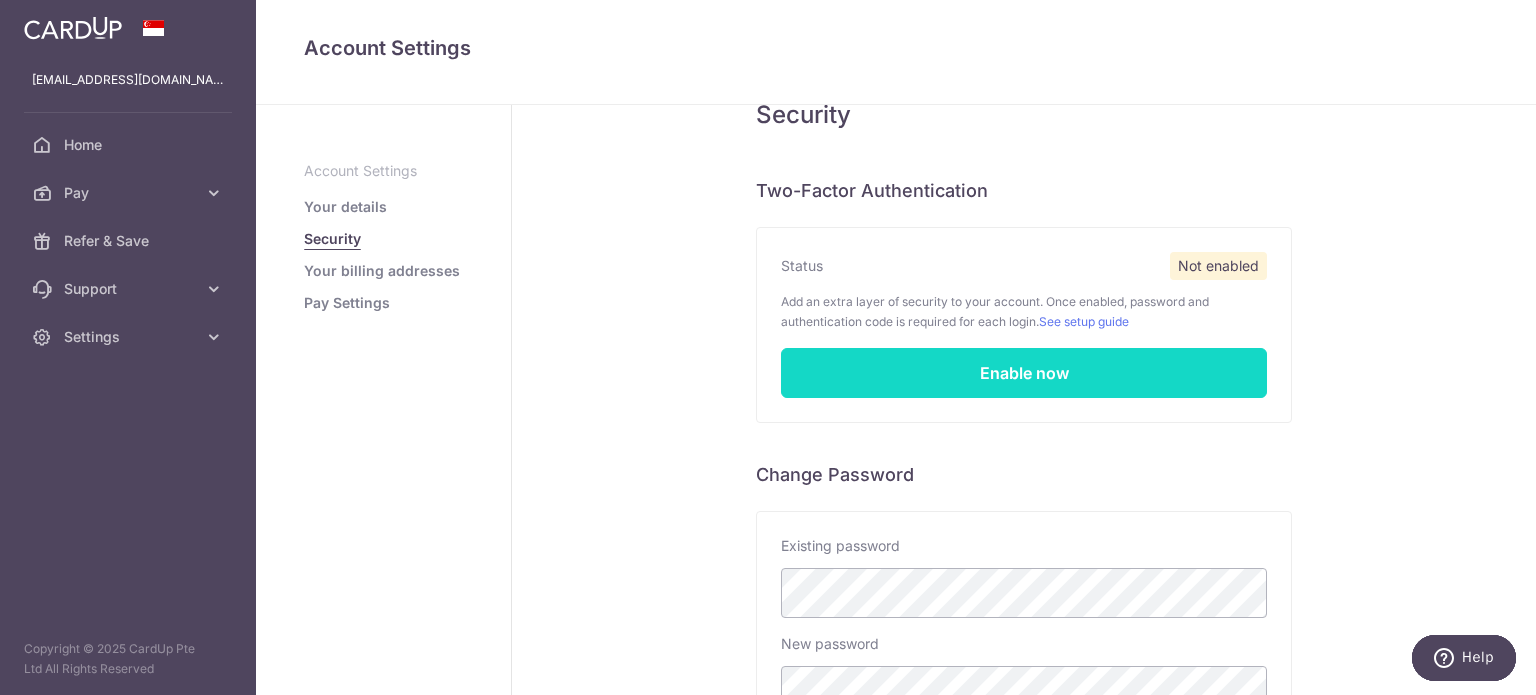 click on "Enable now" at bounding box center (1024, 373) 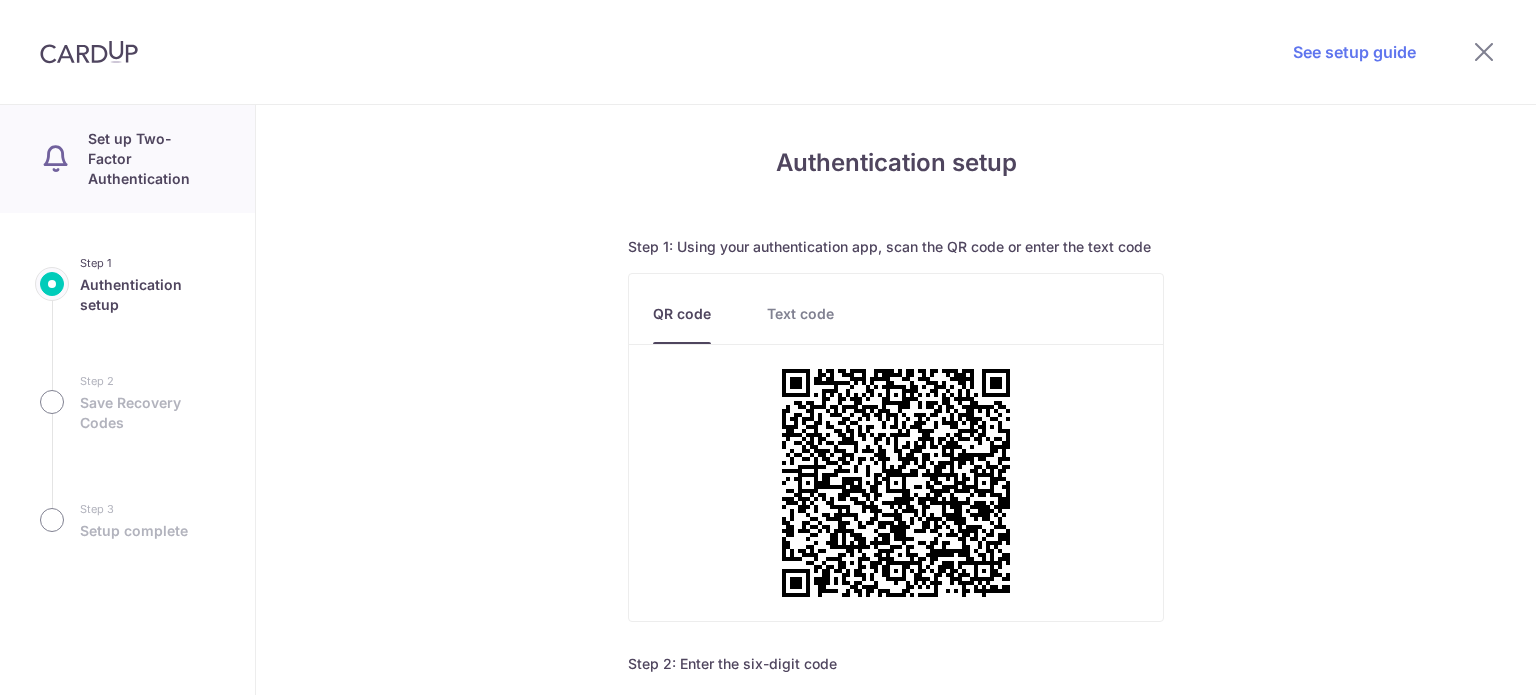 scroll, scrollTop: 301, scrollLeft: 0, axis: vertical 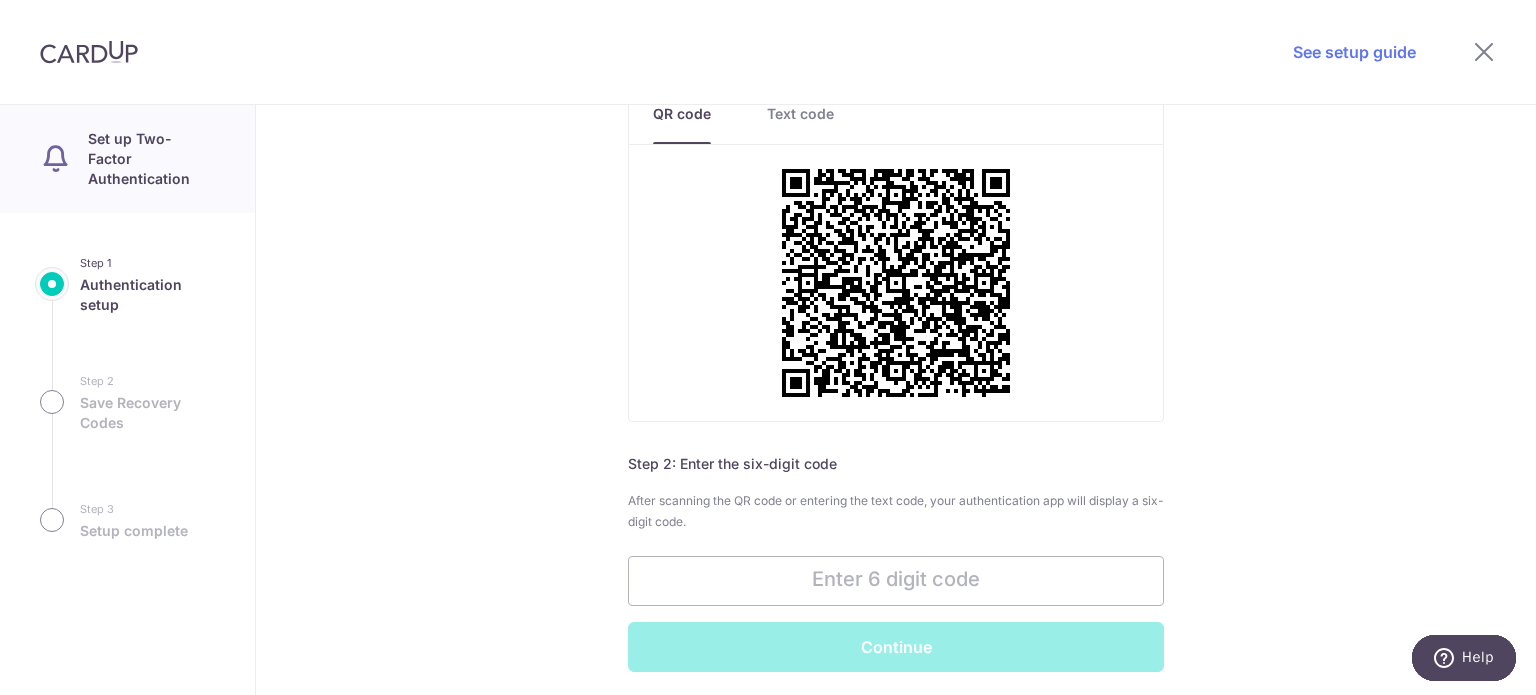 click on "Authentication setup
Step 1: Using your authentication app, scan the QR code or enter the text code
QR code
Text code
PWDNDENEJ4HP3J2IJQQJJLMQ
Step 2: Enter the six-digit code
After scanning the QR code or entering the text code, your authentication app will display a six-digit code." at bounding box center [896, 400] 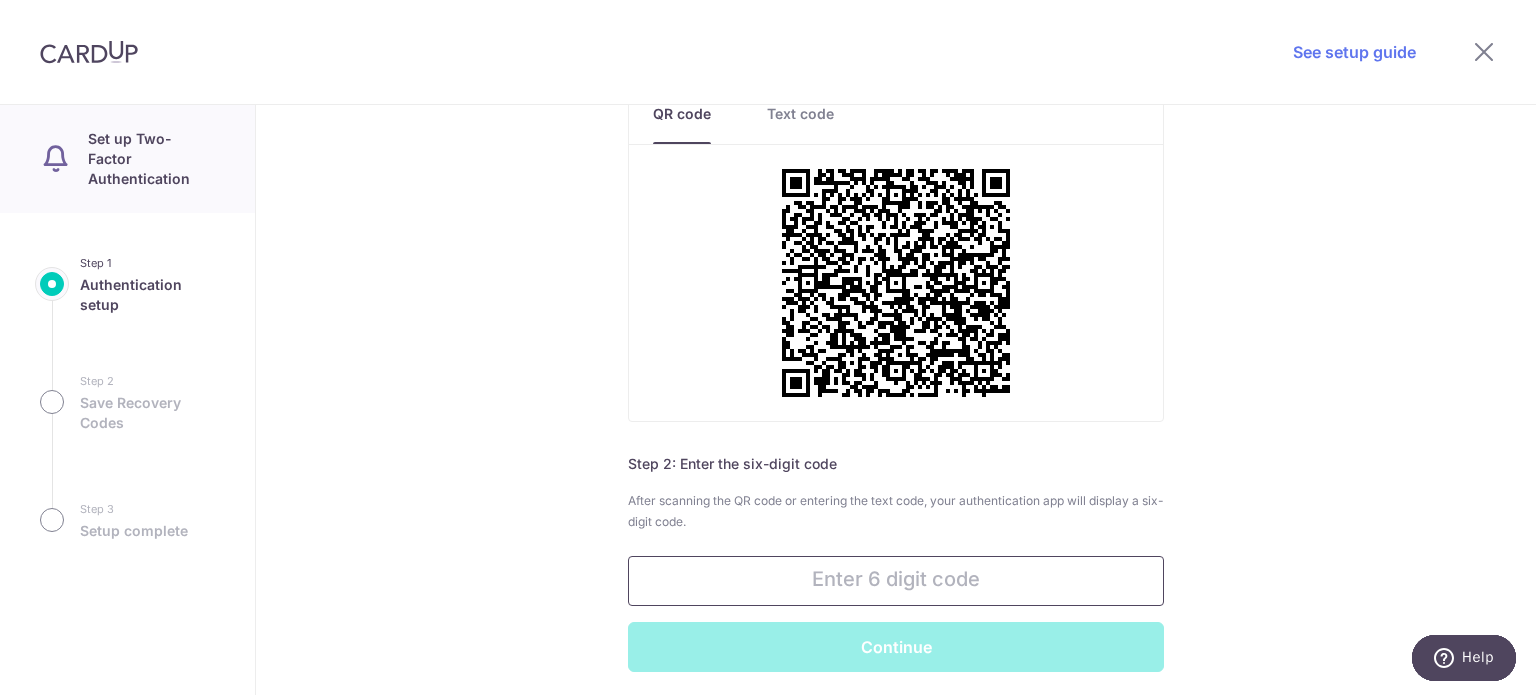 click at bounding box center (896, 581) 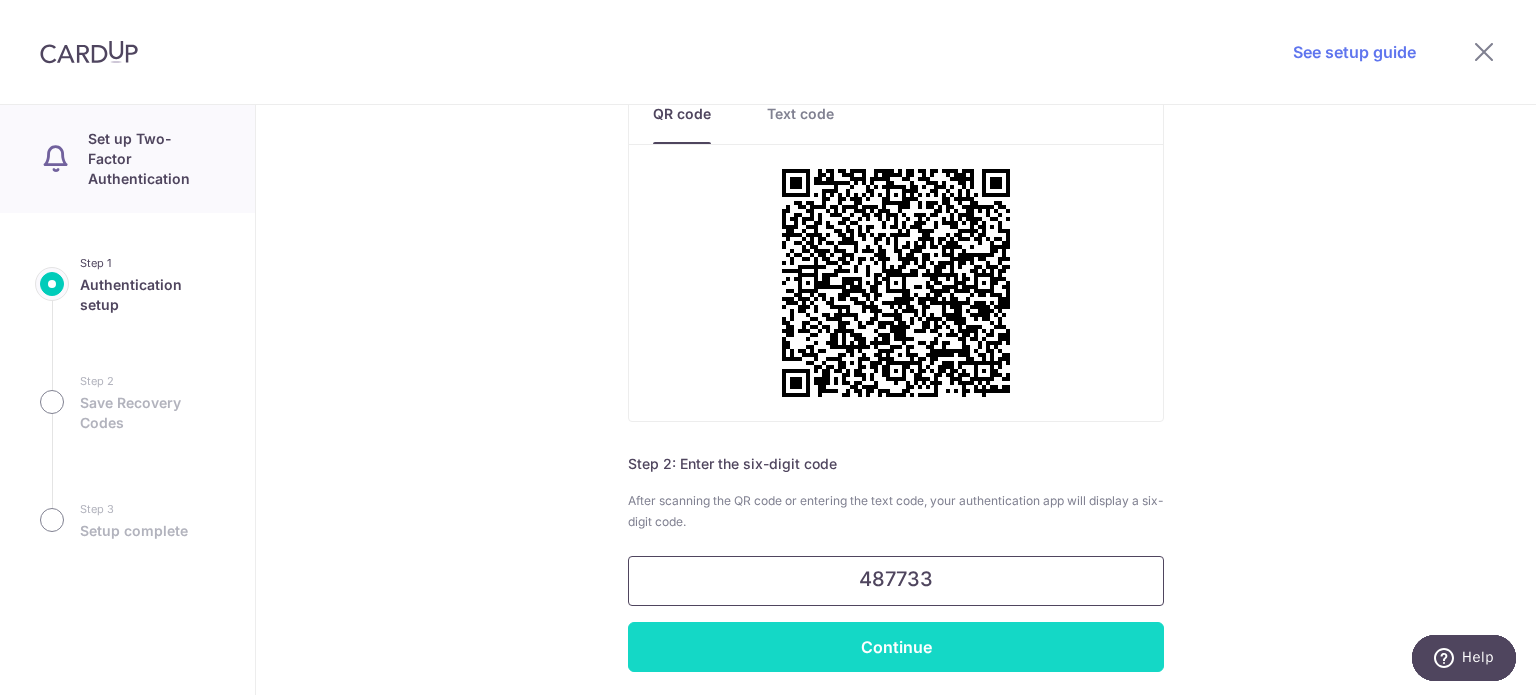 type on "487733" 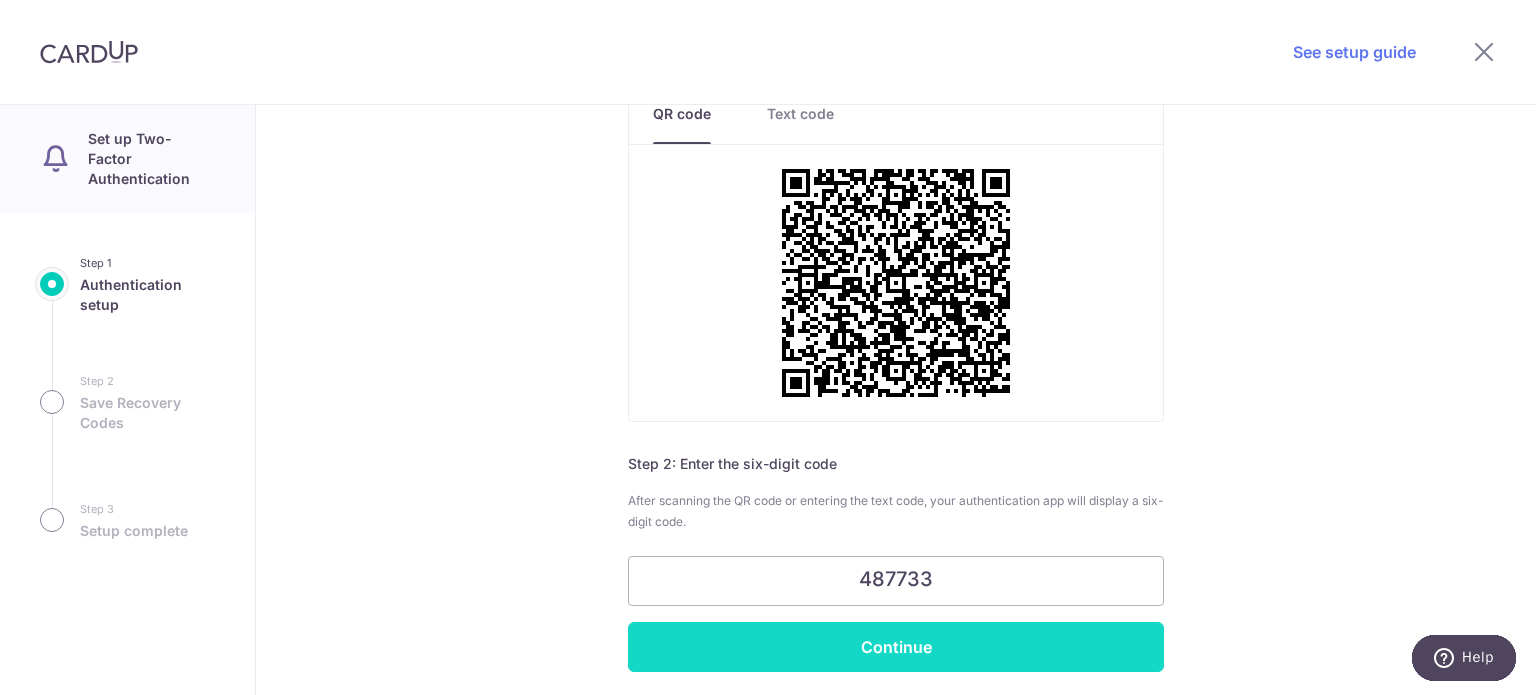 click on "Continue" at bounding box center [896, 647] 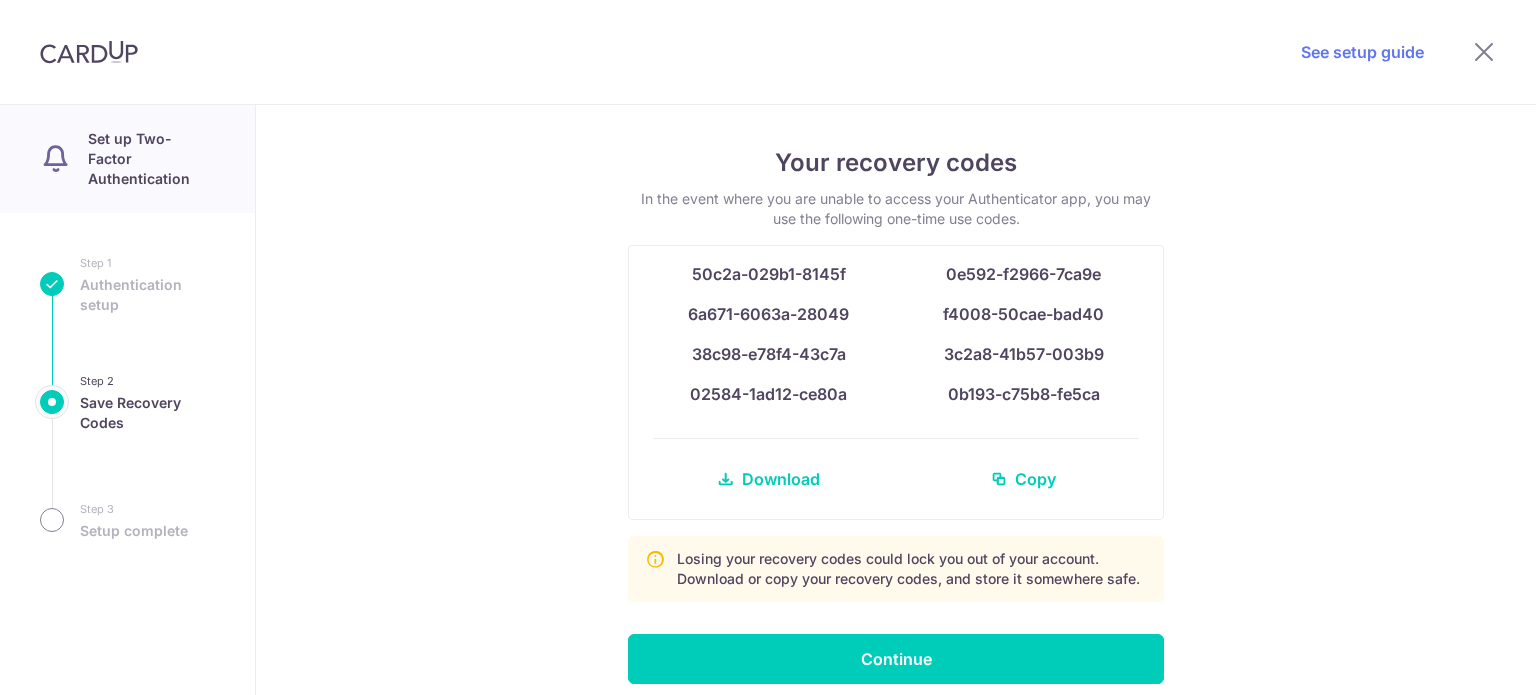 scroll, scrollTop: 0, scrollLeft: 0, axis: both 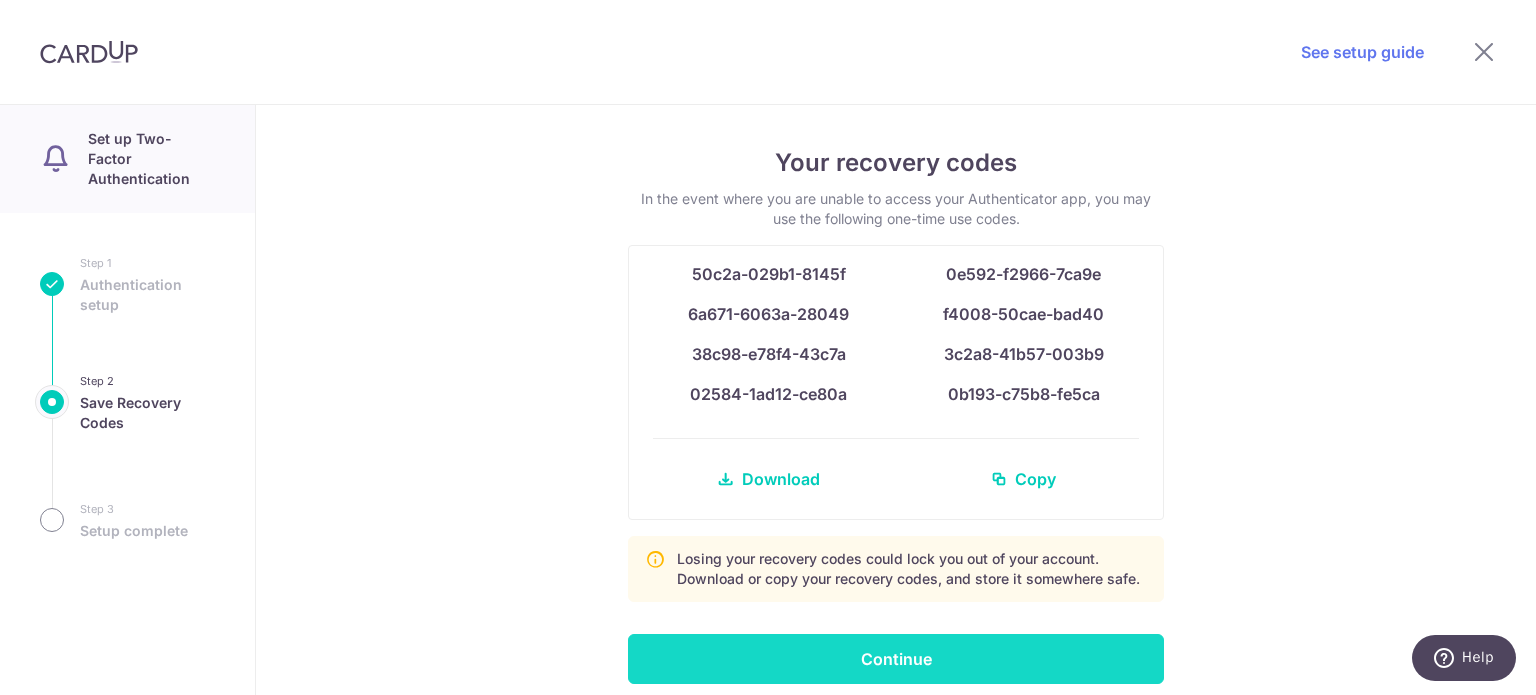 click on "Continue" at bounding box center (896, 659) 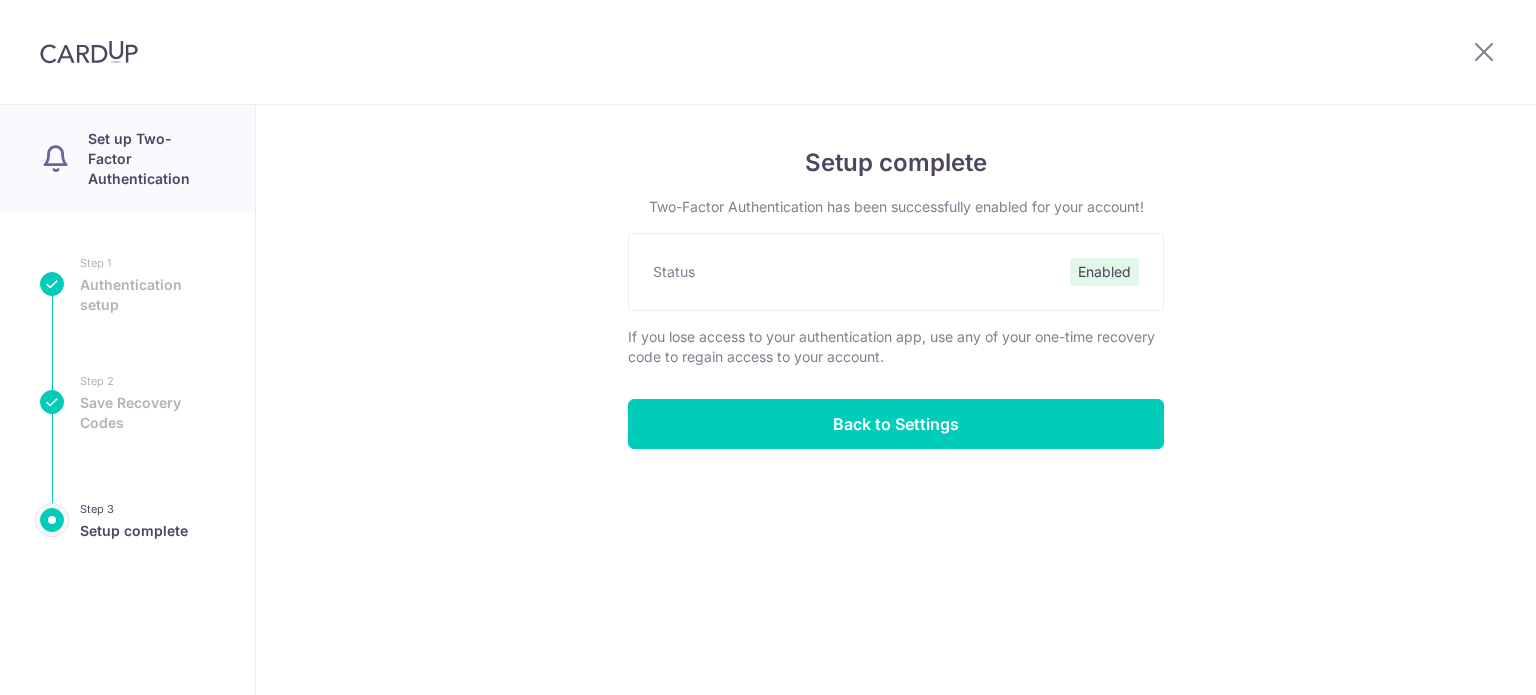 scroll, scrollTop: 0, scrollLeft: 0, axis: both 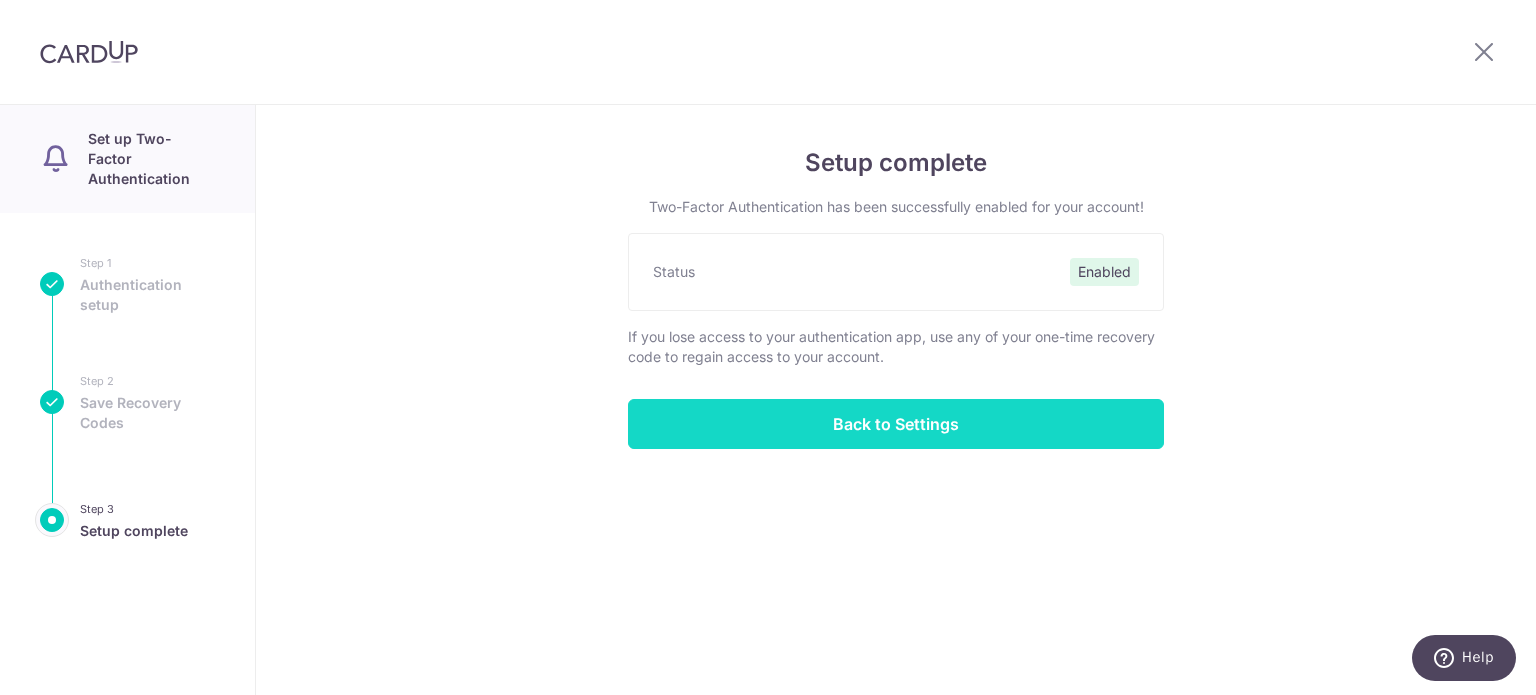 click on "Back to Settings" at bounding box center (896, 424) 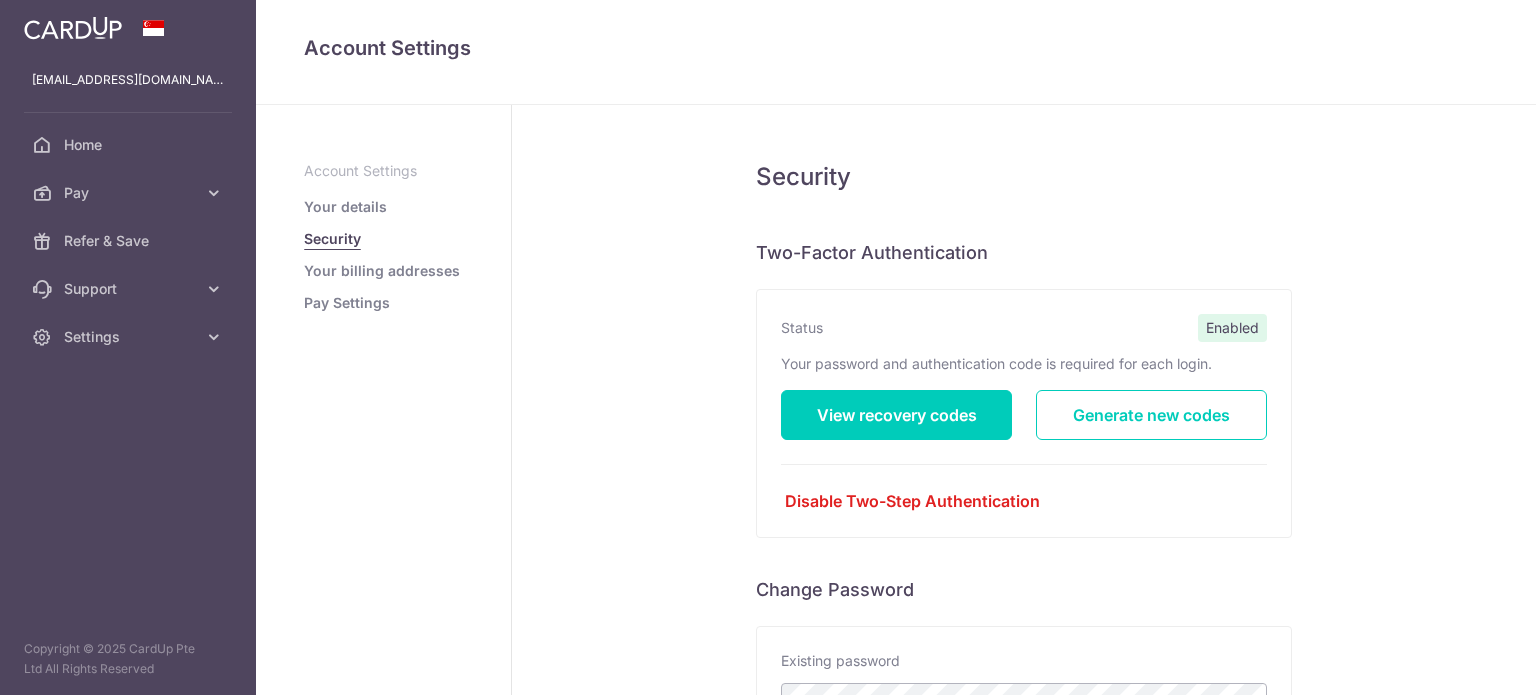 scroll, scrollTop: 0, scrollLeft: 0, axis: both 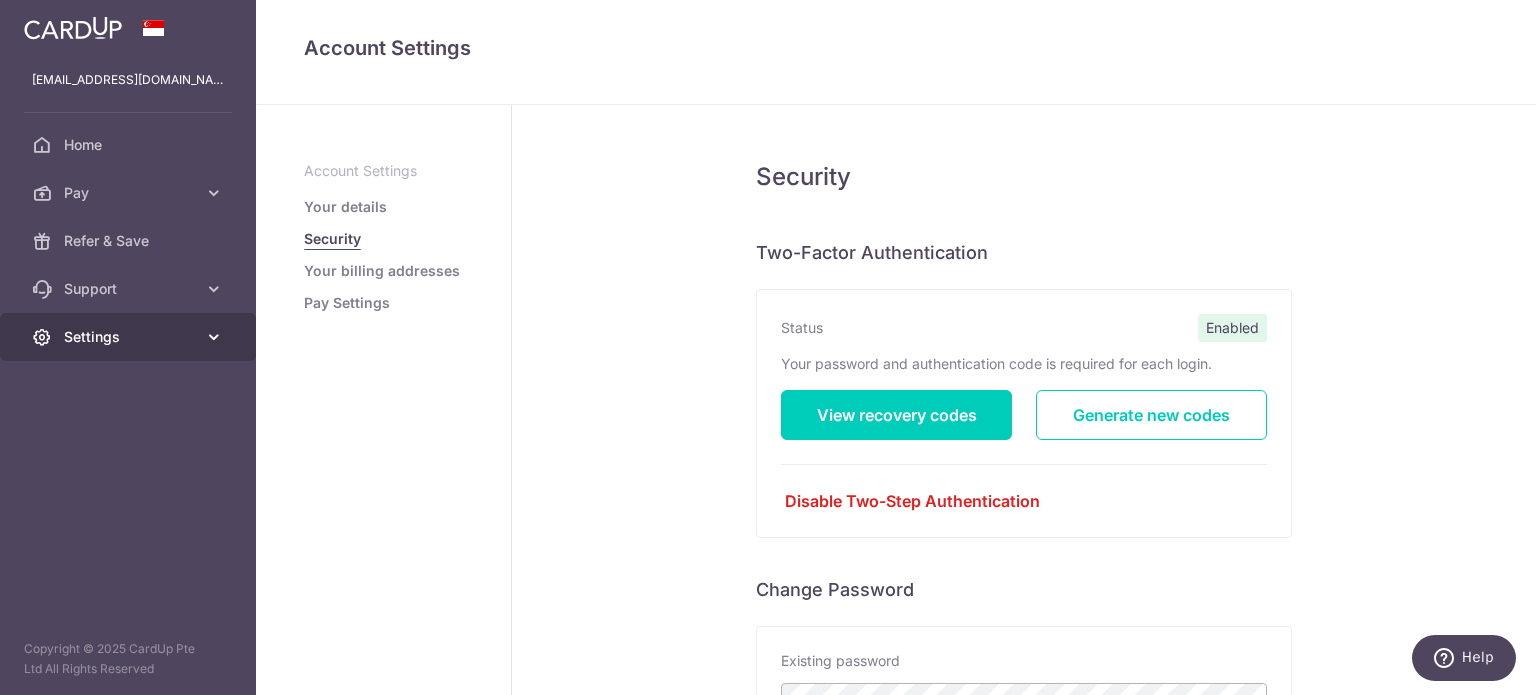 click on "Settings" at bounding box center [130, 337] 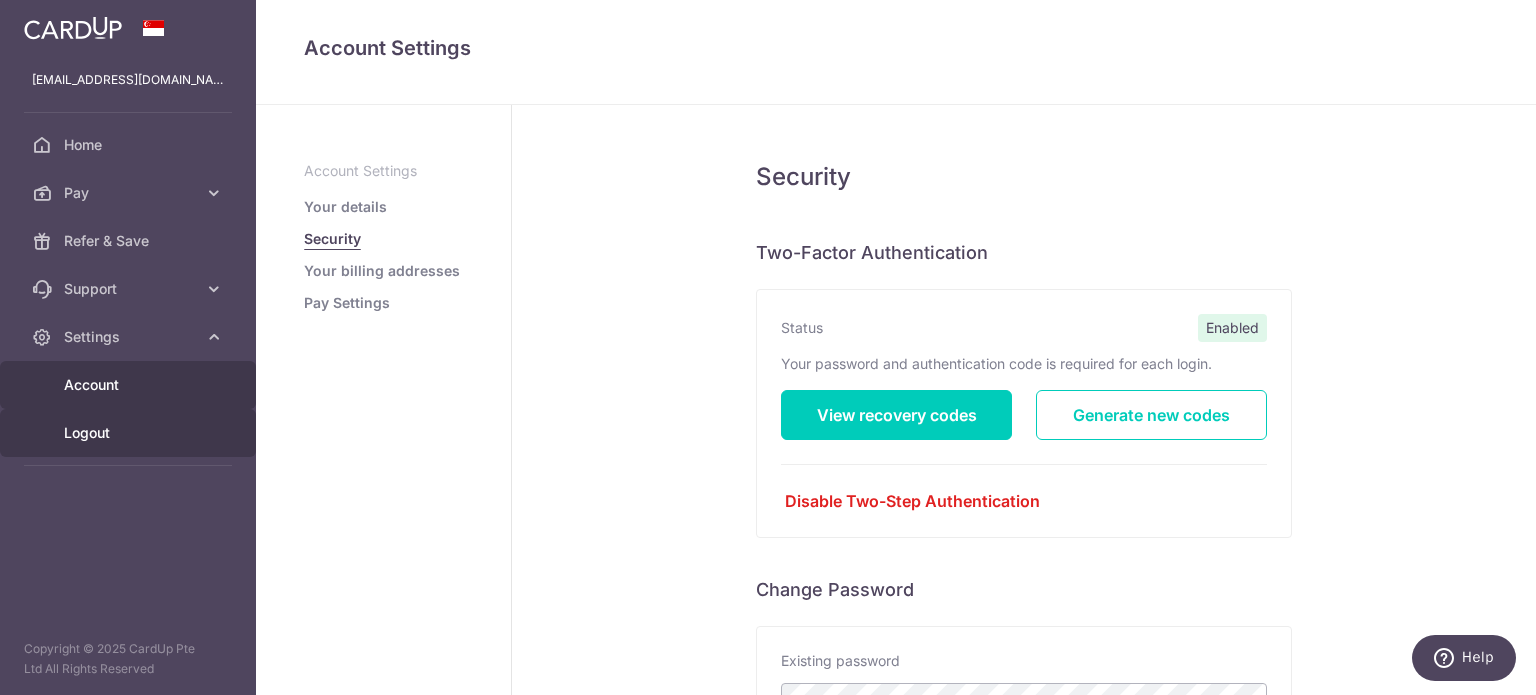 click on "Logout" at bounding box center [130, 433] 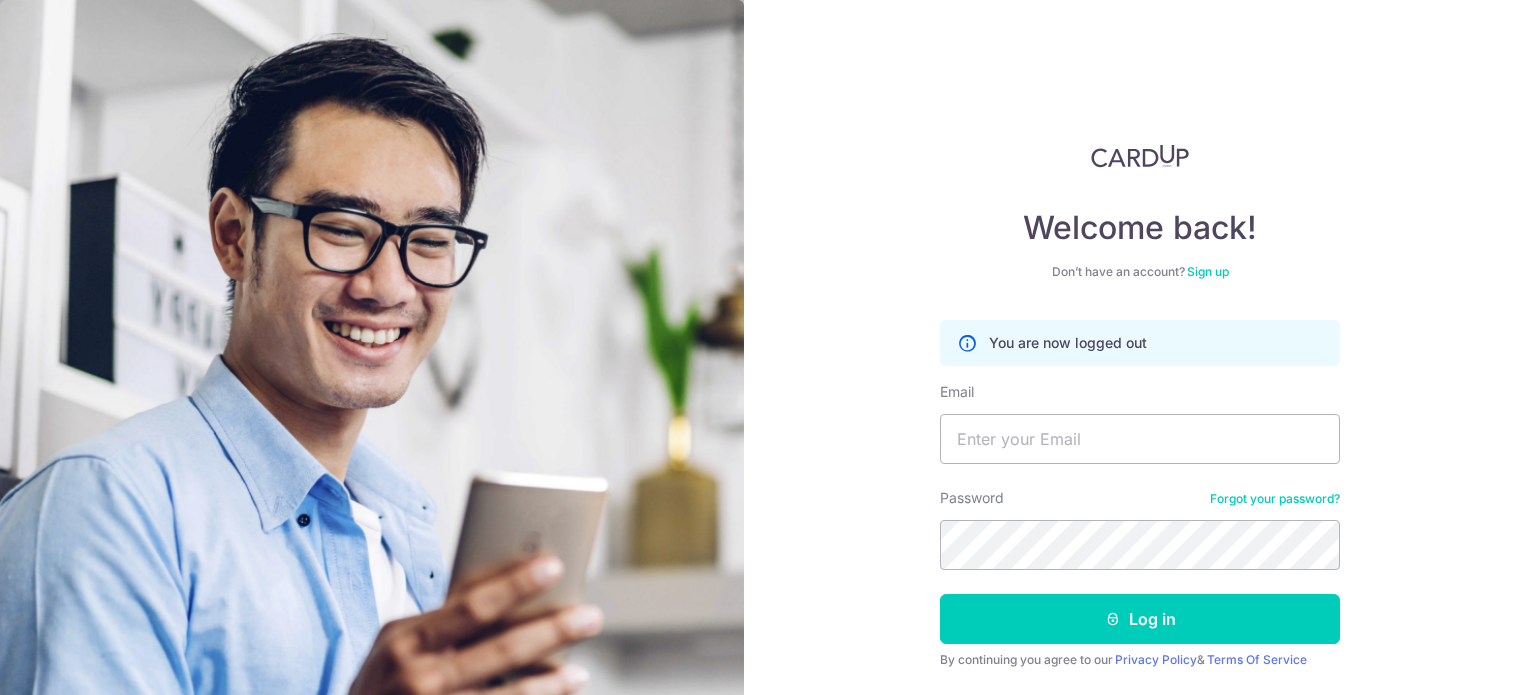 scroll, scrollTop: 0, scrollLeft: 0, axis: both 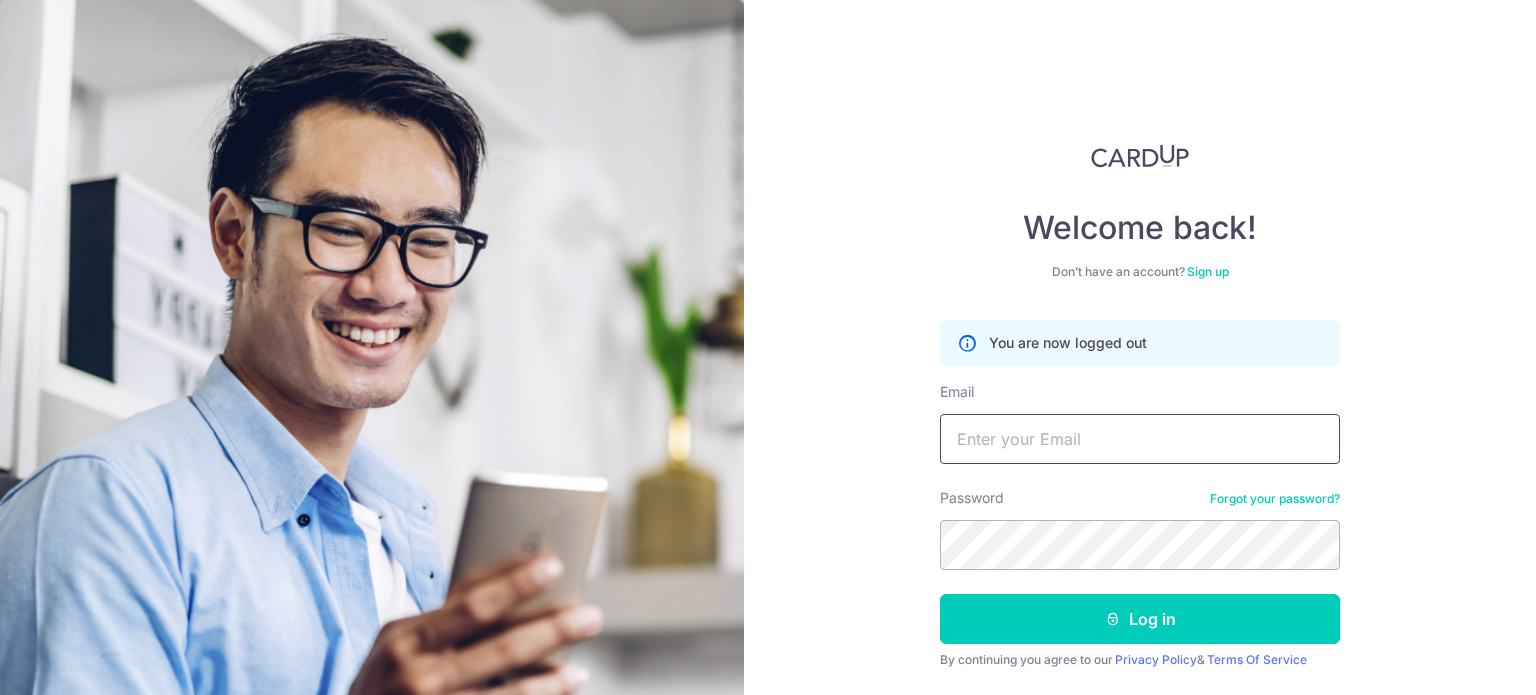 click on "Email" at bounding box center (1140, 439) 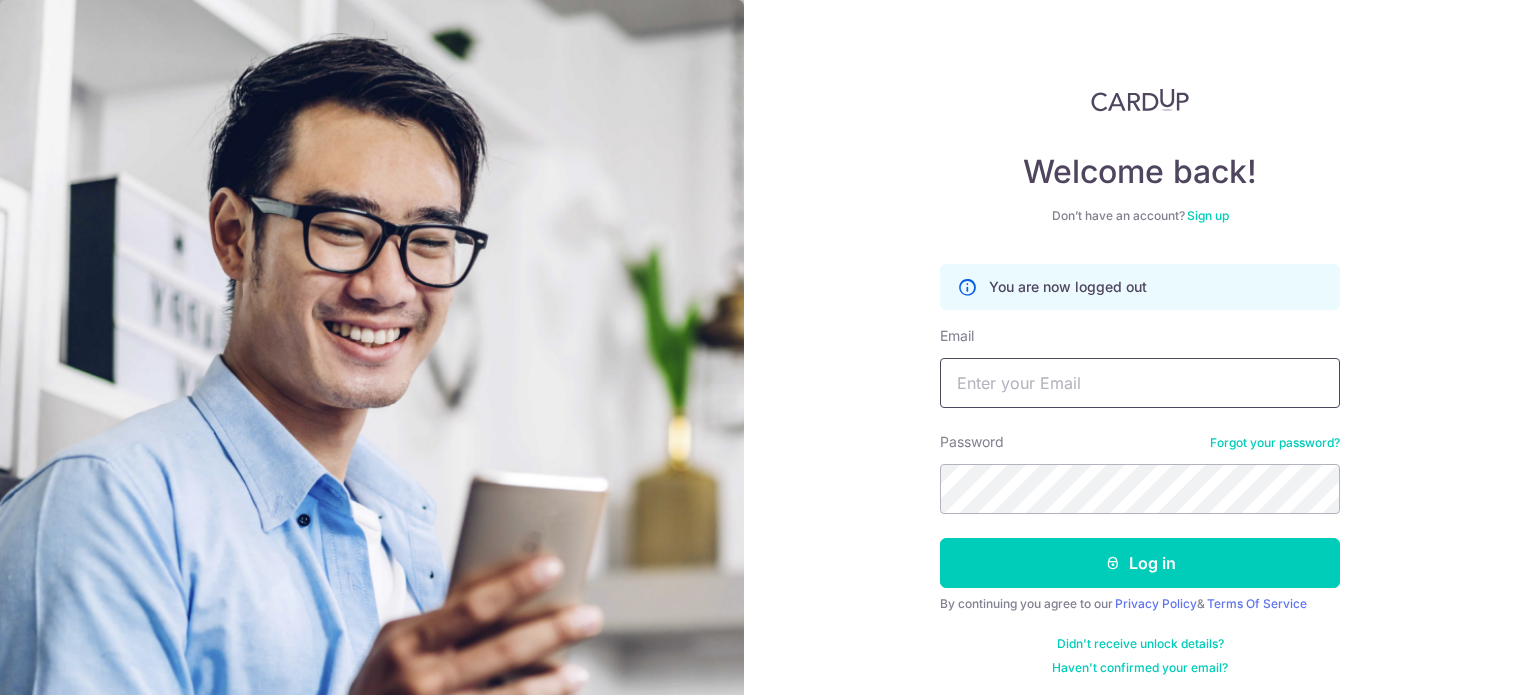 scroll, scrollTop: 0, scrollLeft: 0, axis: both 